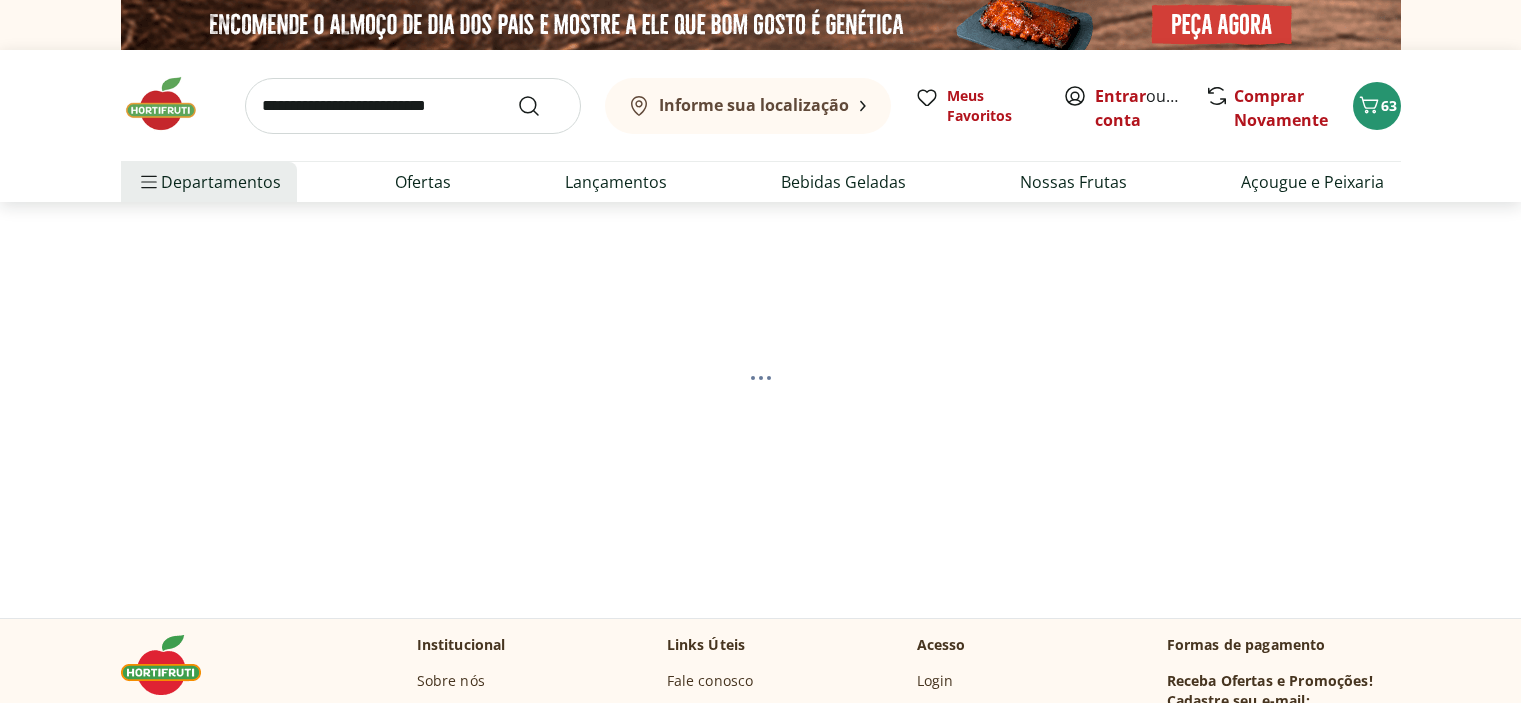 scroll, scrollTop: 0, scrollLeft: 0, axis: both 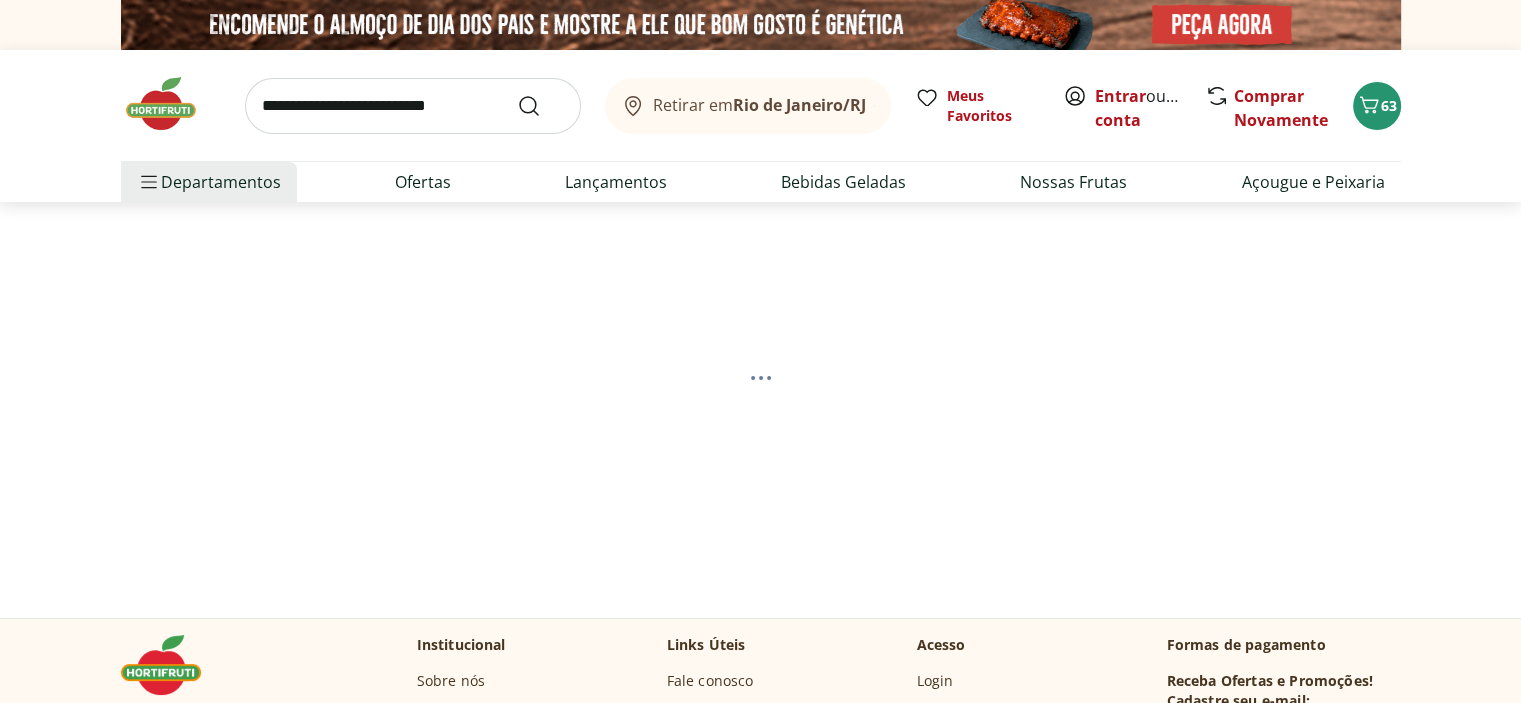 select on "**********" 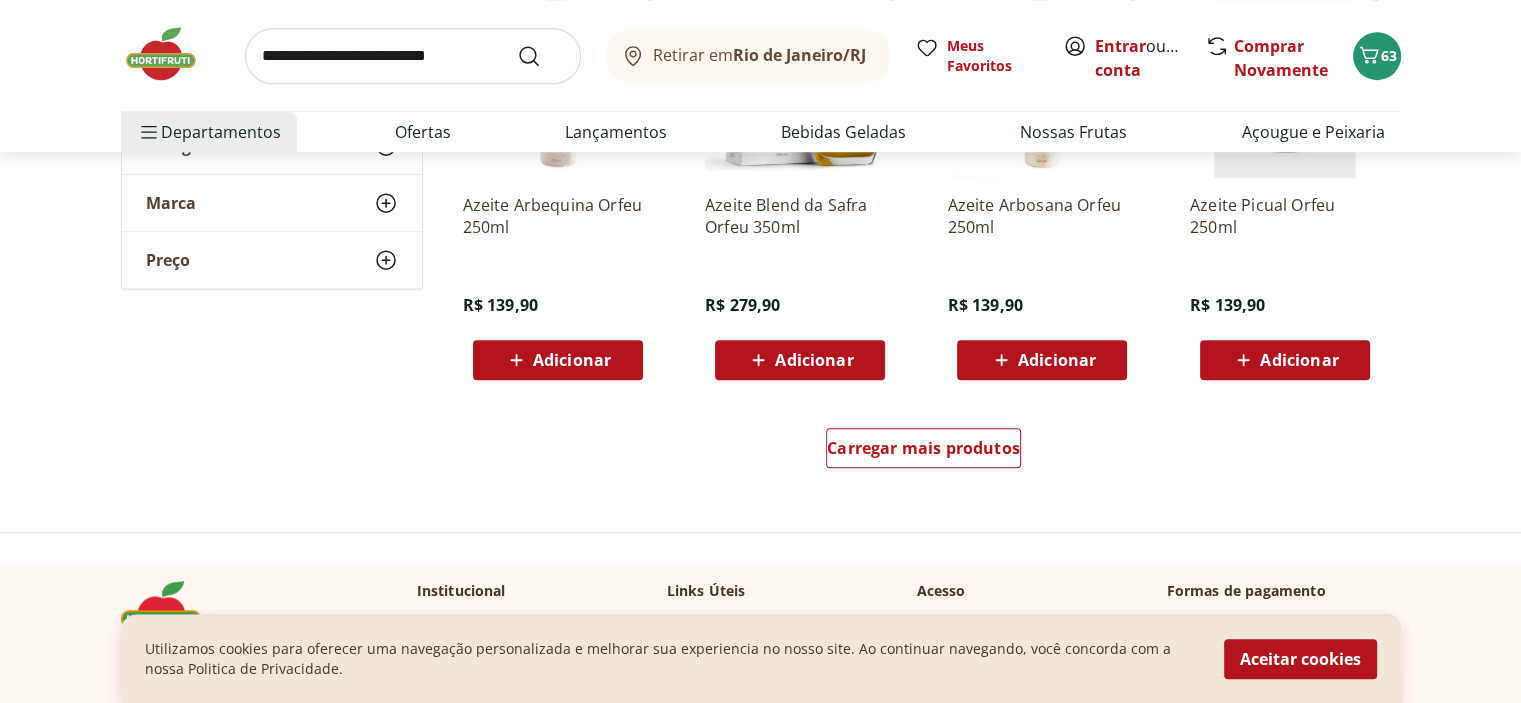 scroll, scrollTop: 1316, scrollLeft: 0, axis: vertical 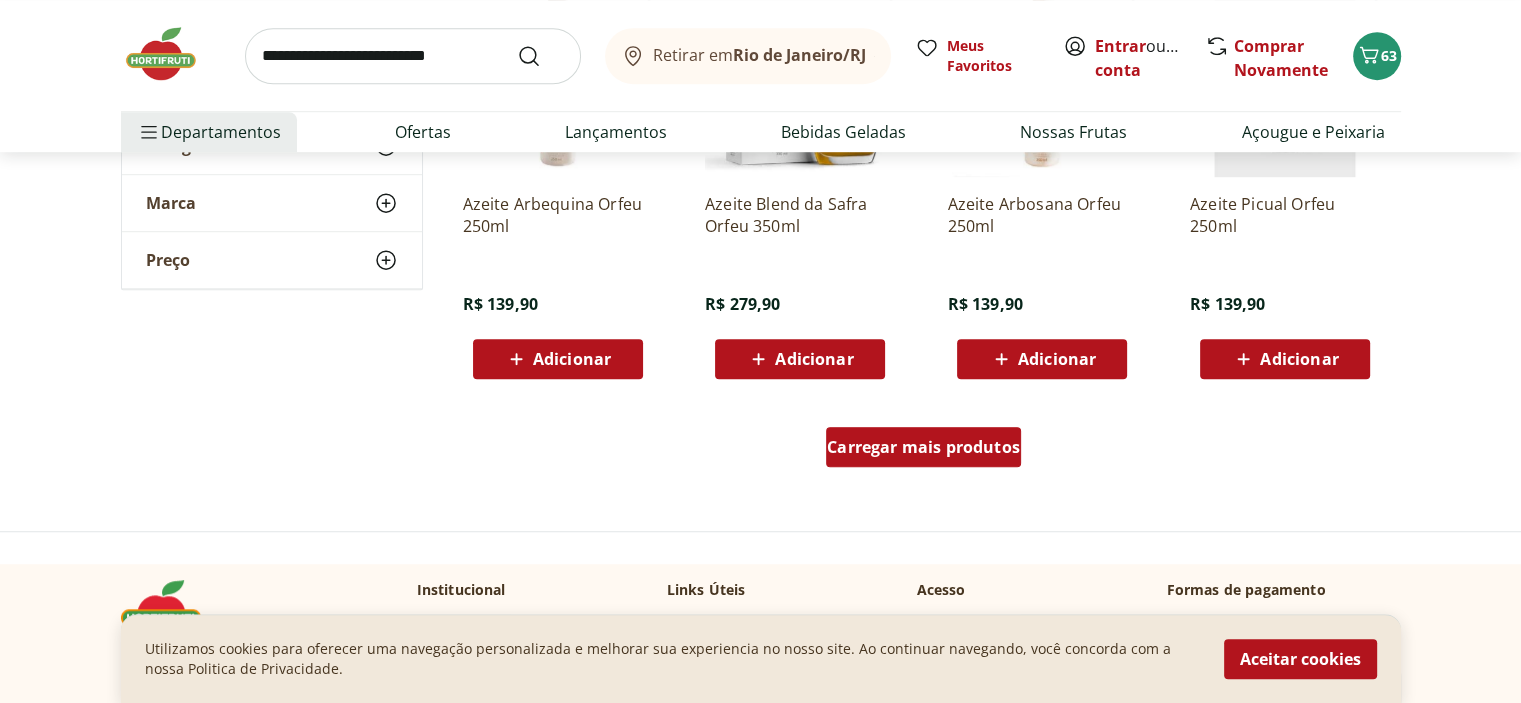 click on "Carregar mais produtos" at bounding box center (923, 447) 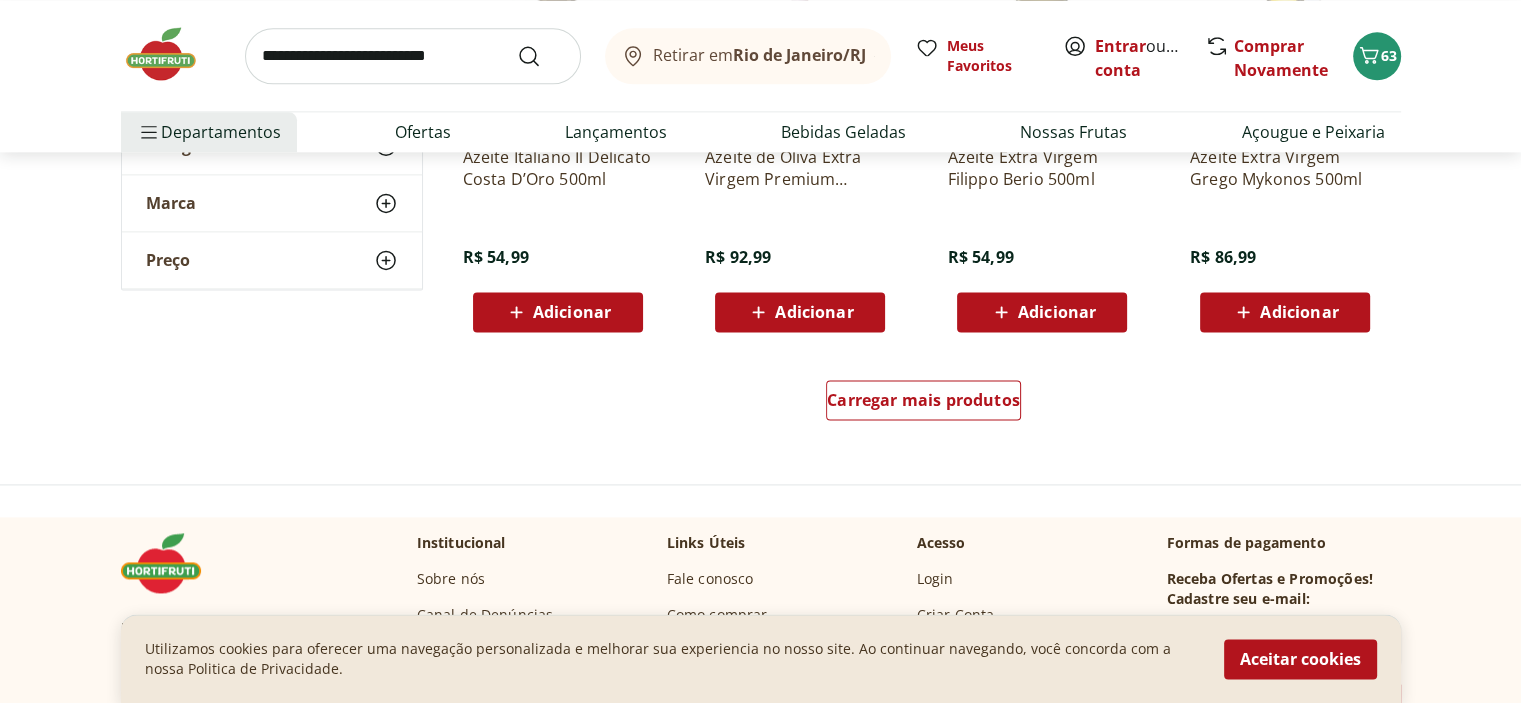scroll, scrollTop: 2695, scrollLeft: 0, axis: vertical 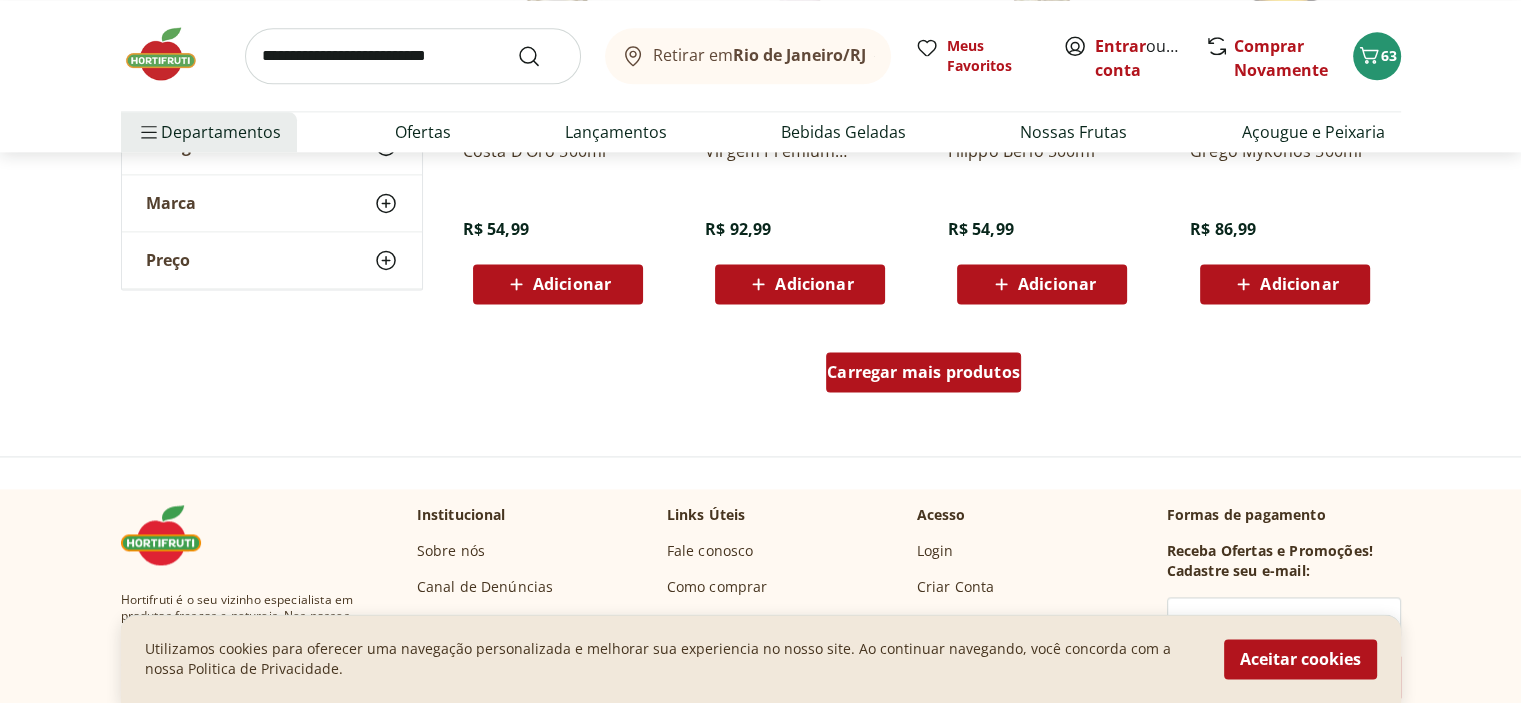 click on "Carregar mais produtos" at bounding box center [923, 372] 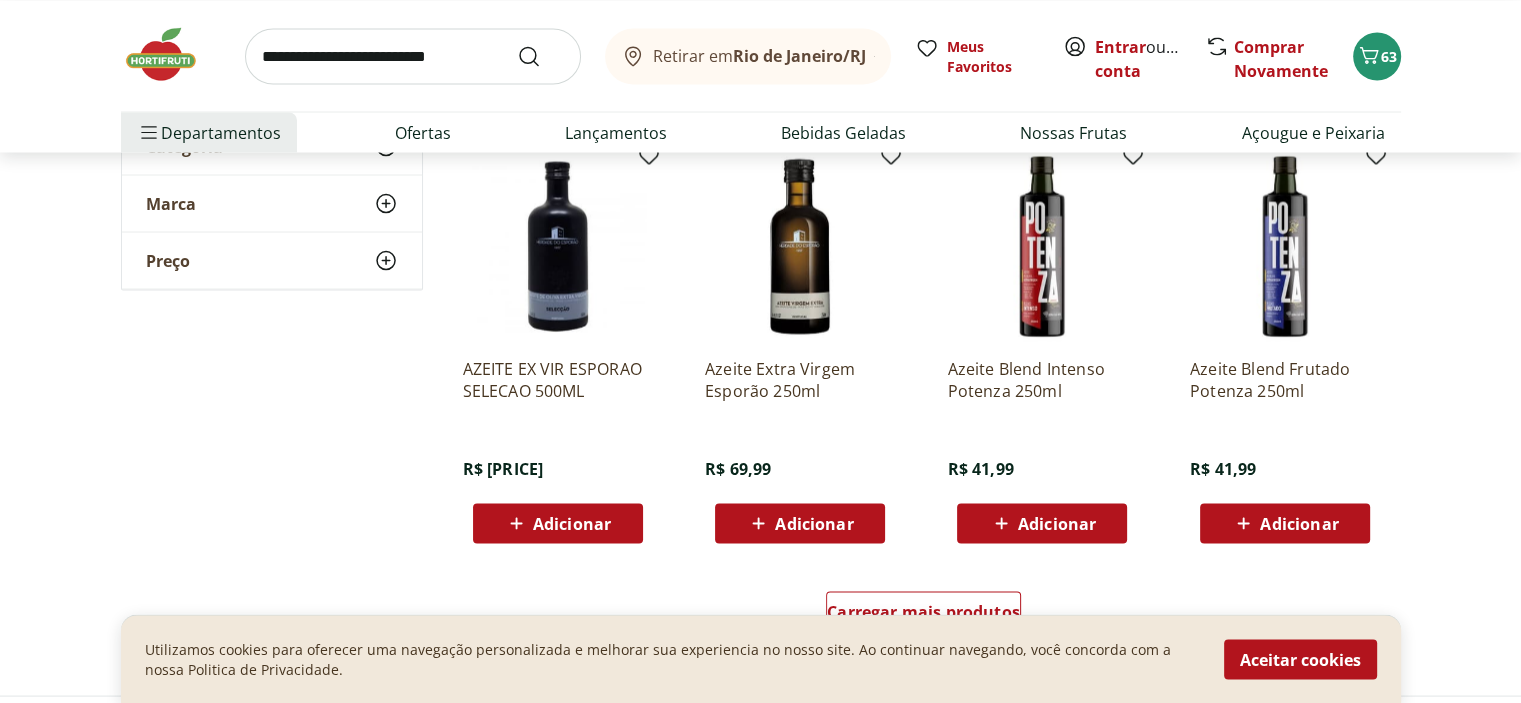scroll, scrollTop: 3756, scrollLeft: 0, axis: vertical 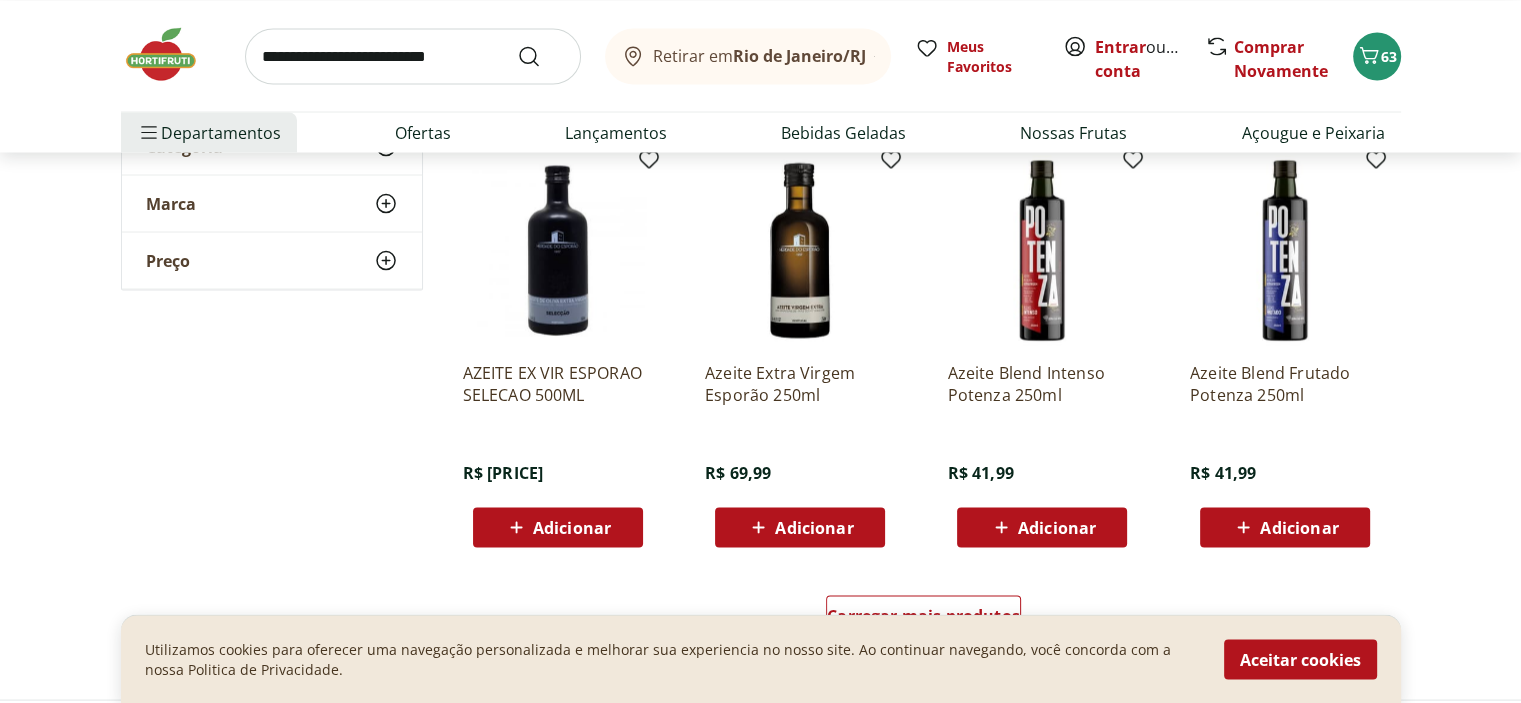click at bounding box center [171, 54] 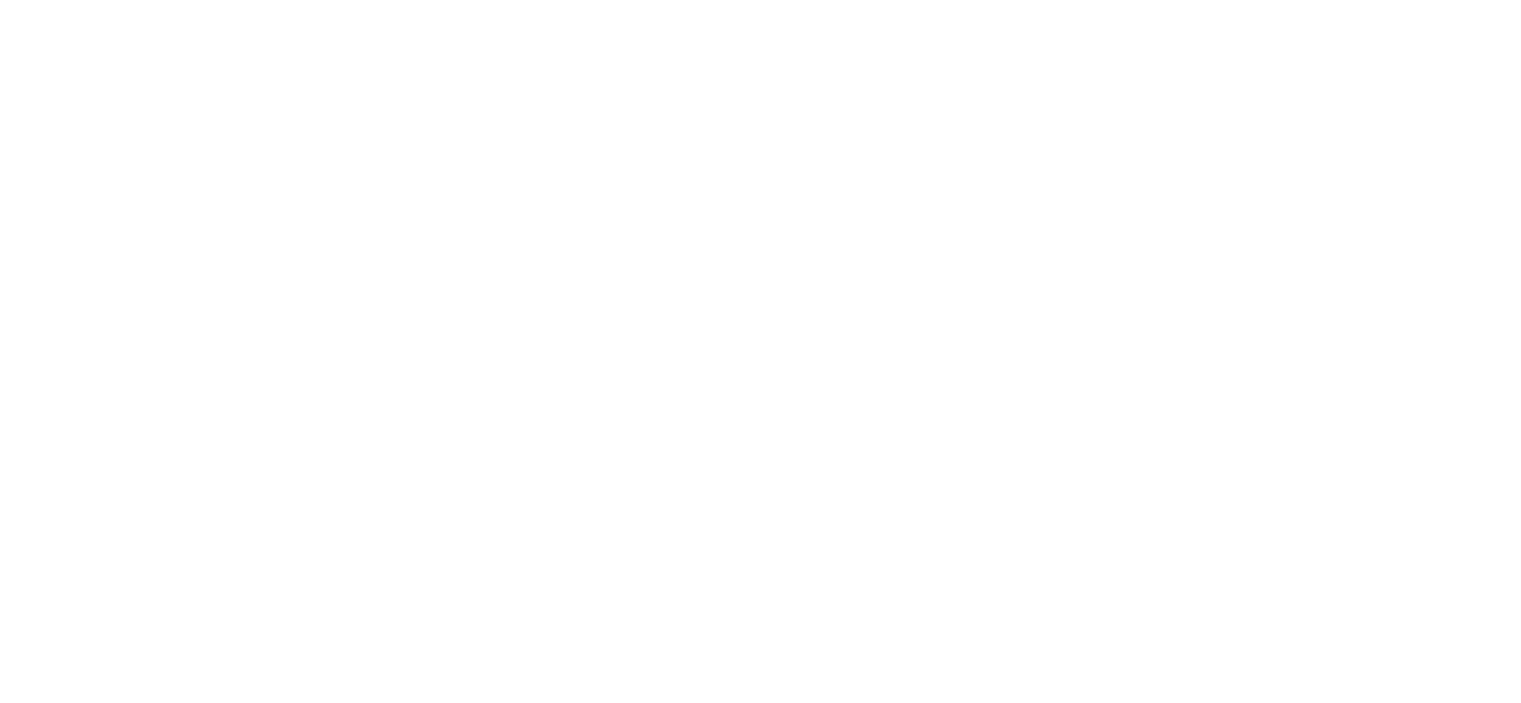 scroll, scrollTop: 0, scrollLeft: 0, axis: both 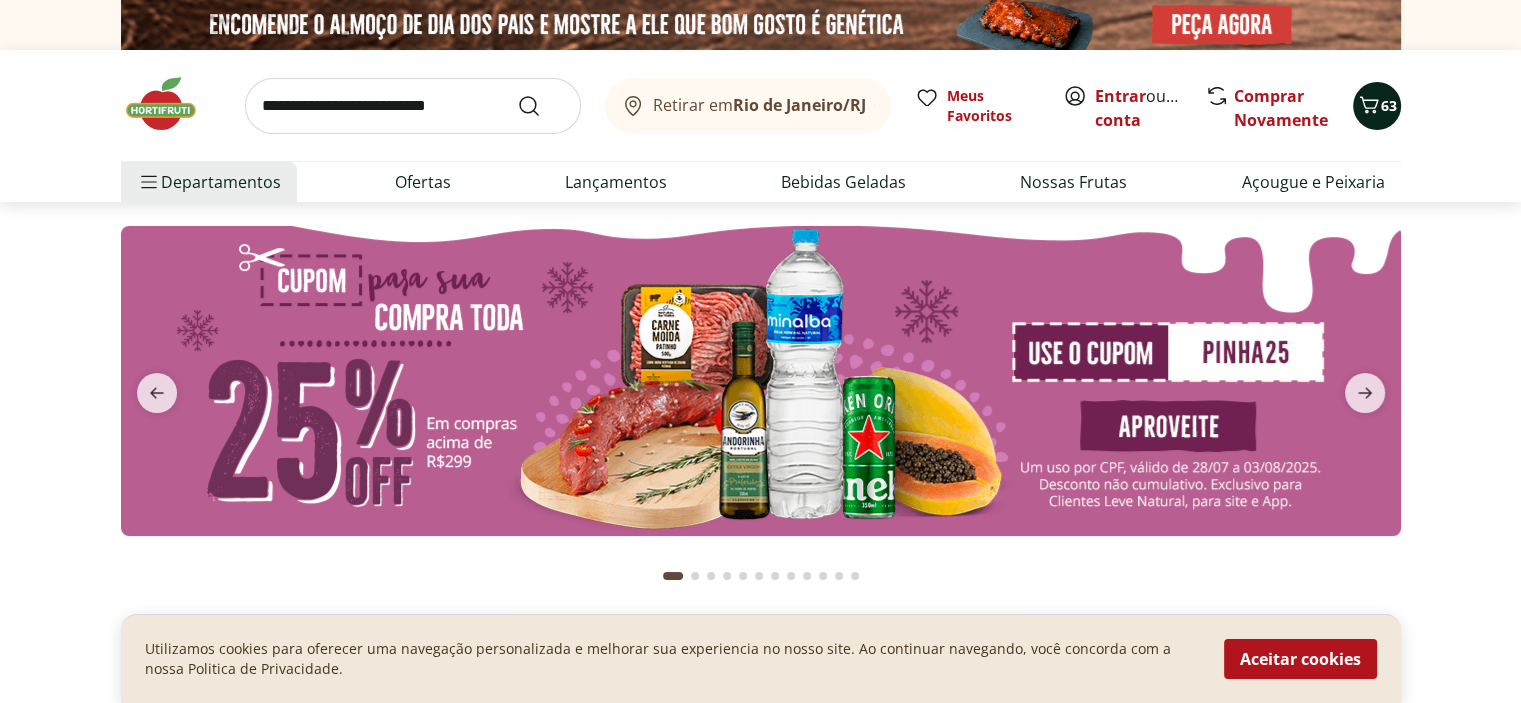 click on "63" at bounding box center (1389, 105) 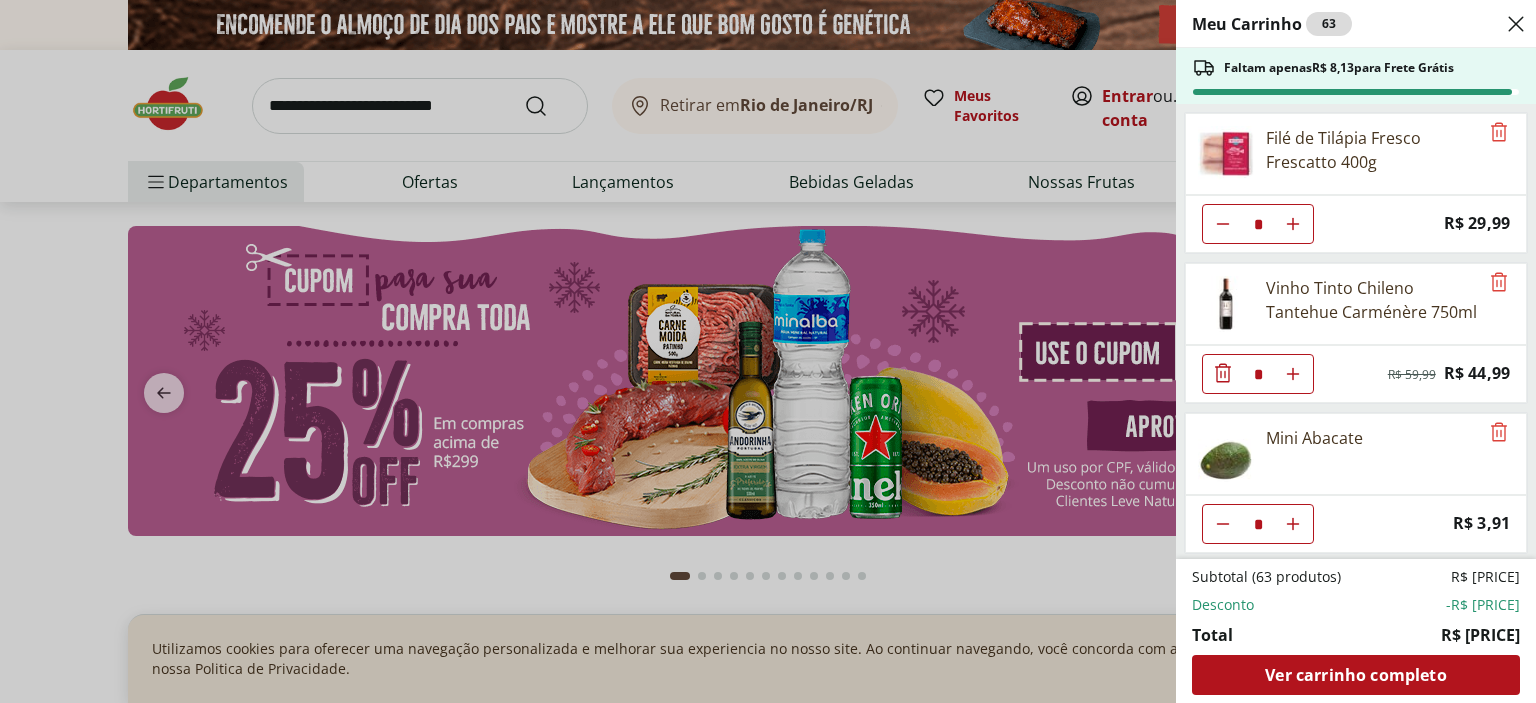 click on "Meu Carrinho 63 Faltam apenas  R$ 8,13  para Frete Grátis Filé de Tilápia Fresco Frescatto 400g * Price: R$ 29,99 Vinho Tinto Chileno Tantehue Carménère 750ml * Original price: R$ 59,99 Price: R$ 44,99 Mini Abacate * Price: R$ 3,91 Tomate Grape Fiorello 300g * Price: R$ 7,99 Queijo Mussarela Fatiado Tirolez * Original price: R$ 8,99 Price: R$ 6,99 Ovos Vermelhos Happy Eggs com 20 unidades * Price: R$ 26,99 Maçã em pacote Natural da Terra 1kg * Price: R$ 16,49 Carambola Unidade * Price: R$ 3,30 Abacaxi Unidade * Price: R$ 11,99 Mamão Papaia Unidade * Price: R$ 5,52 Banana Prata Orgânica * Price: R$ 14,39 Limão Tahity Unidade * Price: R$ 0,55 Filé Mignon Suíno Resfriado * Price: R$ 10,47 Carne Moída Bovina Resfriada * Original price: R$ 15,87 Price: R$ 11,11 Agrião Hidropônico Unidade * Price: R$ 5,99 Coentro Unidade * Price: R$ 3,49 Hortelã Unidade * Price: R$ 3,99 Aipo Salsão - Unidade * Price: R$ 9,99 Couve-Flor Unidade * Price: R$ 6,99 Couve Chinesa Unidade * Price: *" at bounding box center [768, 351] 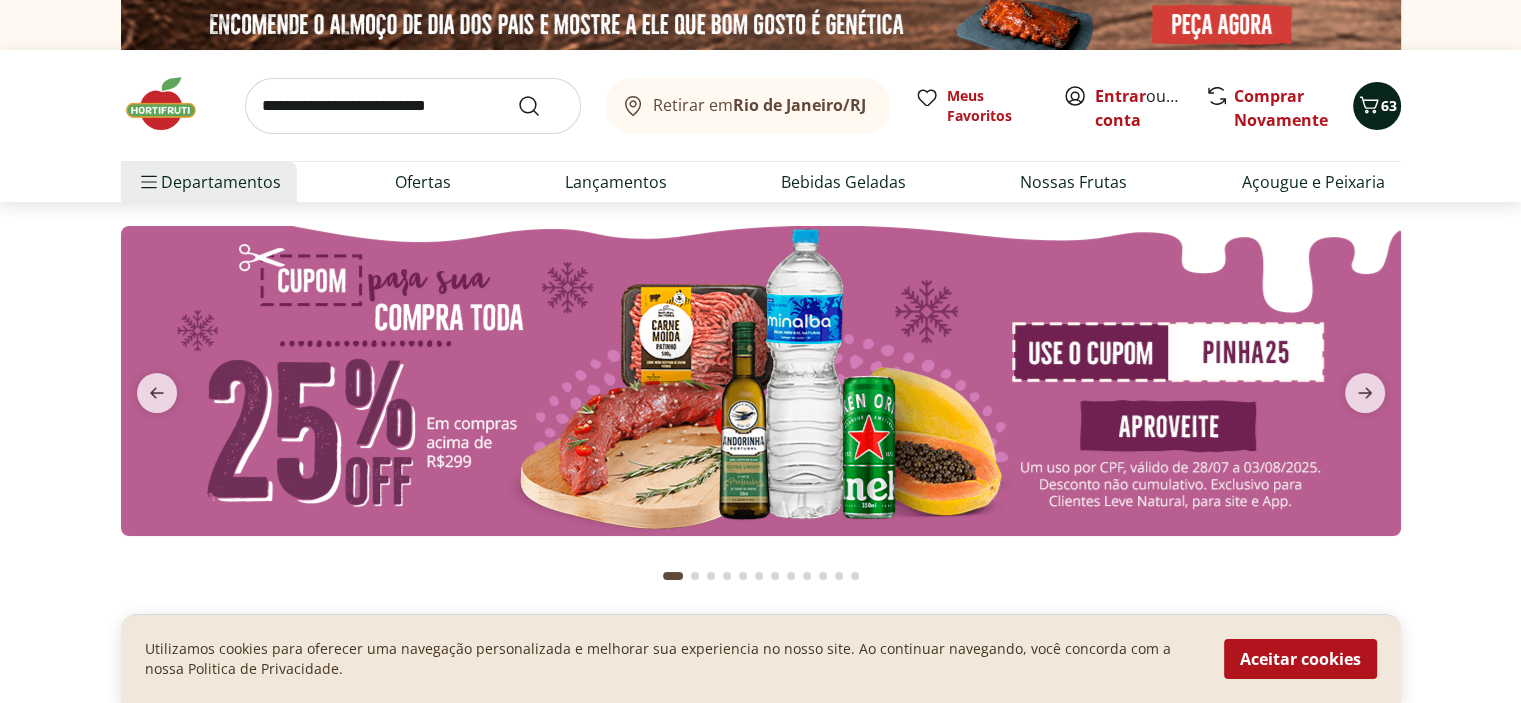 click on "63" at bounding box center (1377, 106) 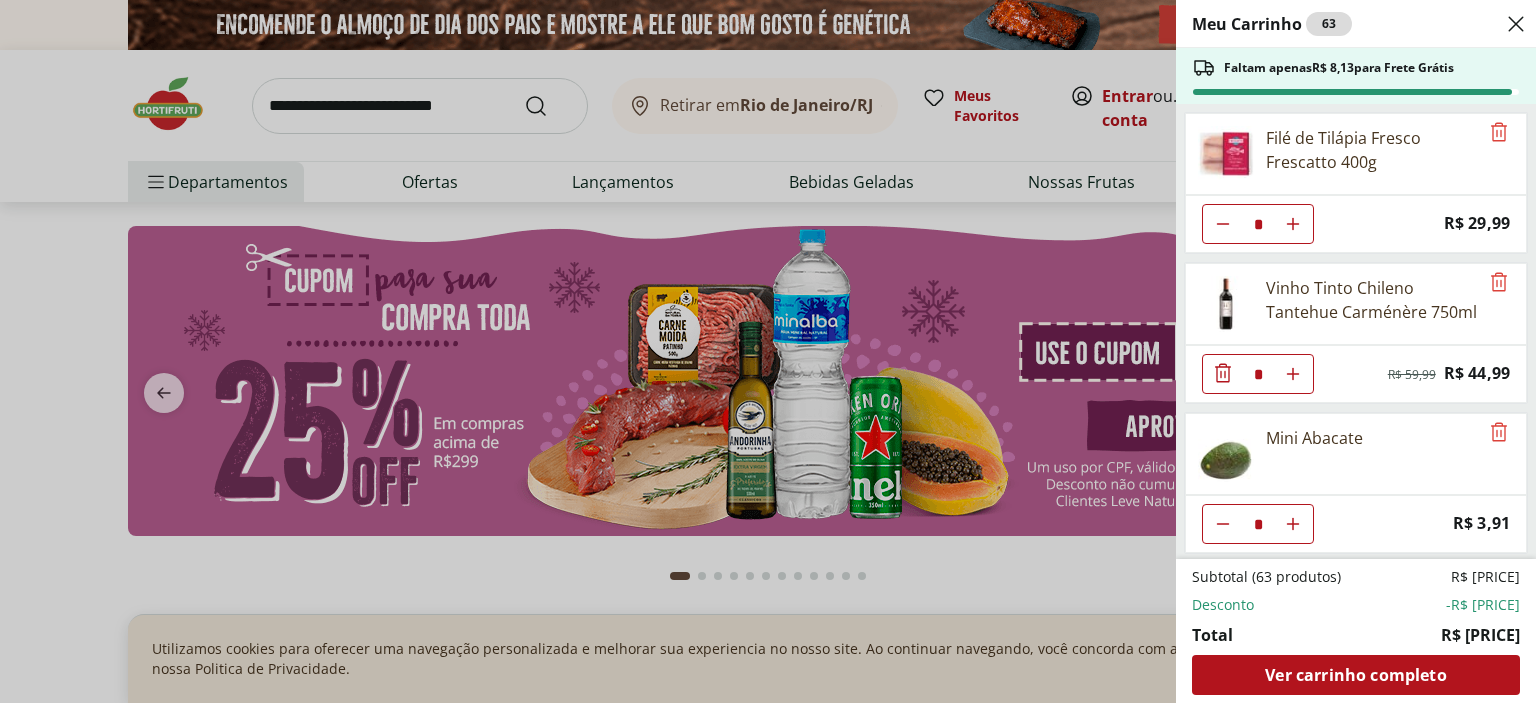 click on "Meu Carrinho 63 Faltam apenas  R$ 8,13  para Frete Grátis Filé de Tilápia Fresco Frescatto 400g * Price: R$ 29,99 Vinho Tinto Chileno Tantehue Carménère 750ml * Original price: R$ 59,99 Price: R$ 44,99 Mini Abacate * Price: R$ 3,91 Tomate Grape Fiorello 300g * Price: R$ 7,99 Queijo Mussarela Fatiado Tirolez * Original price: R$ 8,99 Price: R$ 6,99 Ovos Vermelhos Happy Eggs com 20 unidades * Price: R$ 26,99 Maçã em pacote Natural da Terra 1kg * Price: R$ 16,49 Carambola Unidade * Price: R$ 3,30 Abacaxi Unidade * Price: R$ 11,99 Mamão Papaia Unidade * Price: R$ 5,52 Banana Prata Orgânica * Price: R$ 14,39 Limão Tahity Unidade * Price: R$ 0,55 Filé Mignon Suíno Resfriado * Price: R$ 10,47 Carne Moída Bovina Resfriada * Original price: R$ 15,87 Price: R$ 11,11 Agrião Hidropônico Unidade * Price: R$ 5,99 Coentro Unidade * Price: R$ 3,49 Hortelã Unidade * Price: R$ 3,99 Aipo Salsão - Unidade * Price: R$ 9,99 Couve-Flor Unidade * Price: R$ 6,99 Couve Chinesa Unidade * Price: *" at bounding box center [768, 351] 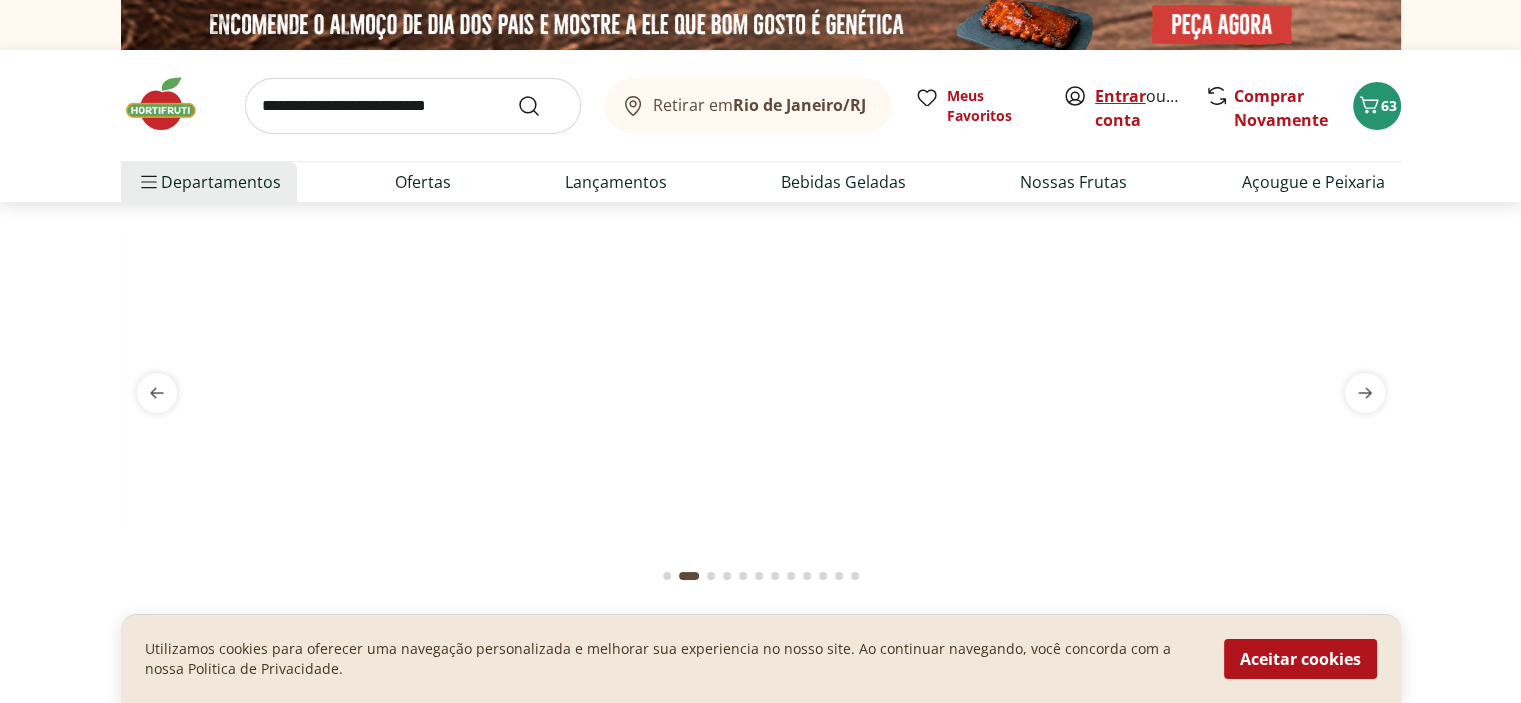 click on "Entrar" at bounding box center [1120, 96] 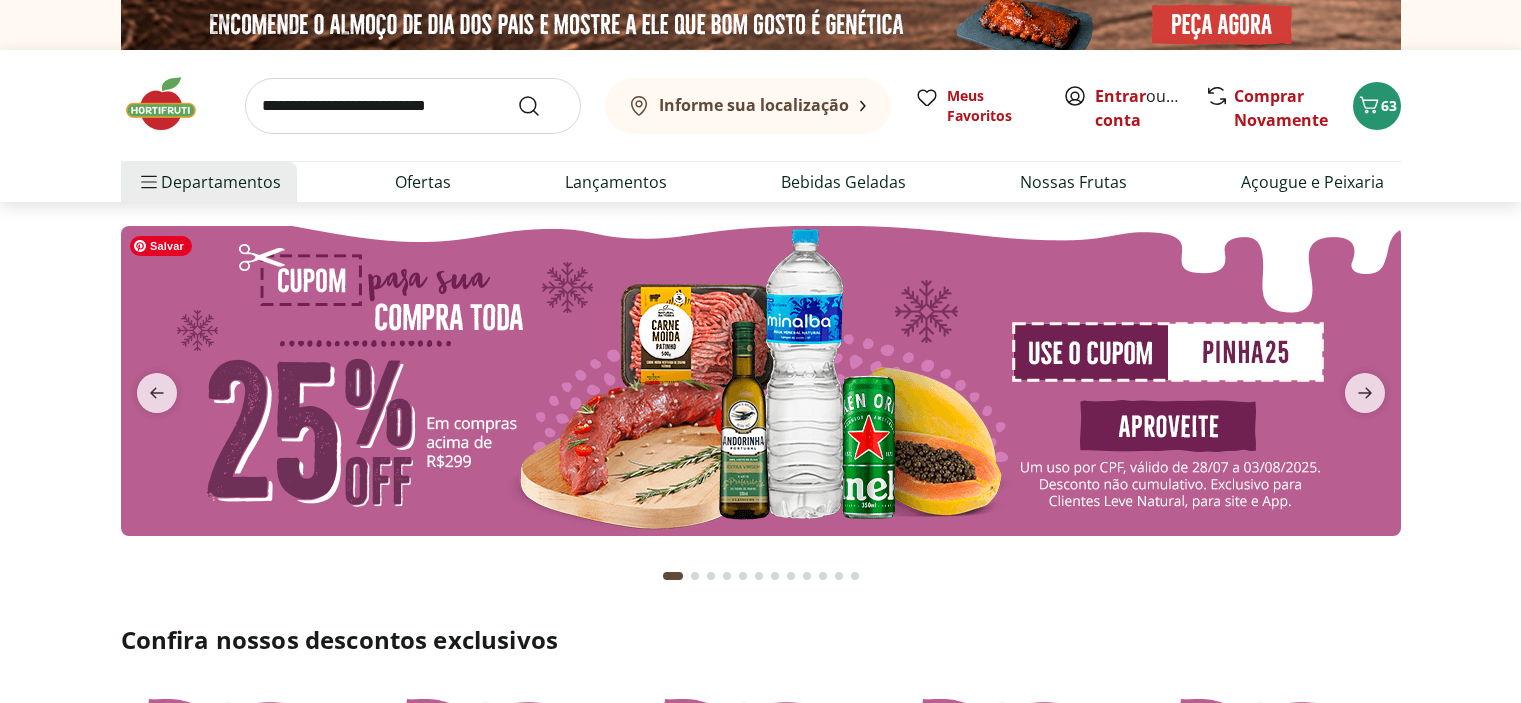 scroll, scrollTop: 0, scrollLeft: 0, axis: both 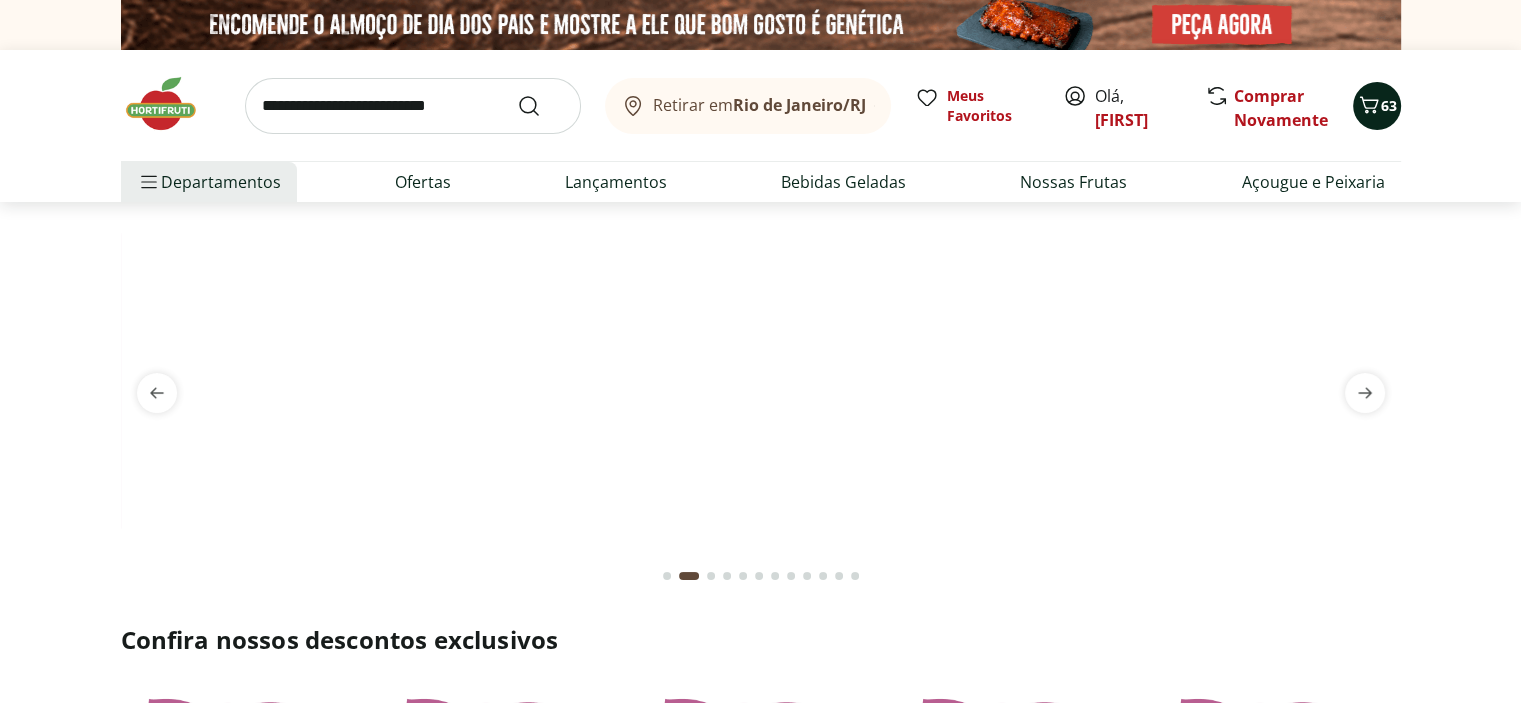 click 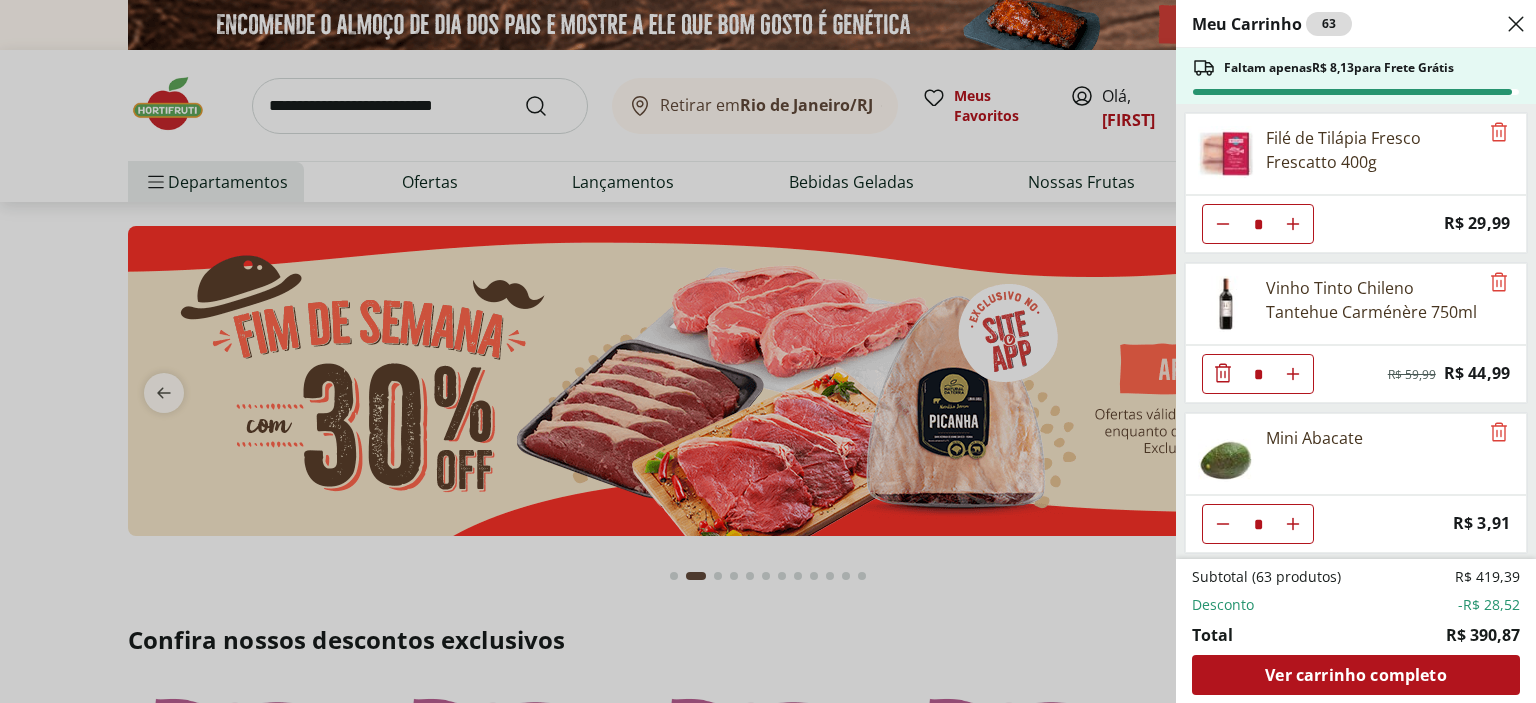 click on "Meu Carrinho 63 Faltam apenas  R$ 8,13  para Frete Grátis Filé de Tilápia Fresco Frescatto 400g * Price: R$ 29,99 Vinho Tinto Chileno Tantehue Carménère 750ml * Original price: R$ 59,99 Price: R$ 44,99 Mini Abacate * Price: R$ 3,91 Tomate Grape Fiorello 300g * Price: R$ 7,99 Queijo Mussarela Fatiado Tirolez * Original price: R$ 8,99 Price: R$ 6,99 Ovos Vermelhos Happy Eggs com 20 unidades * Price: R$ 26,99 Maçã em pacote Natural da Terra 1kg * Price: R$ 16,49 Carambola Unidade * Price: R$ 3,30 Abacaxi Unidade * Price: R$ 11,99 Mamão Papaia Unidade * Price: R$ 5,52 Banana Prata Orgânica * Price: R$ 14,39 Limão Tahity Unidade * Price: R$ 0,55 Filé Mignon Suíno Resfriado * Price: R$ 10,47 Carne Moída Bovina Resfriada * Original price: R$ 15,87 Price: R$ 11,11 Agrião Hidropônico Unidade * Price: R$ 5,99 Coentro Unidade * Price: R$ 3,49 Hortelã Unidade * Price: R$ 3,99 Aipo Salsão - Unidade * Price: R$ 9,99 Couve-Flor Unidade * Price: R$ 6,99 Couve Chinesa Unidade * Price: *" at bounding box center [768, 351] 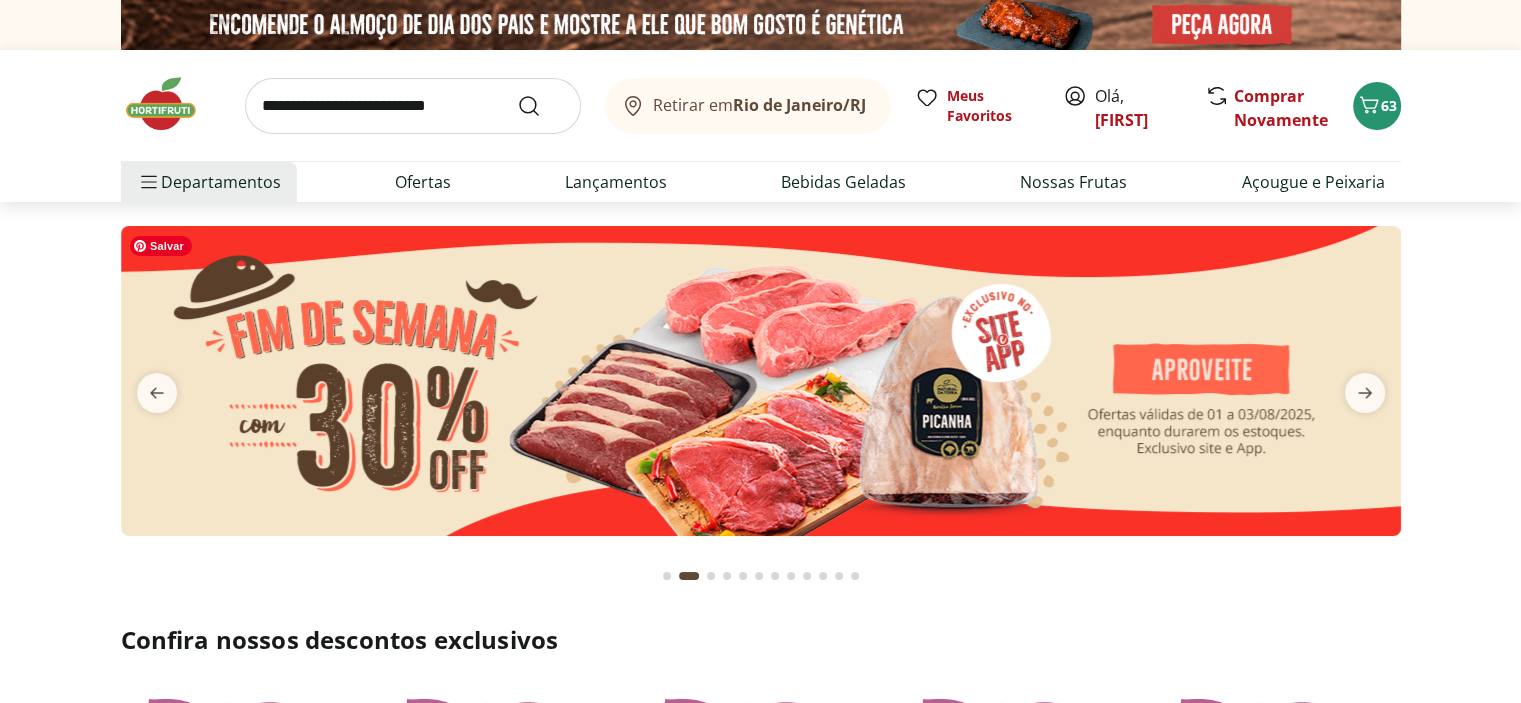 click at bounding box center [761, 381] 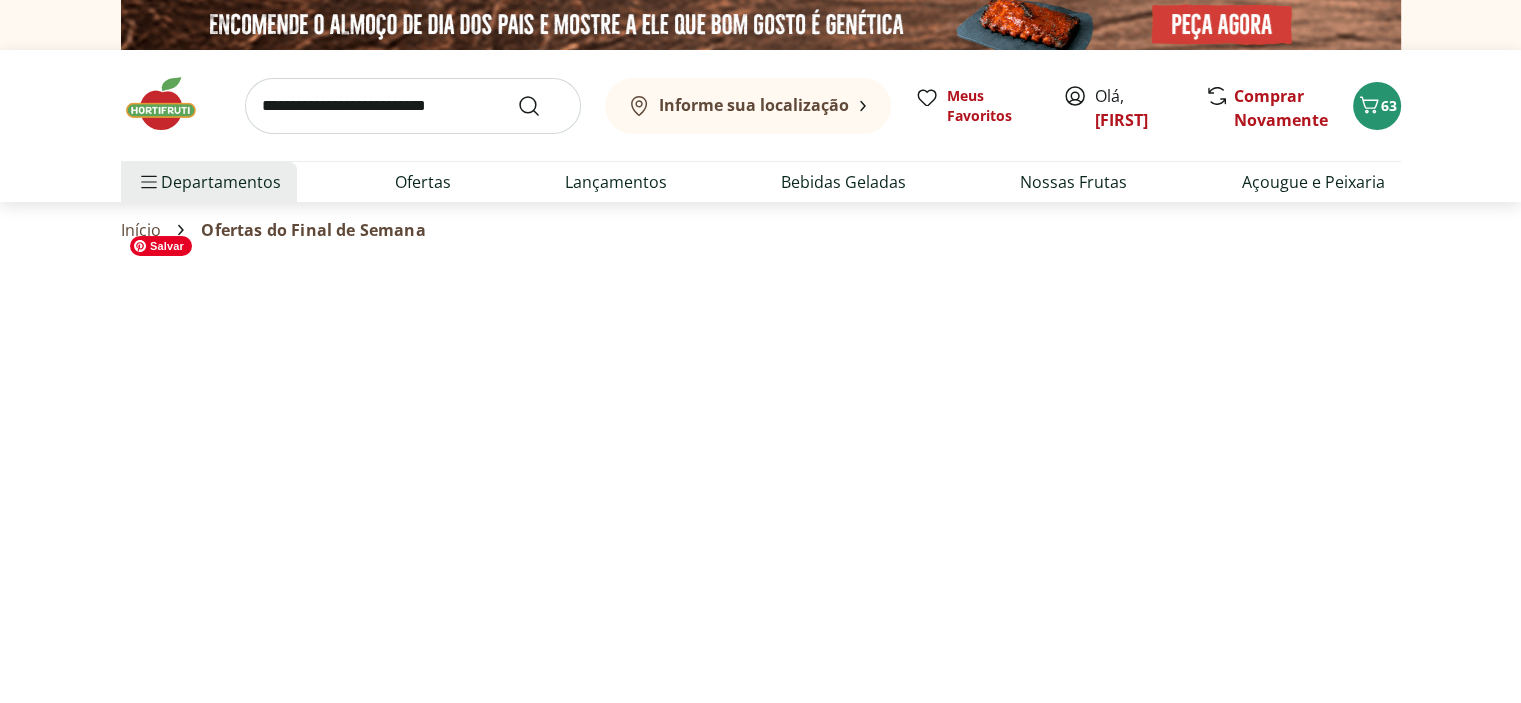 select on "**********" 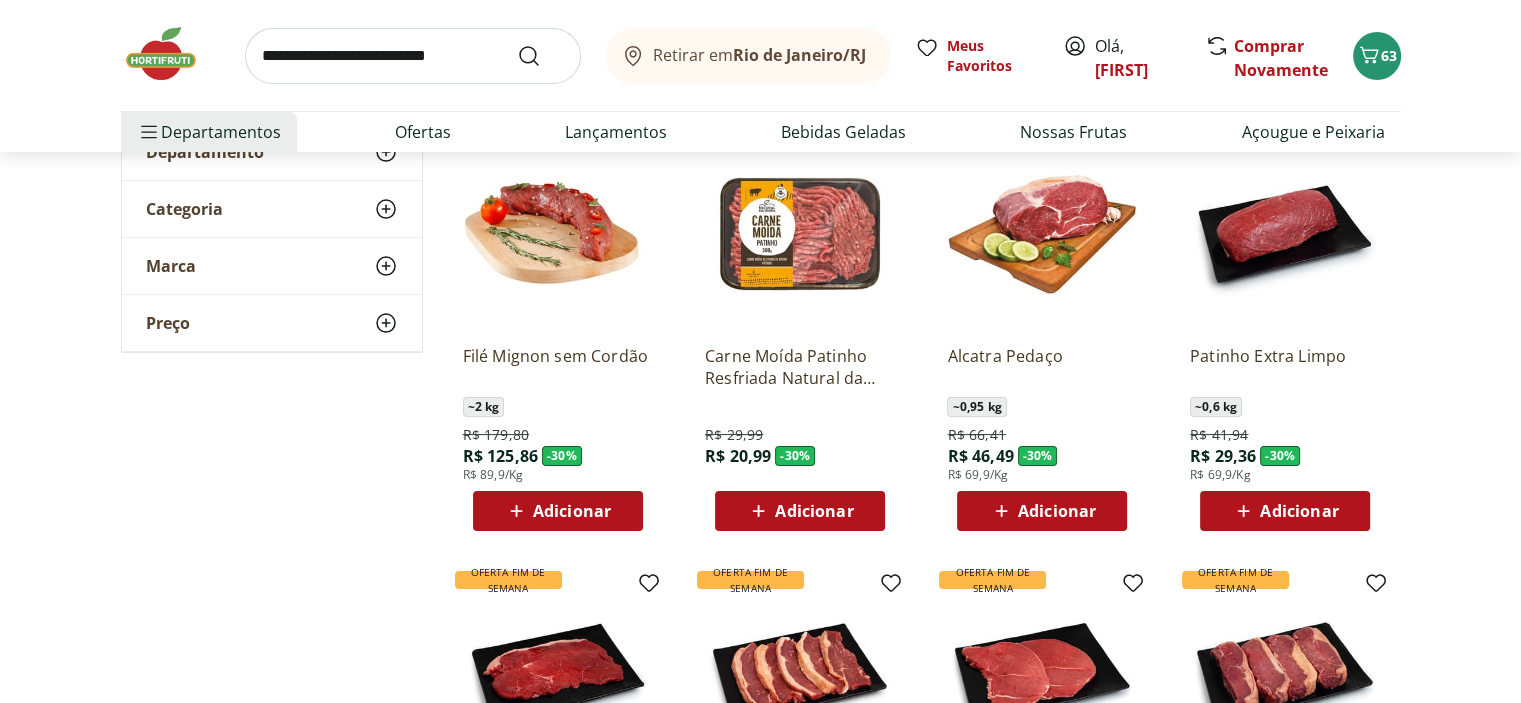 scroll, scrollTop: 212, scrollLeft: 0, axis: vertical 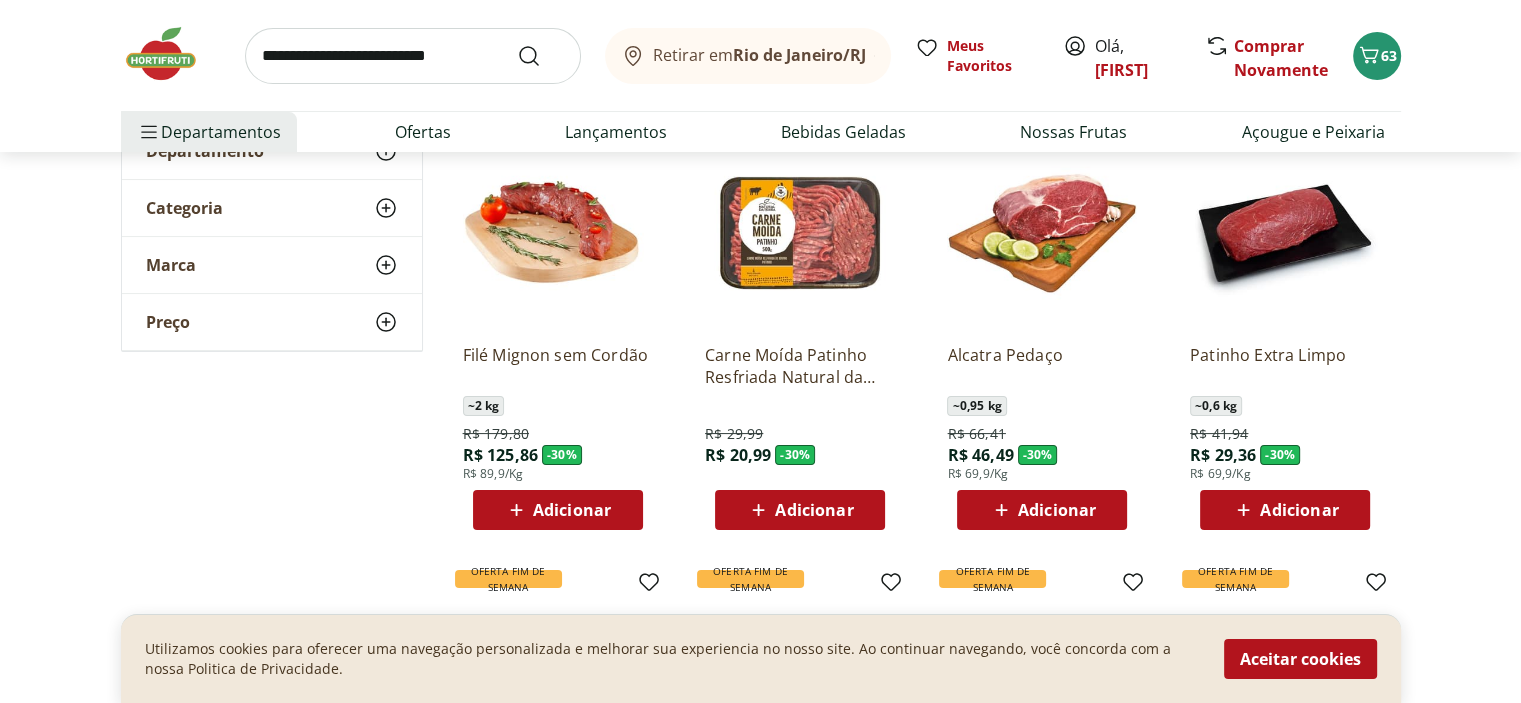 click on "Adicionar" at bounding box center (572, 510) 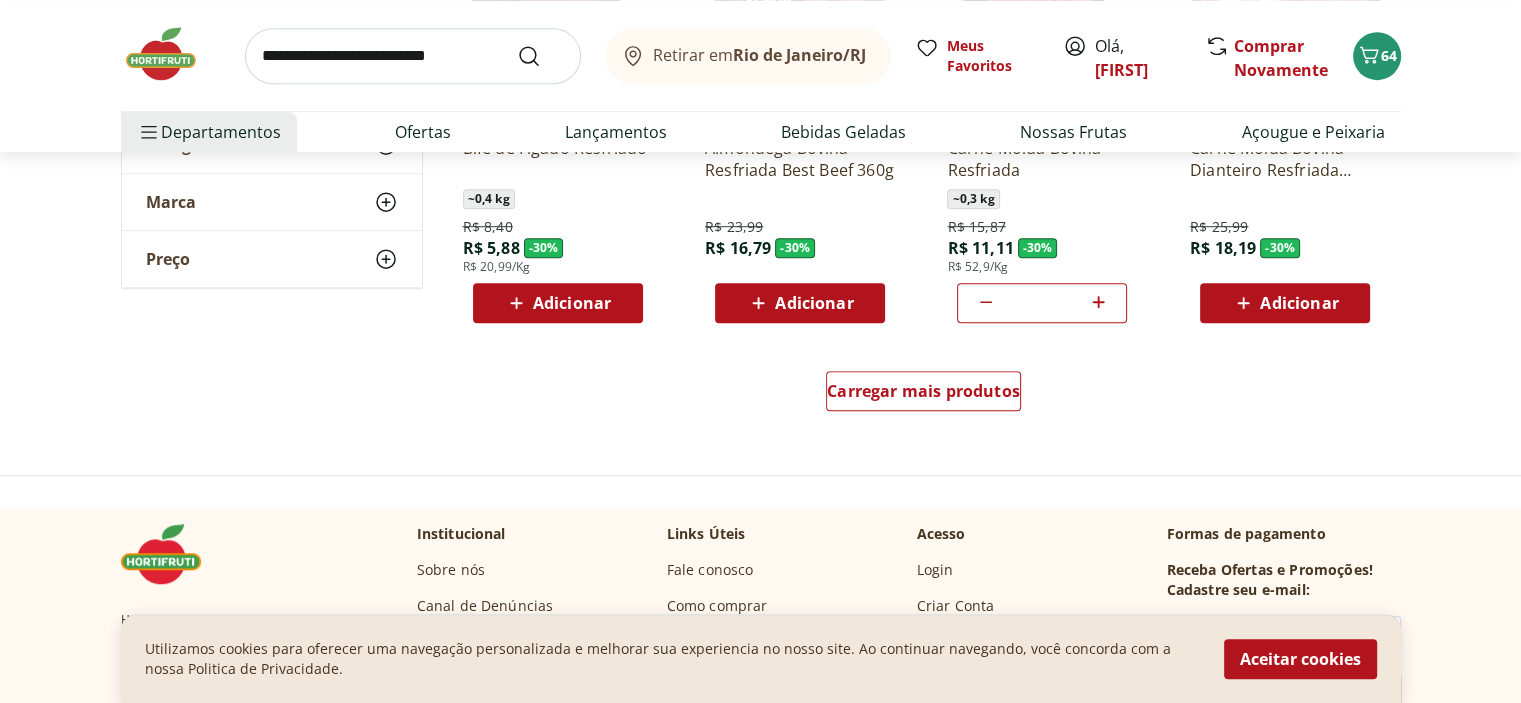 scroll, scrollTop: 1298, scrollLeft: 0, axis: vertical 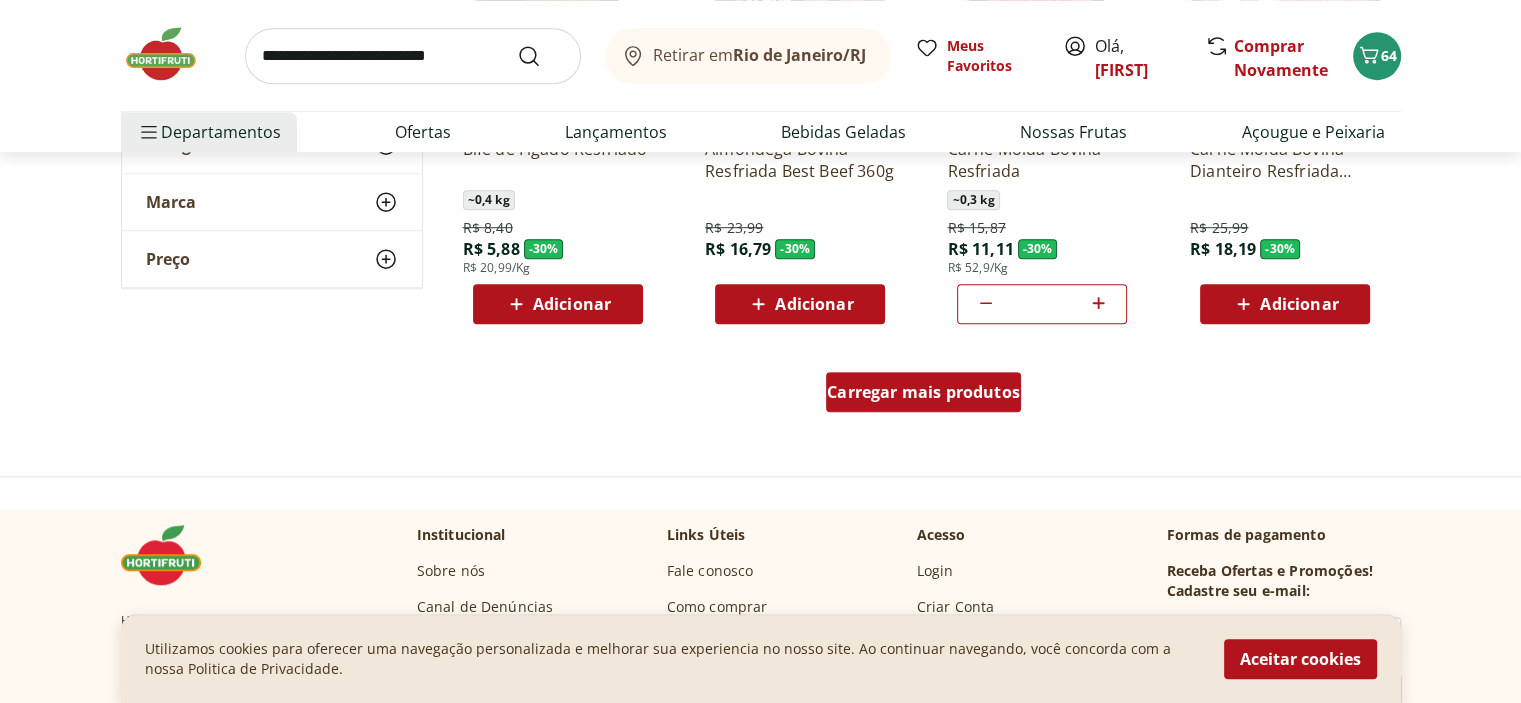 click on "Carregar mais produtos" at bounding box center [923, 392] 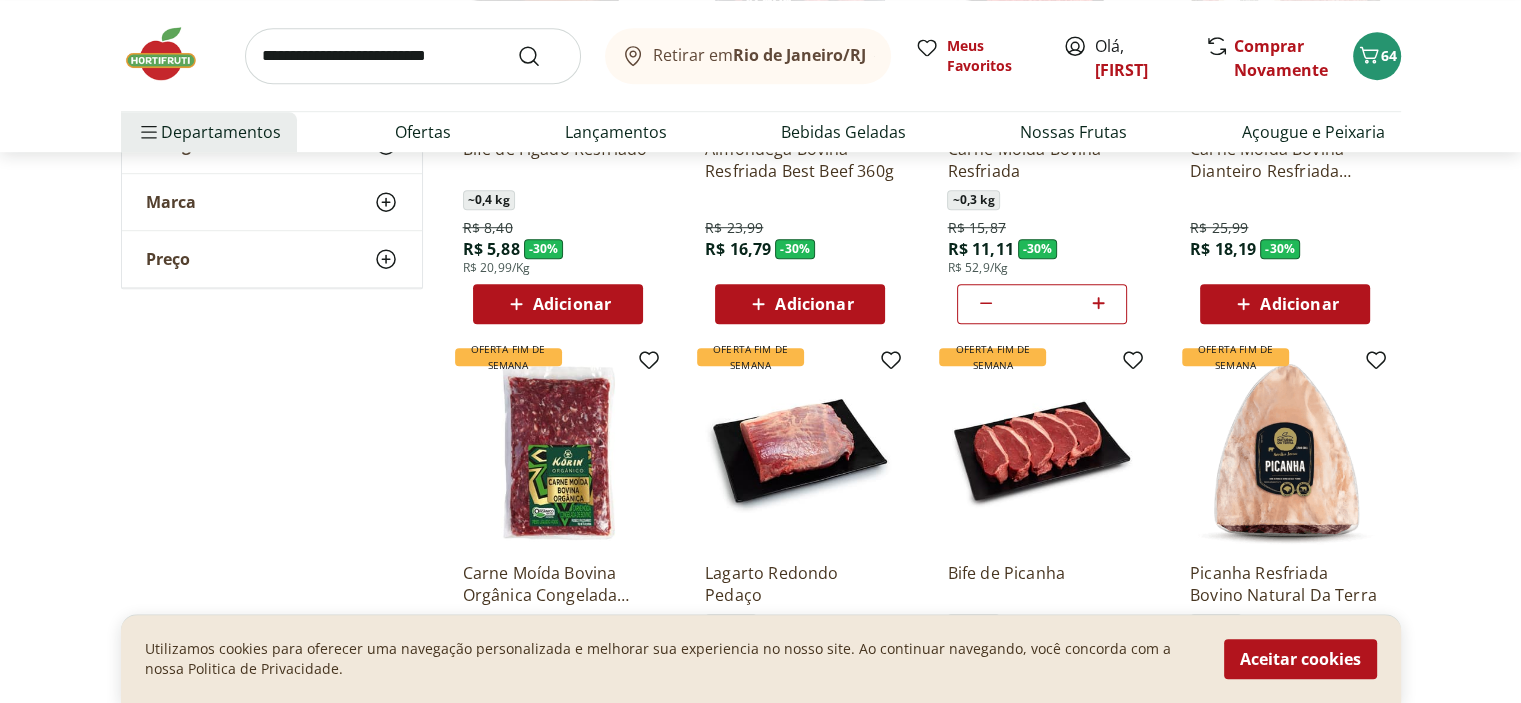 scroll, scrollTop: 1506, scrollLeft: 0, axis: vertical 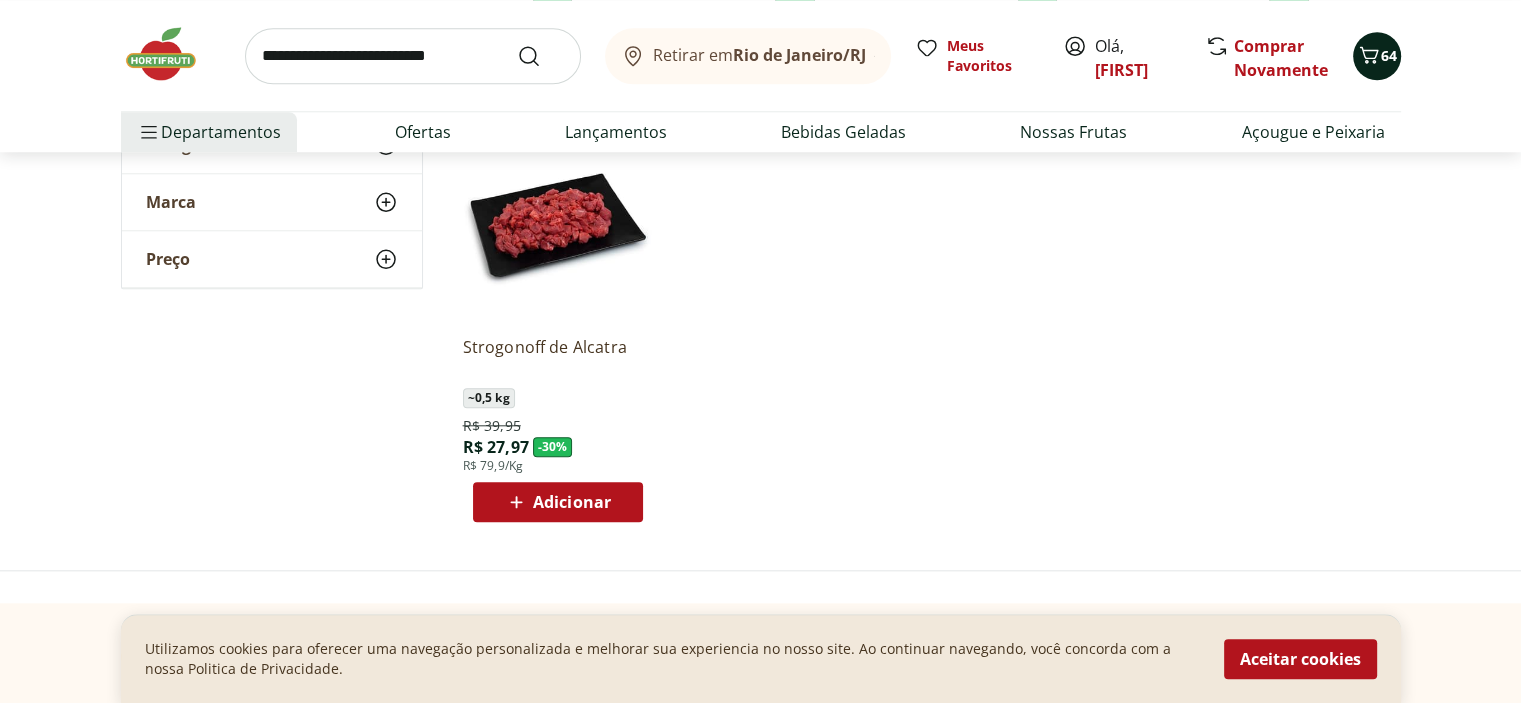 click 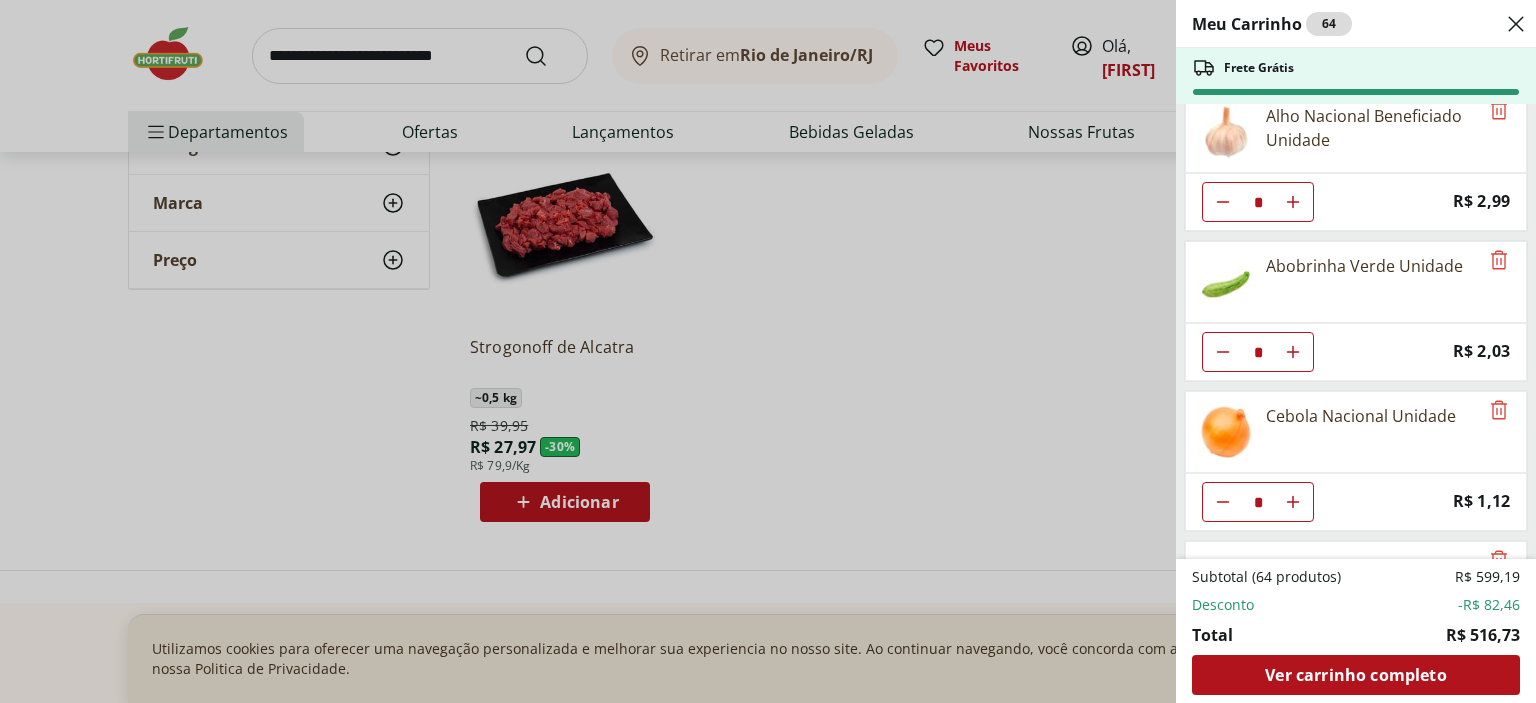 scroll, scrollTop: 4612, scrollLeft: 0, axis: vertical 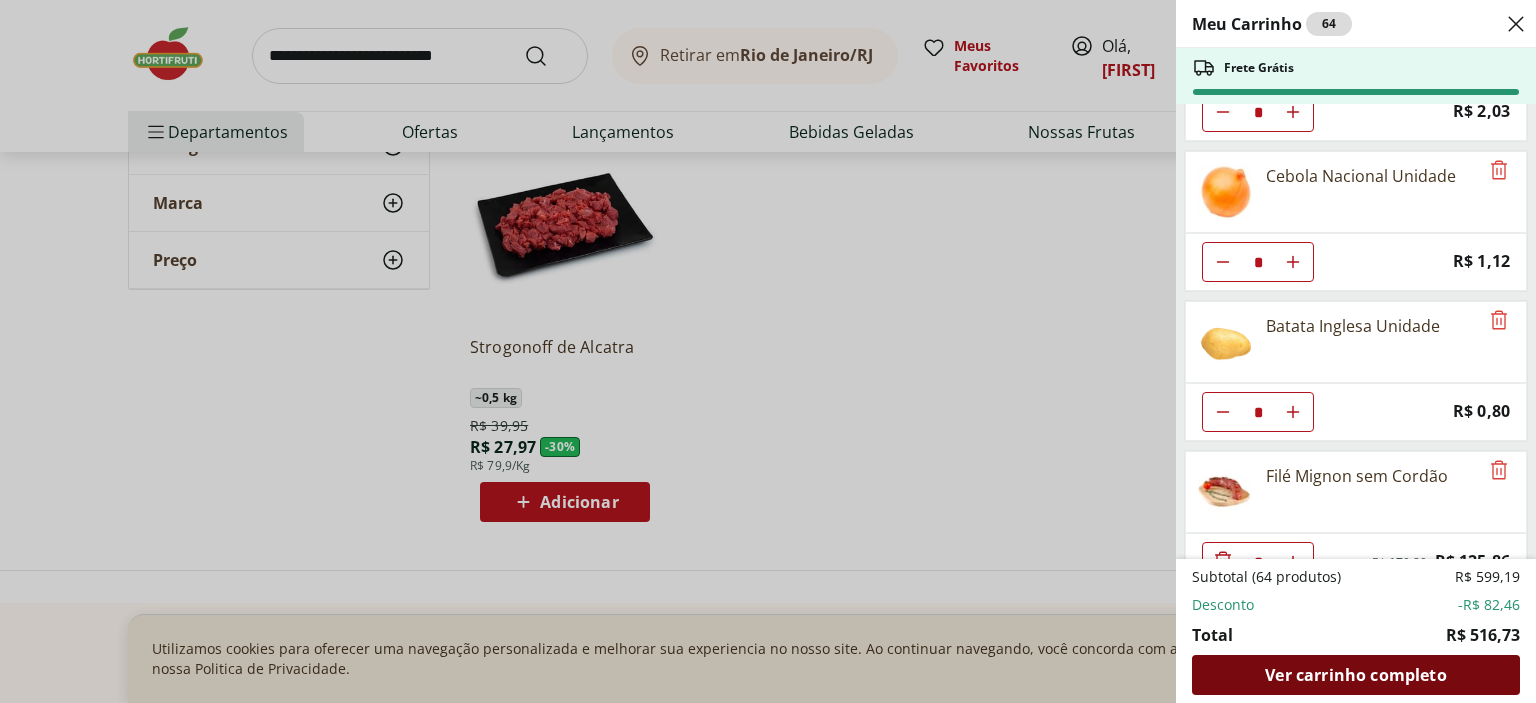 click on "Ver carrinho completo" at bounding box center [1355, 675] 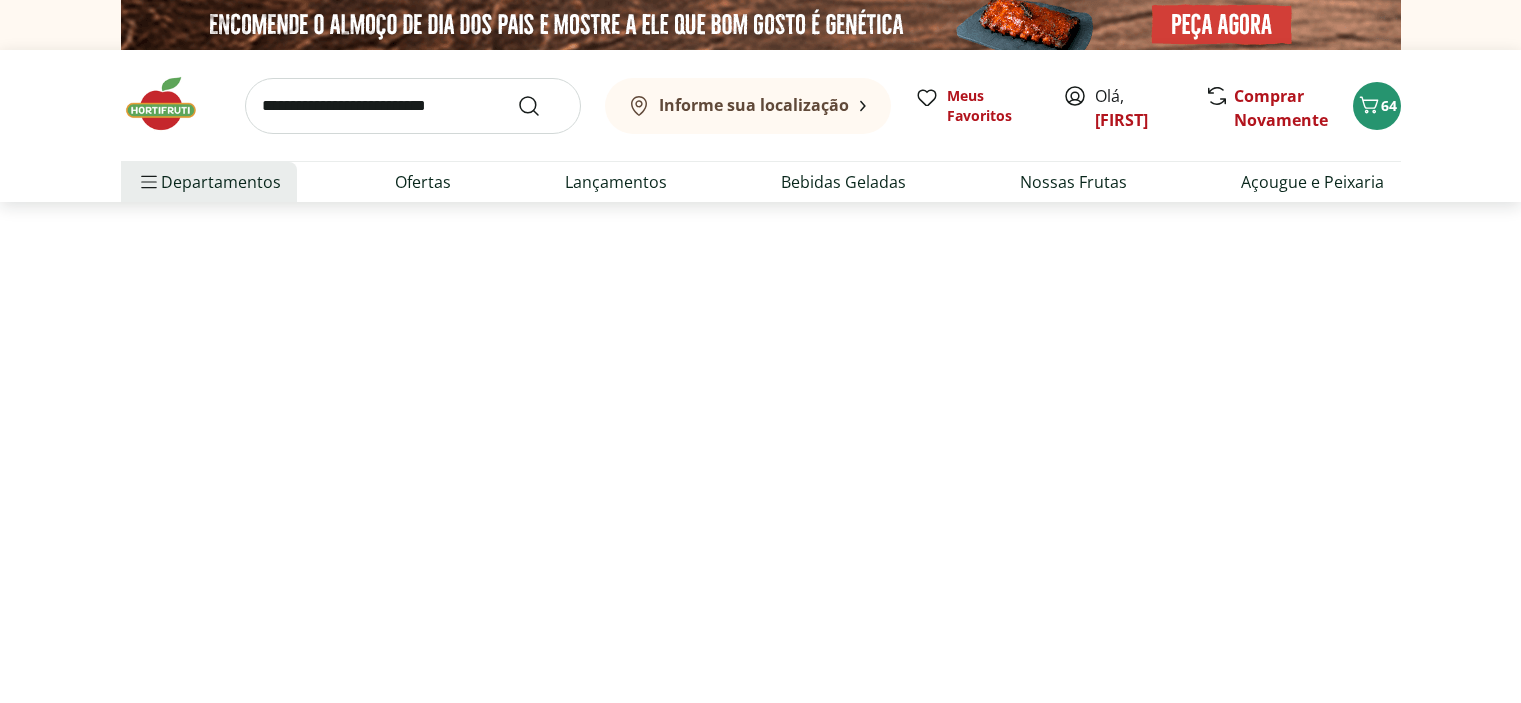 scroll, scrollTop: 0, scrollLeft: 0, axis: both 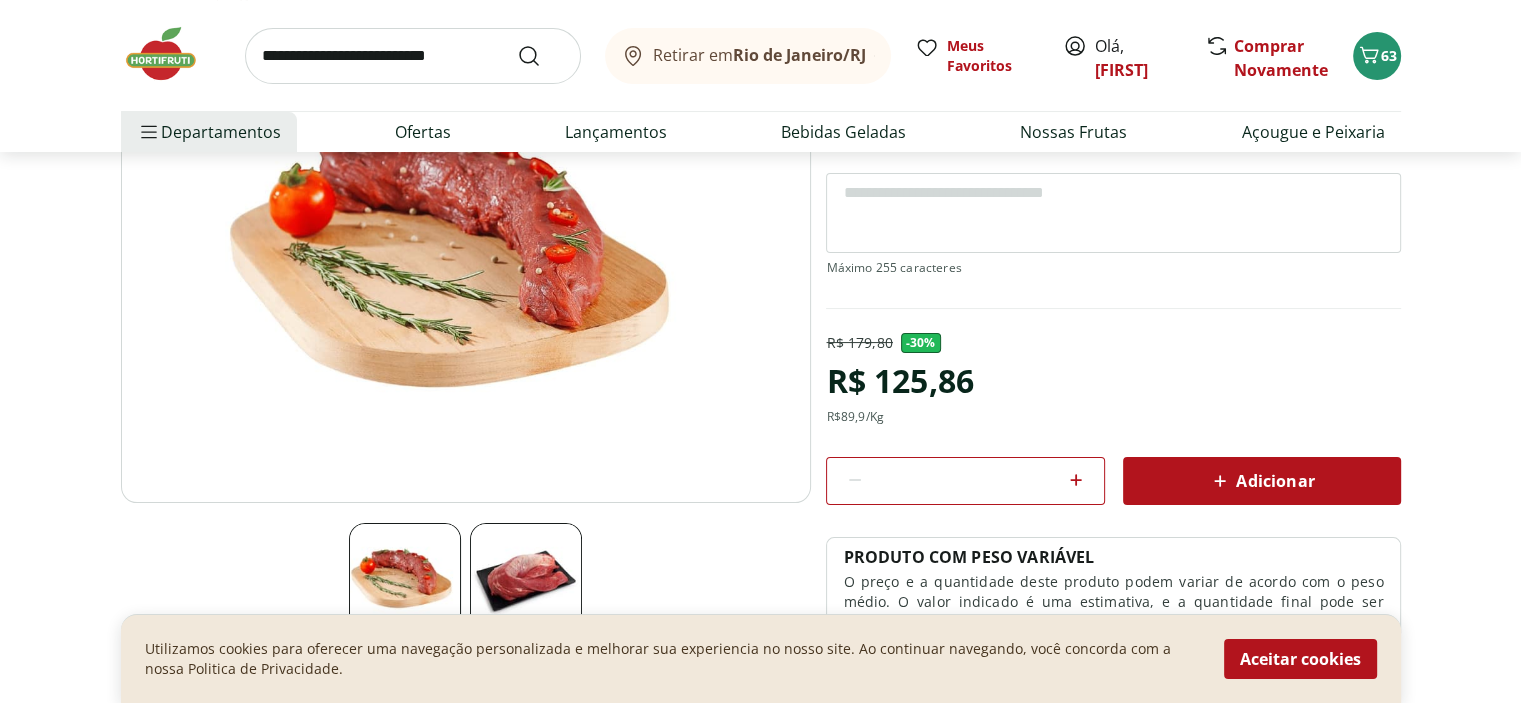 click on "Adicionar" at bounding box center [1261, 481] 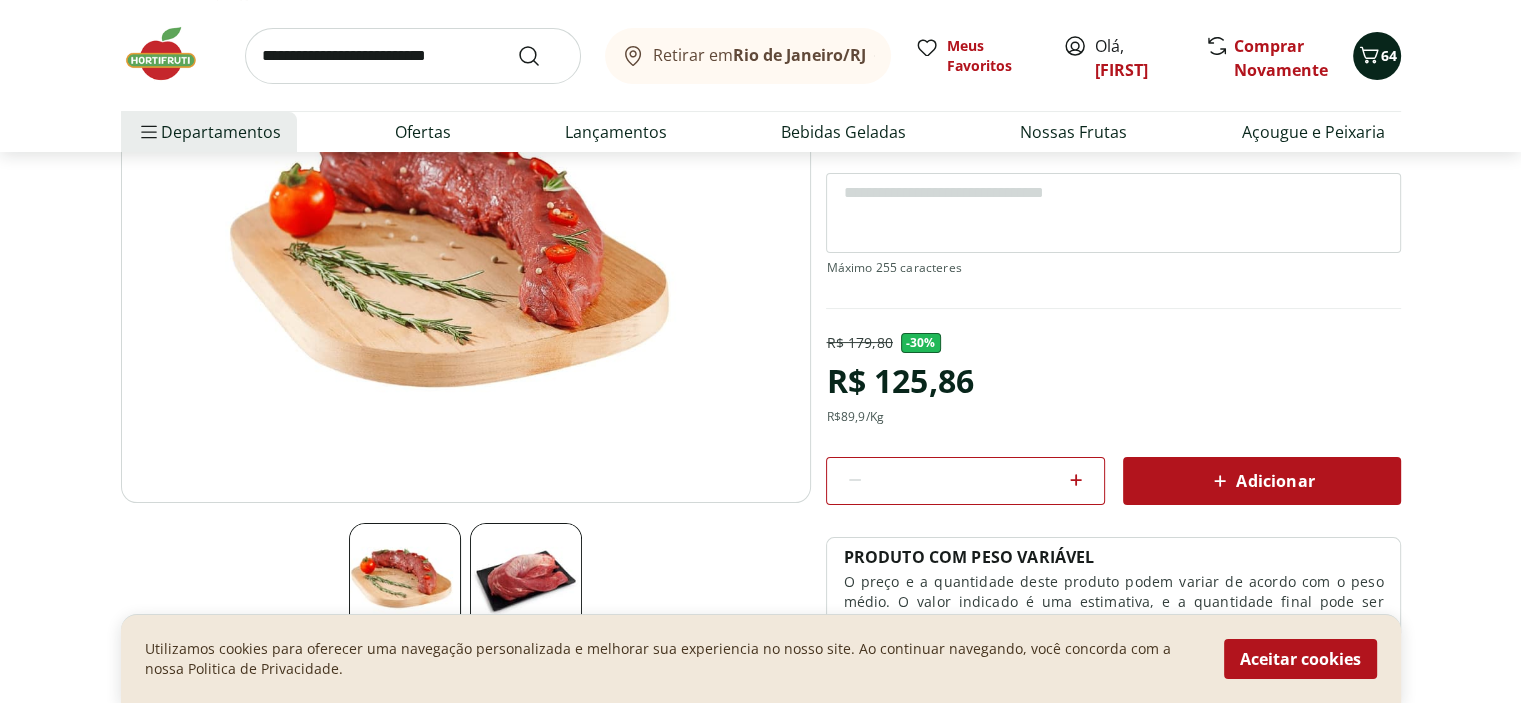click on "64" at bounding box center (1389, 55) 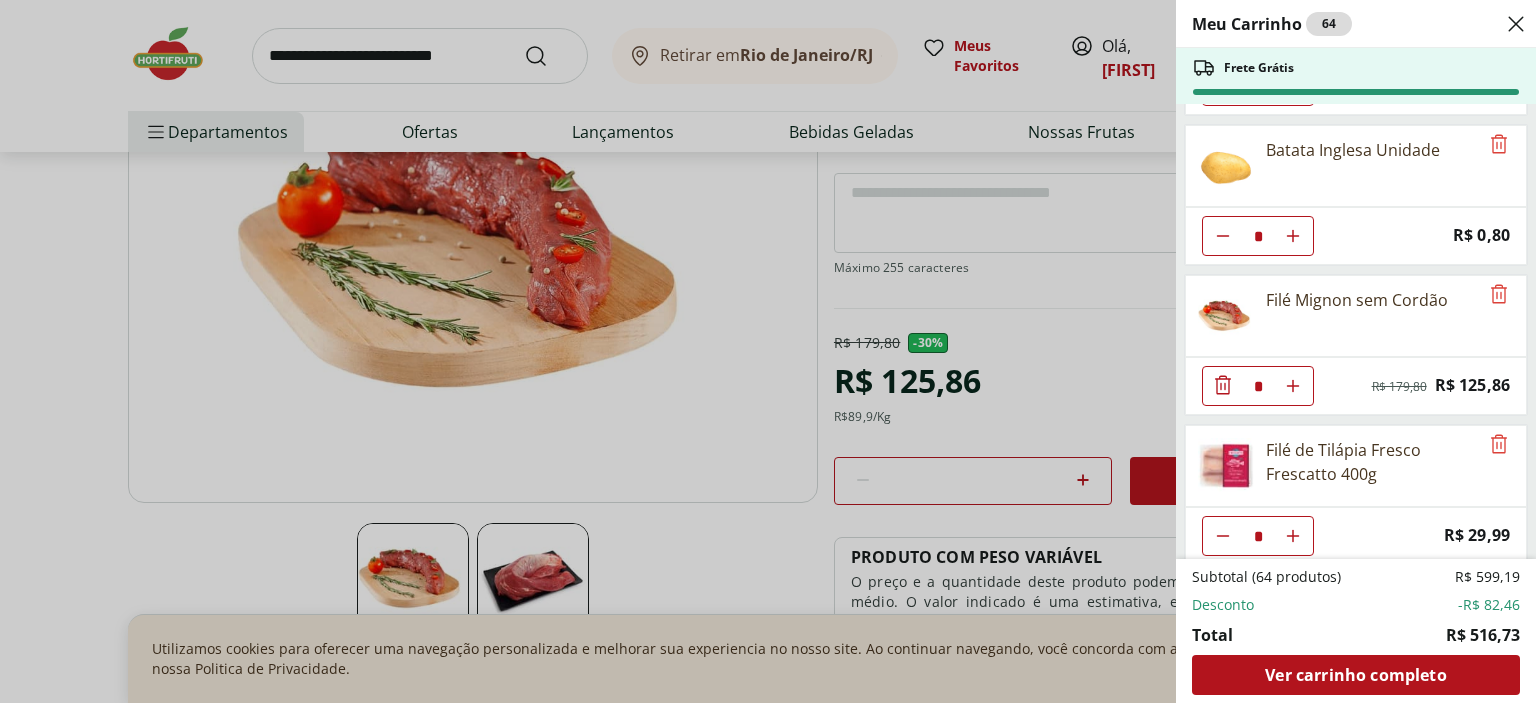scroll, scrollTop: 4180, scrollLeft: 0, axis: vertical 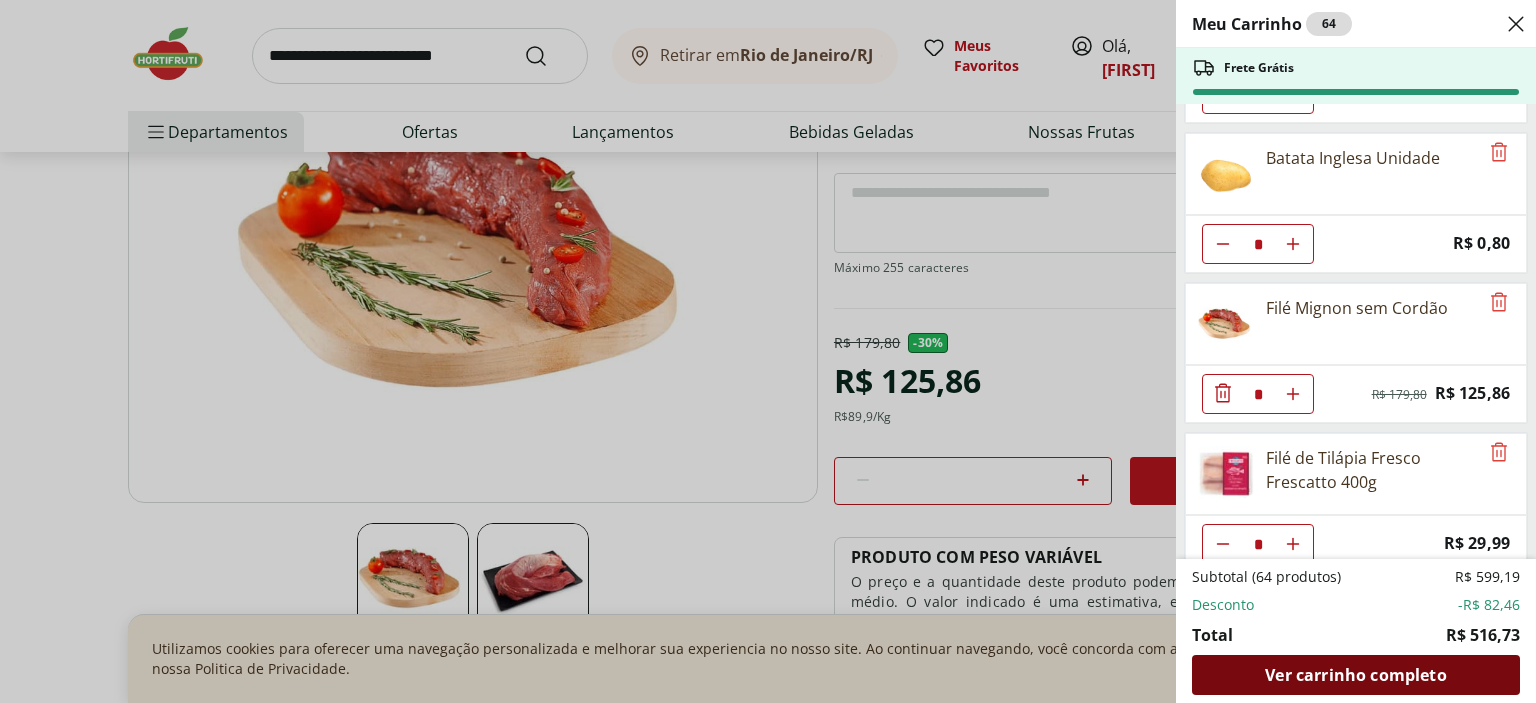 click on "Ver carrinho completo" at bounding box center (1355, 675) 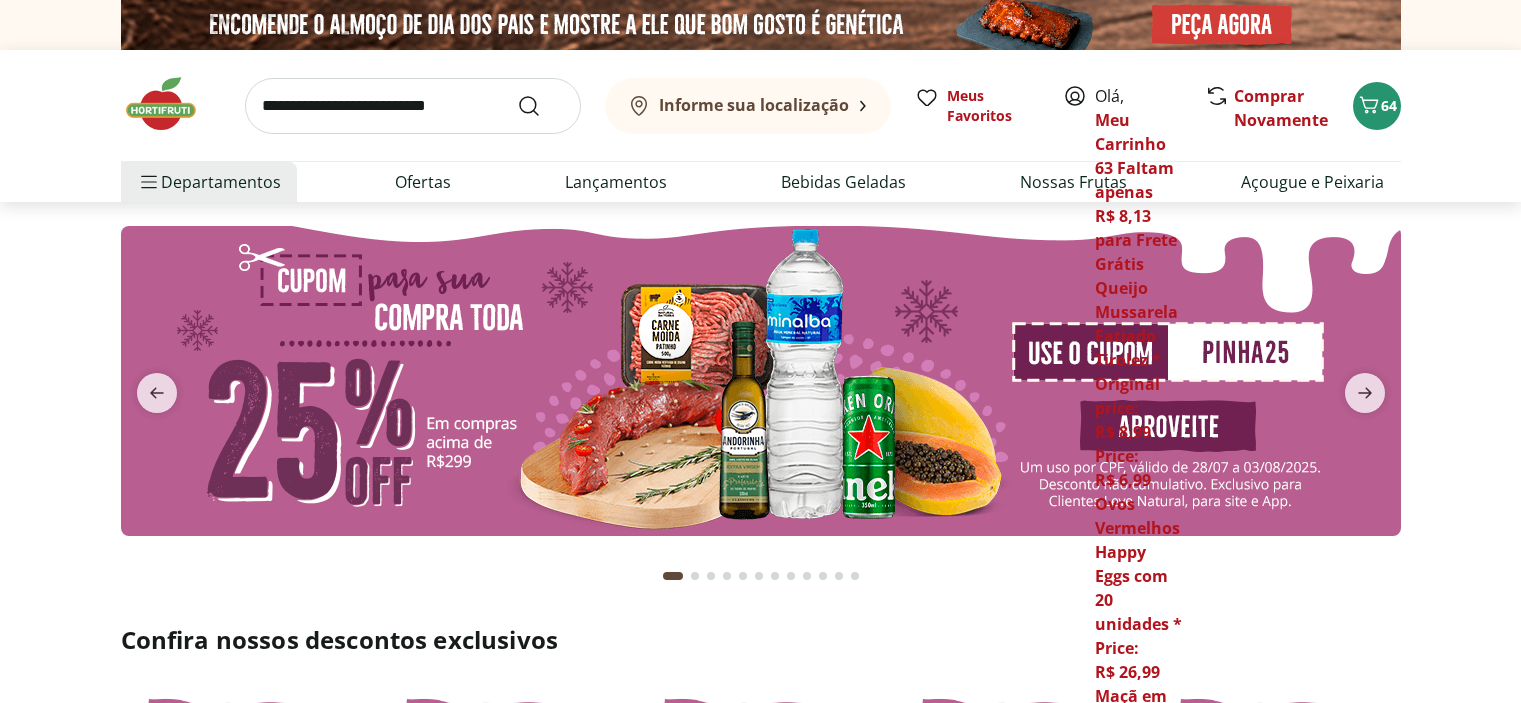scroll, scrollTop: 0, scrollLeft: 0, axis: both 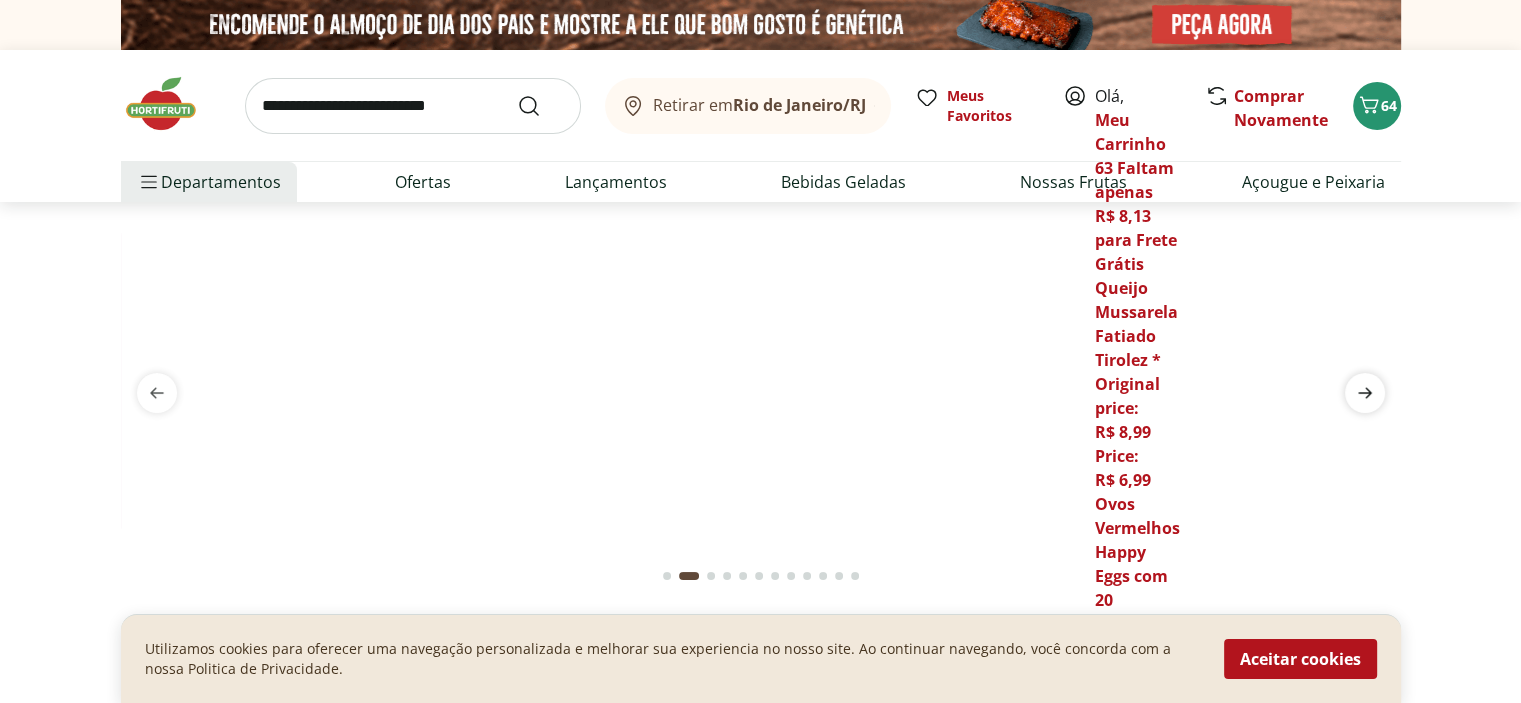 click 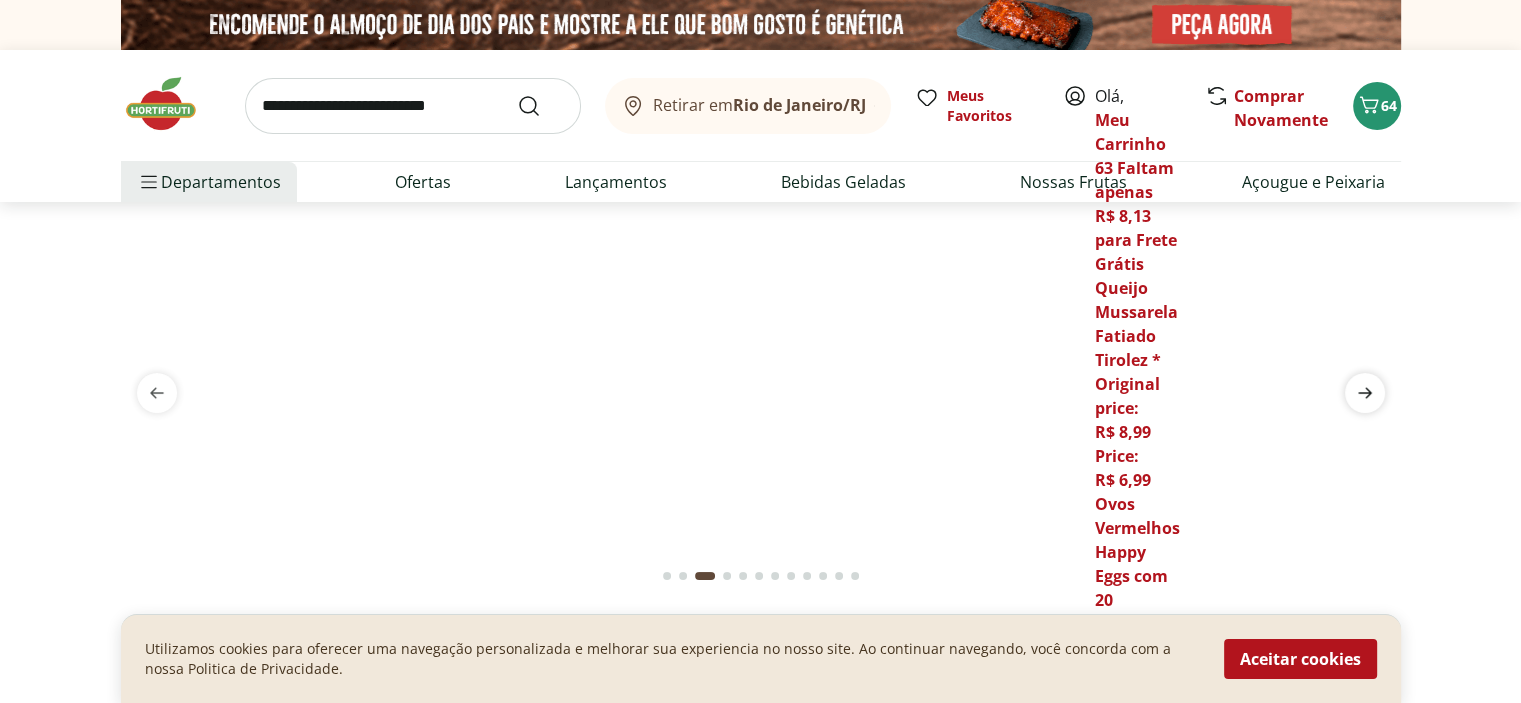 click 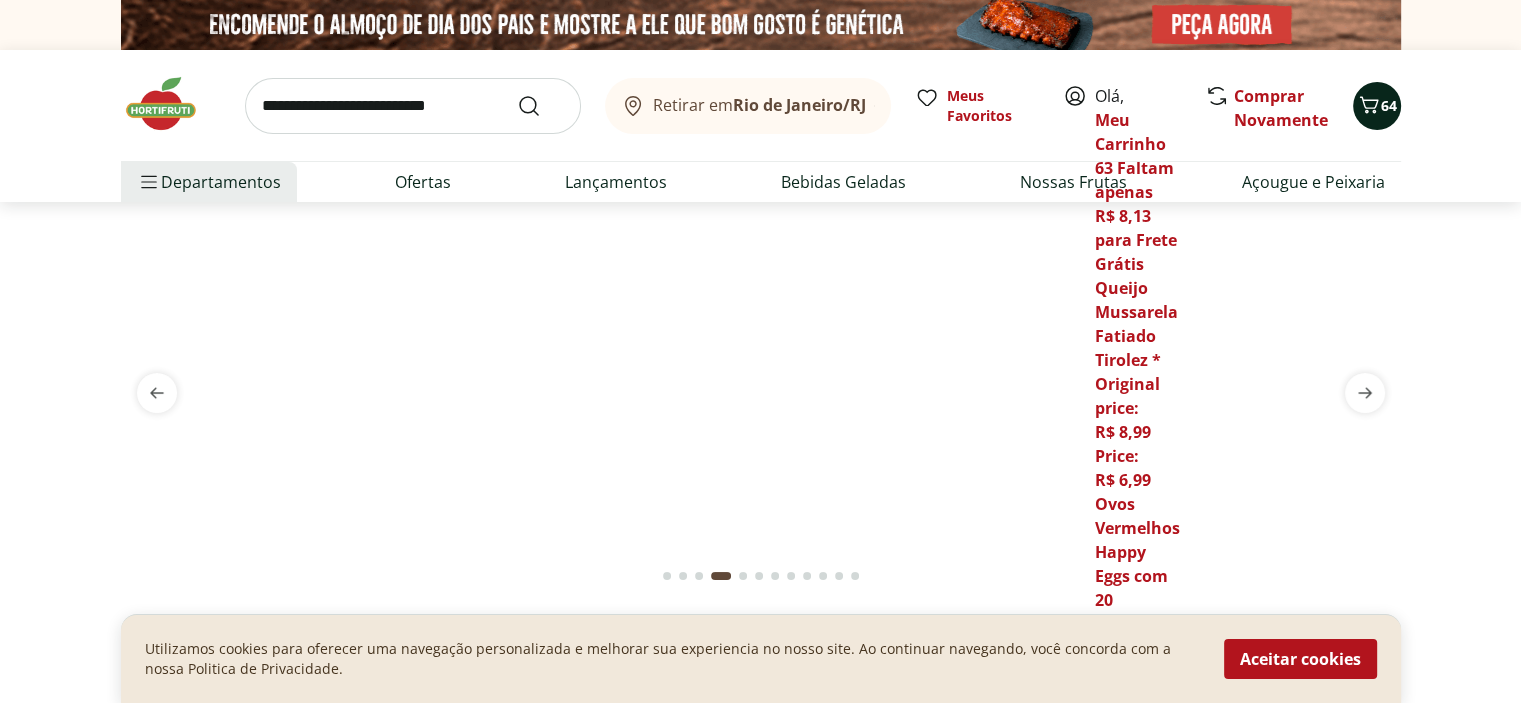 click 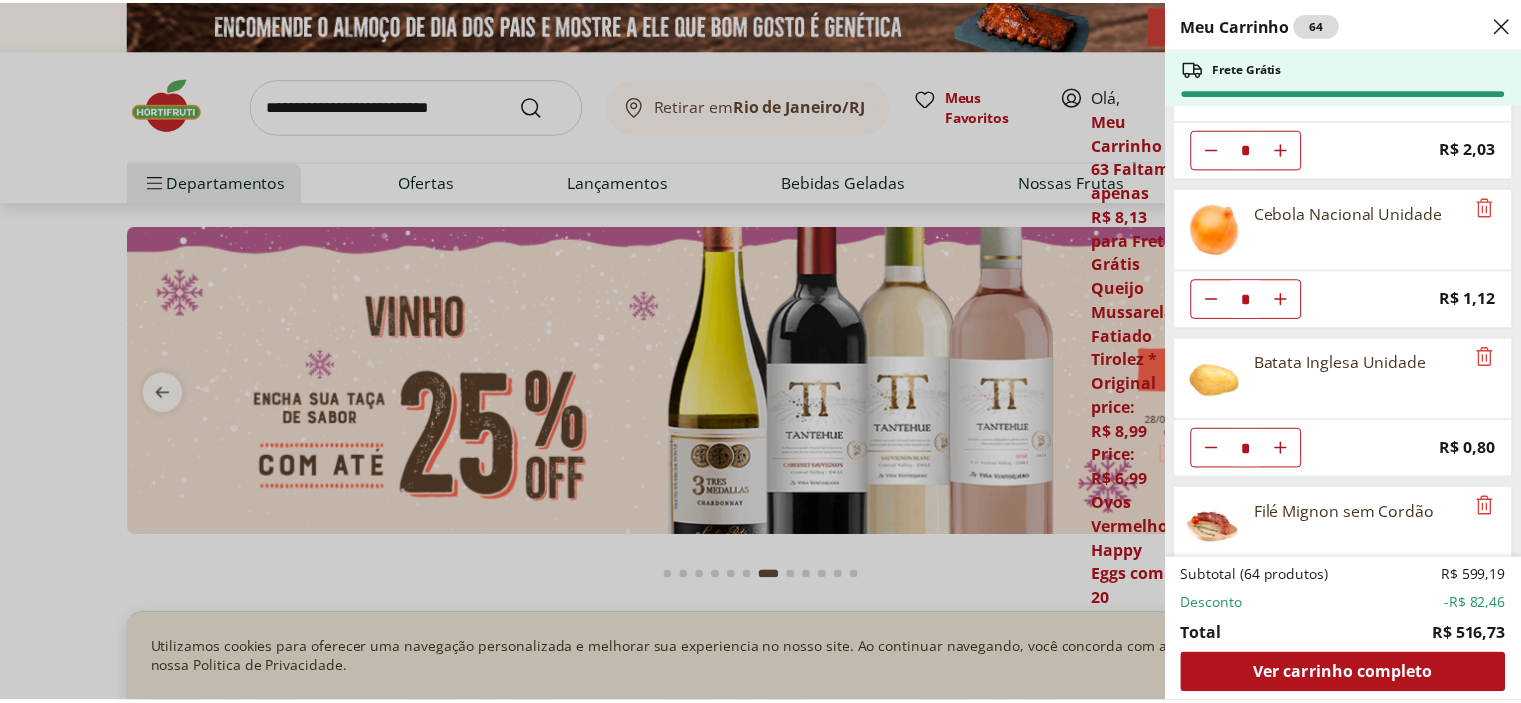 scroll, scrollTop: 4199, scrollLeft: 0, axis: vertical 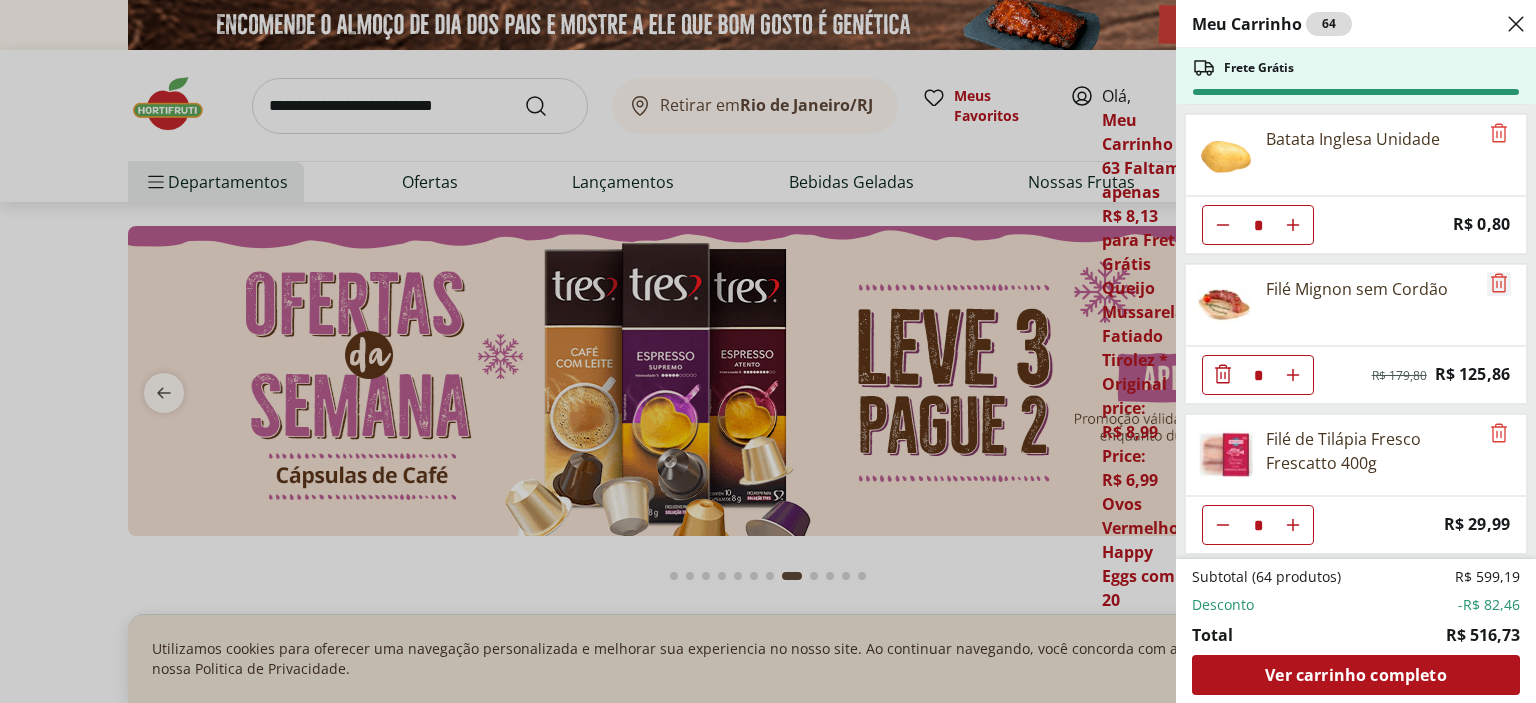 click 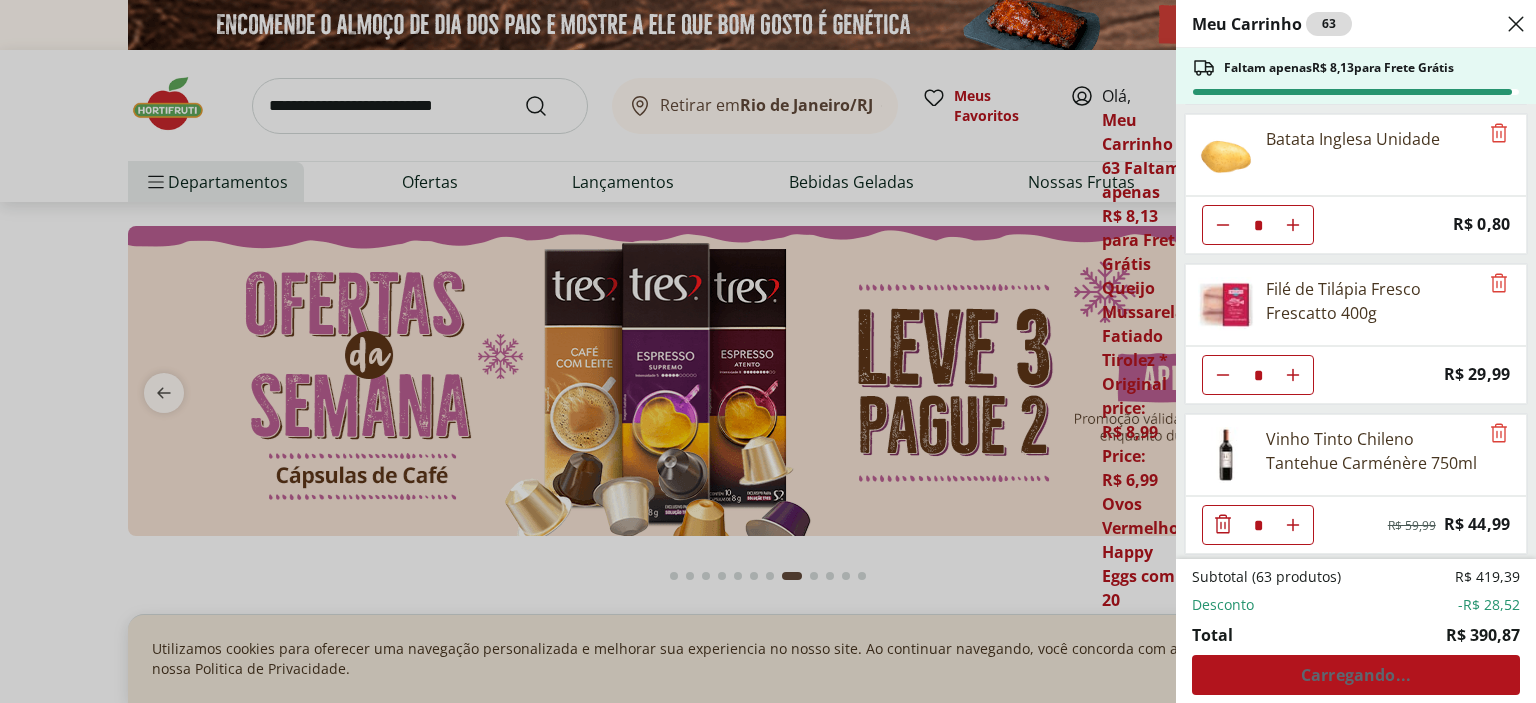 click on "Meu Carrinho 63 Faltam apenas  R$ 8,13  para Frete Grátis Queijo Mussarela Fatiado Tirolez * Original price: R$ 8,99 Price: R$ 6,99 Ovos Vermelhos Happy Eggs com 20 unidades * Price: R$ 26,99 Maçã em pacote Natural da Terra 1kg * Price: R$ 16,49 Carambola Unidade * Price: R$ 3,30 Abacaxi Unidade * Price: R$ 11,99 Mamão Papaia Unidade * Price: R$ 5,52 Banana Prata Orgânica * Price: R$ 14,39 Limão Tahity Unidade * Price: R$ 0,55 Filé Mignon Suíno Resfriado * Price: R$ 10,47 Carne Moída Bovina Resfriada * Original price: R$ 15,87 Price: R$ 11,11 Agrião Hidropônico Unidade * Price: R$ 5,99 Coentro Unidade * Price: R$ 3,49 Hortelã Unidade * Price: R$ 3,99 Aipo Salsão - Unidade * Price: R$ 9,99 Couve-Flor Unidade * Price: R$ 6,99 Couve Chinesa Unidade * Price: R$ 2,50 Couve Mineira Orgânica Maço * Price: R$ 5,99 Alho Poró - Unidade * Price: R$ 5,29 Rabanete Rama * Price: R$ 8,79 Alface Americana Unidade * Price: R$ 3,99 Salsa/Salsinha Maço Unidade * Price: R$ 3,49 * Price: *" at bounding box center (768, 351) 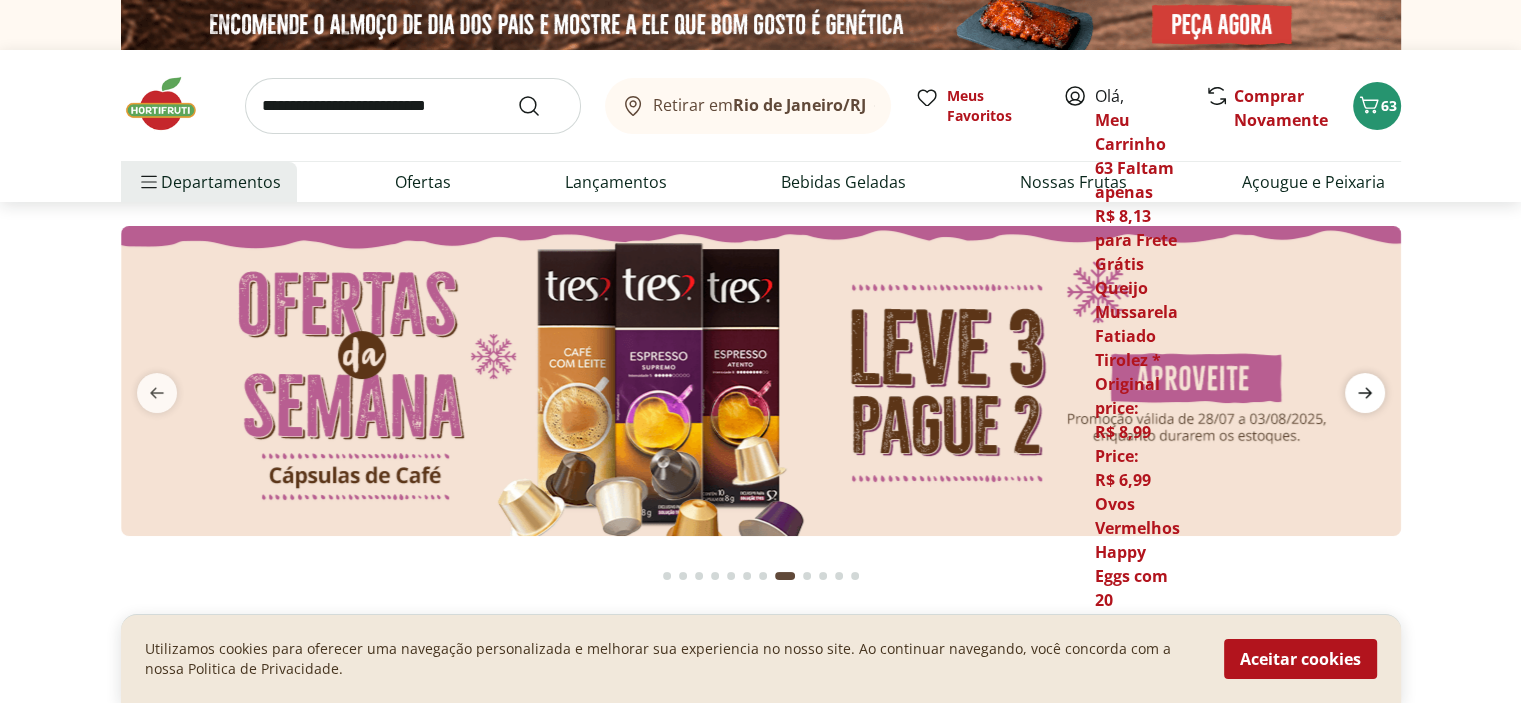 click 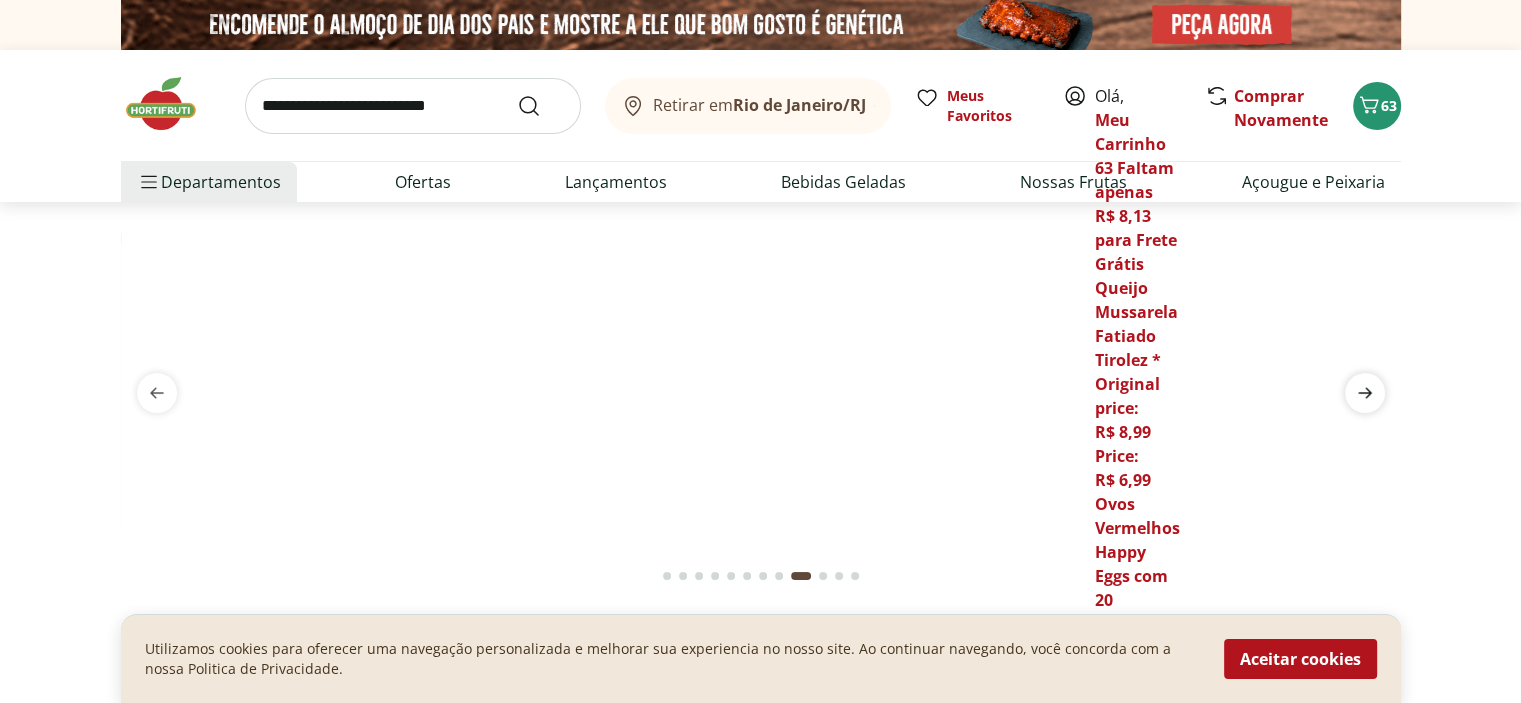 click 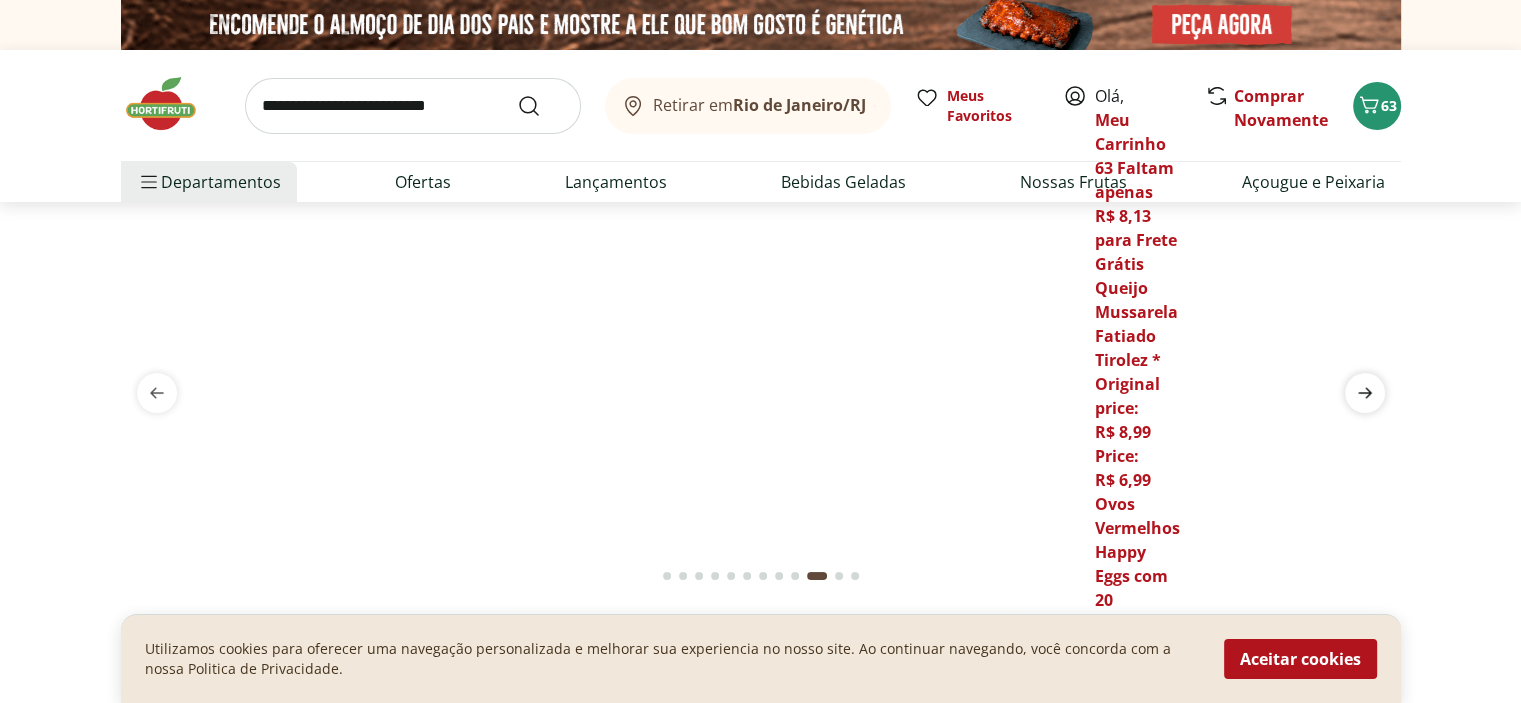 click 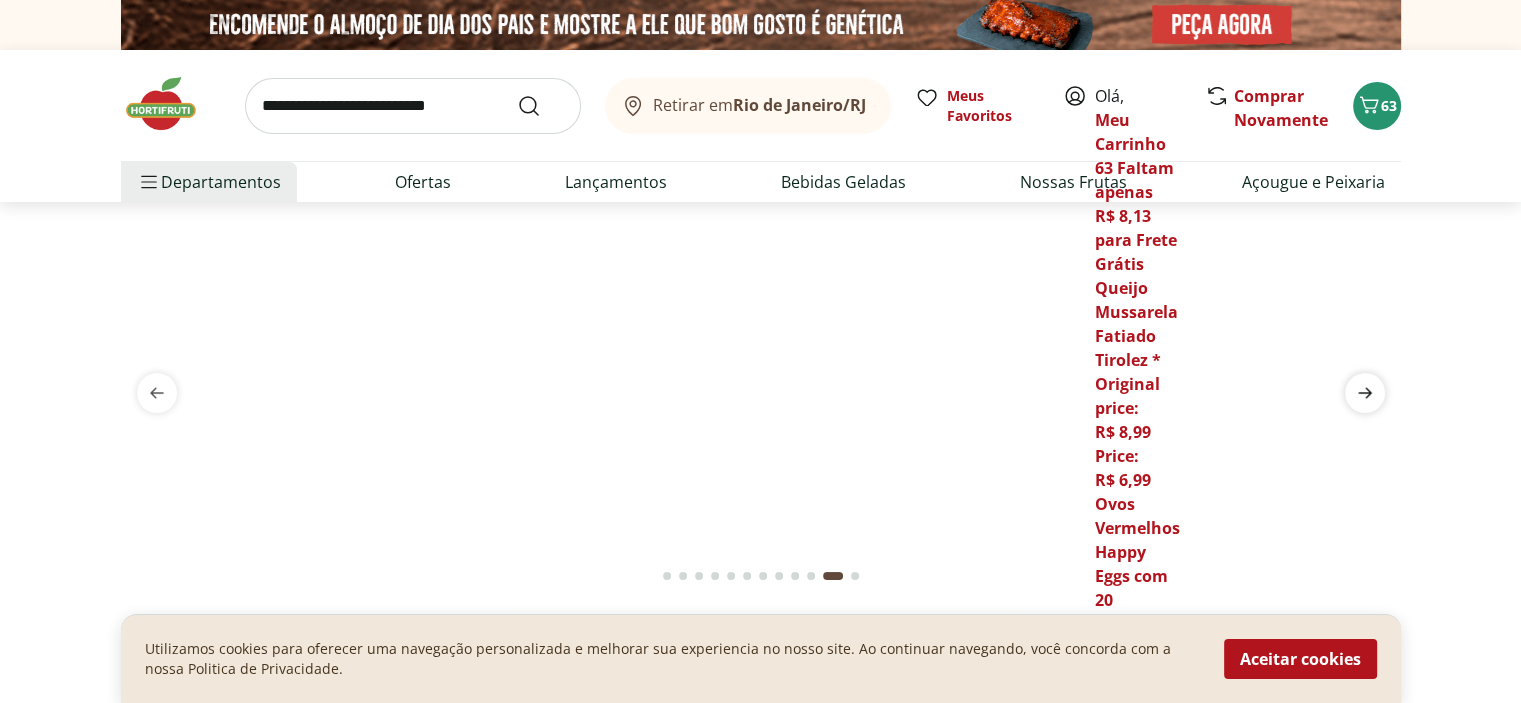 click 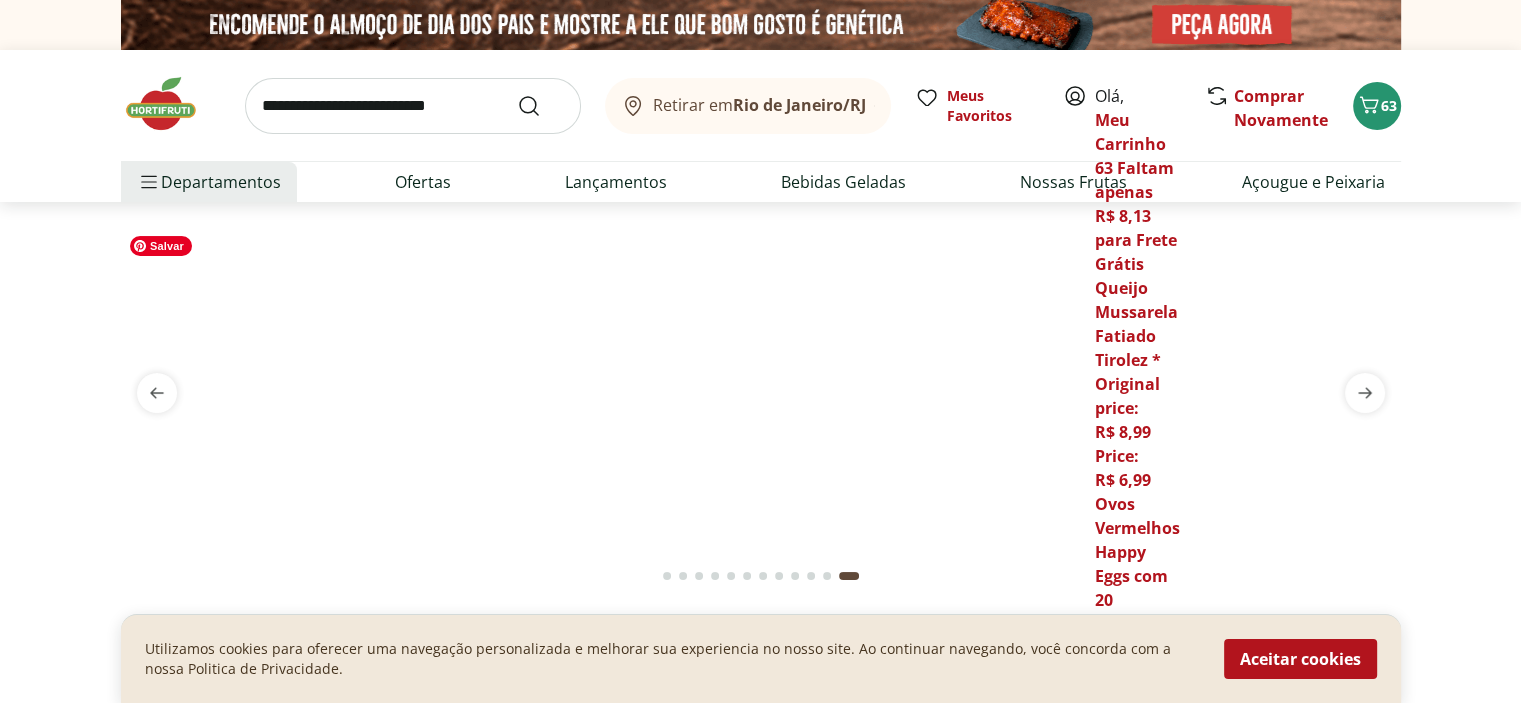 click at bounding box center [760, 226] 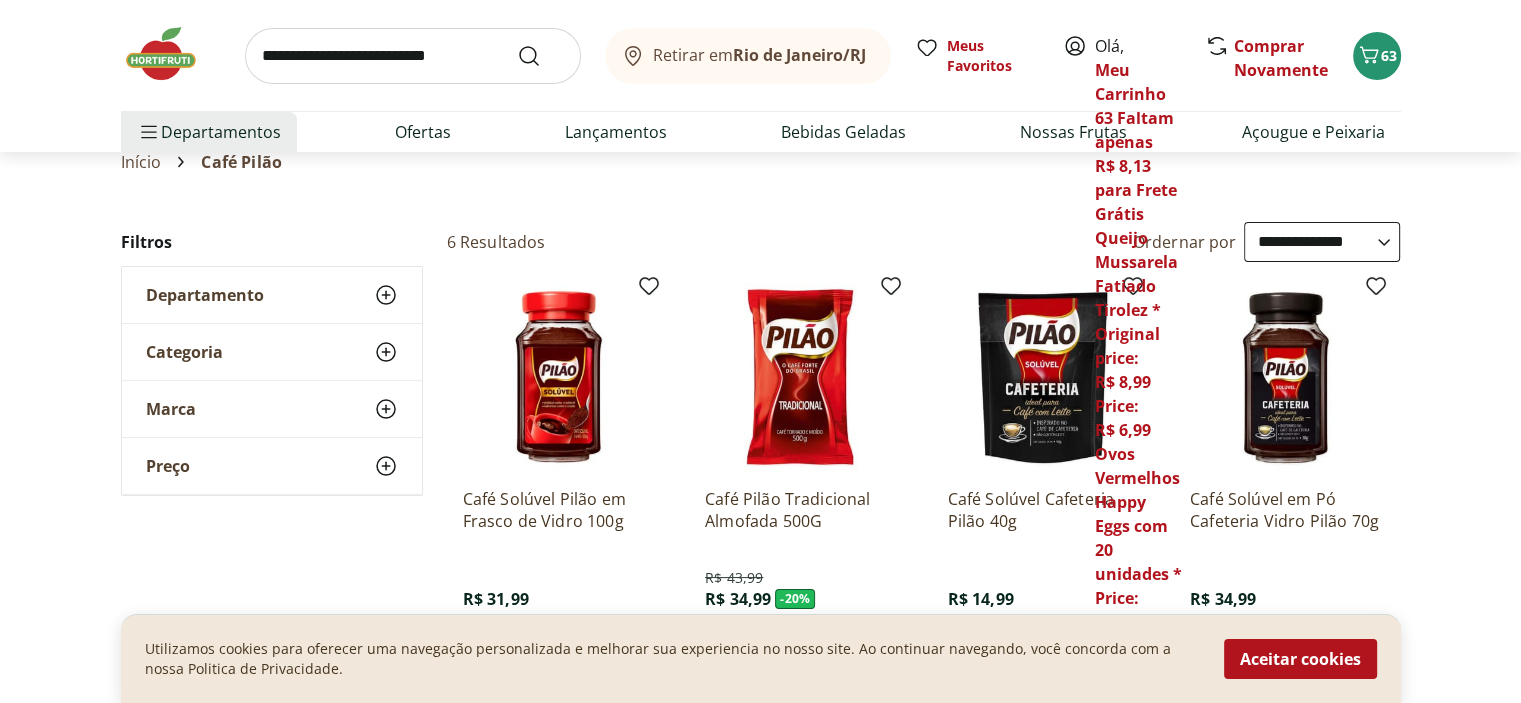 scroll, scrollTop: 68, scrollLeft: 0, axis: vertical 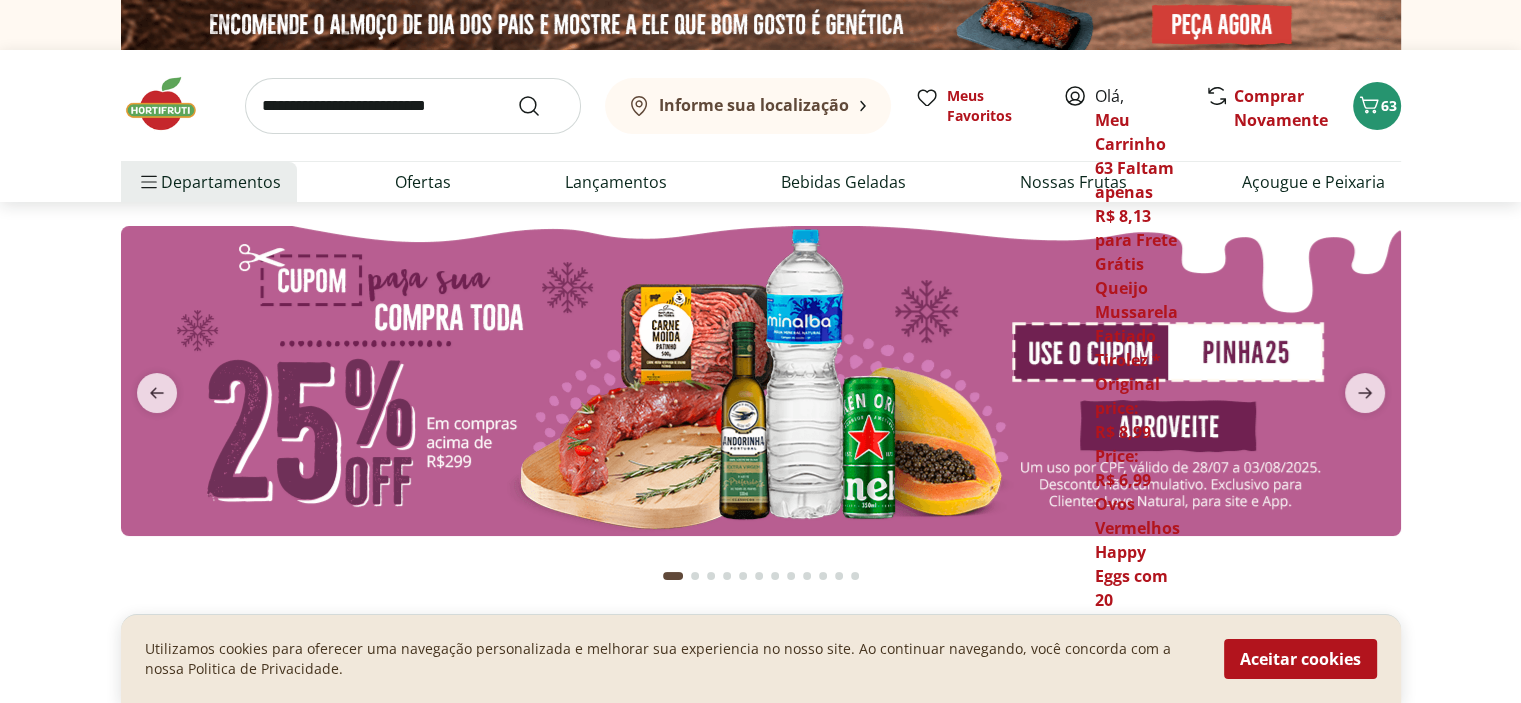 type on "*" 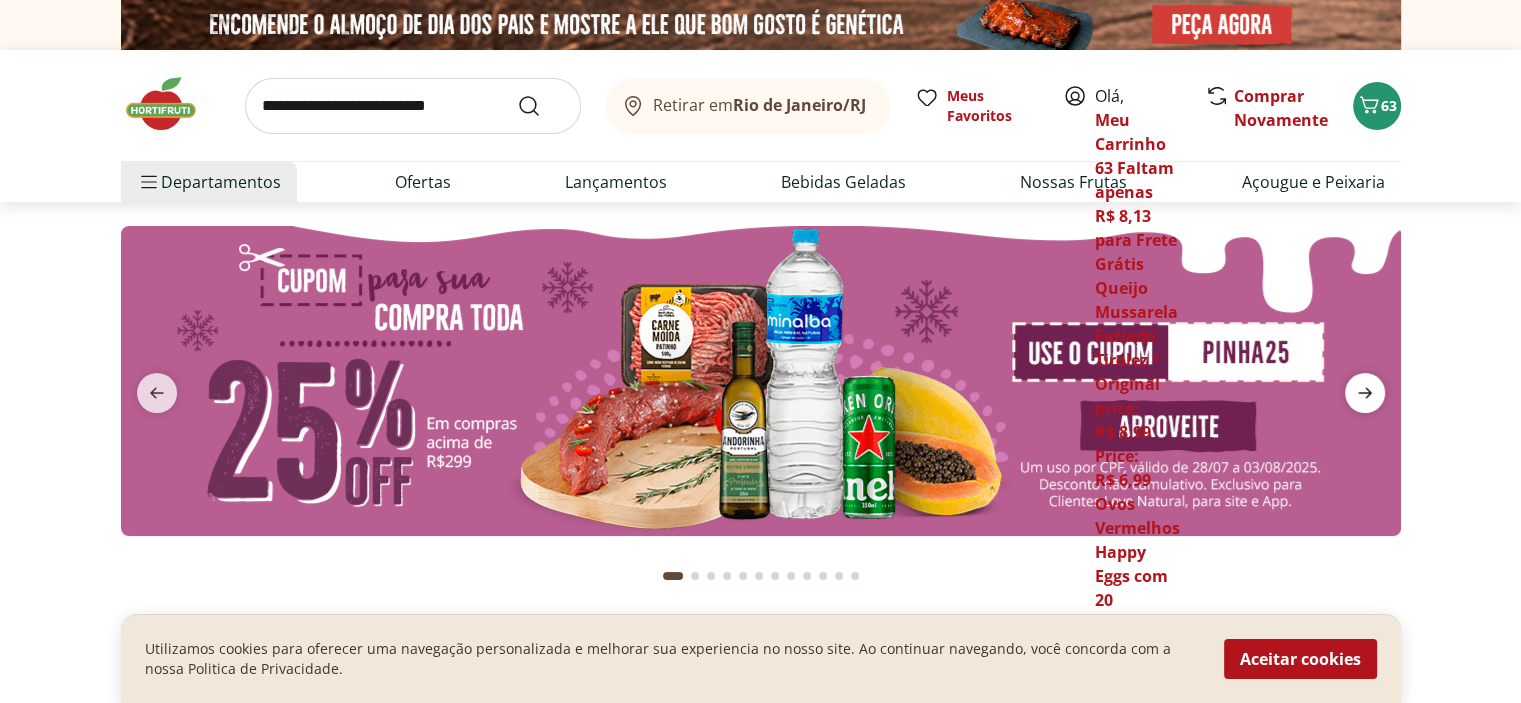 click 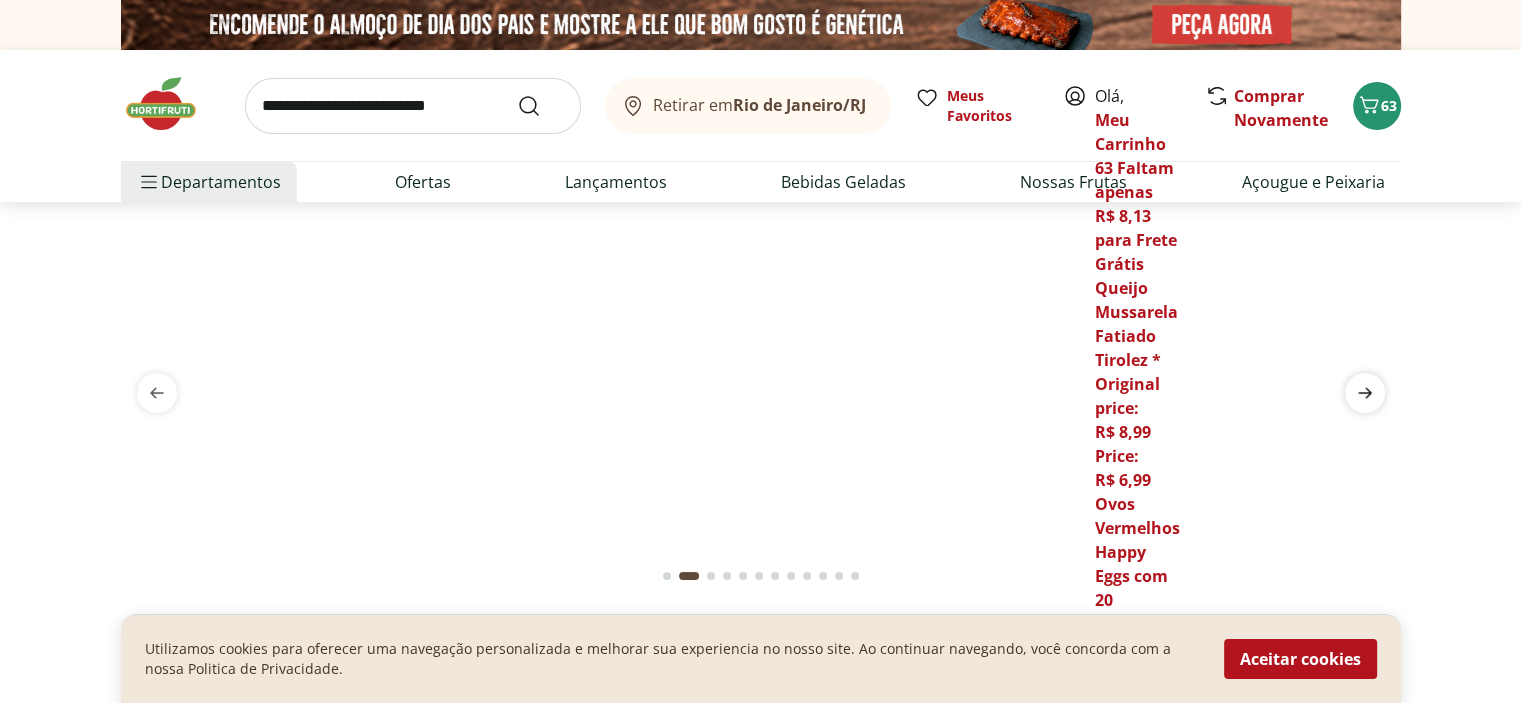 click 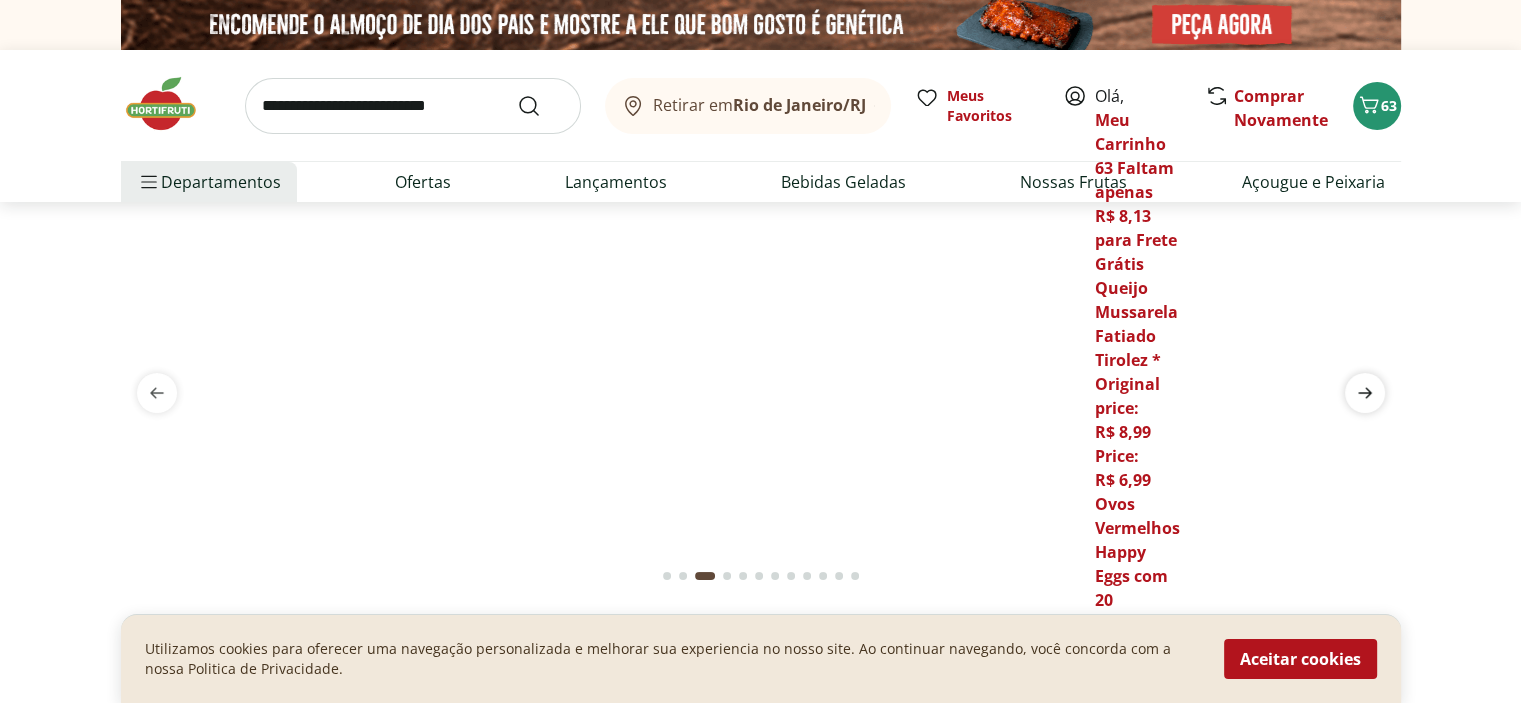 click 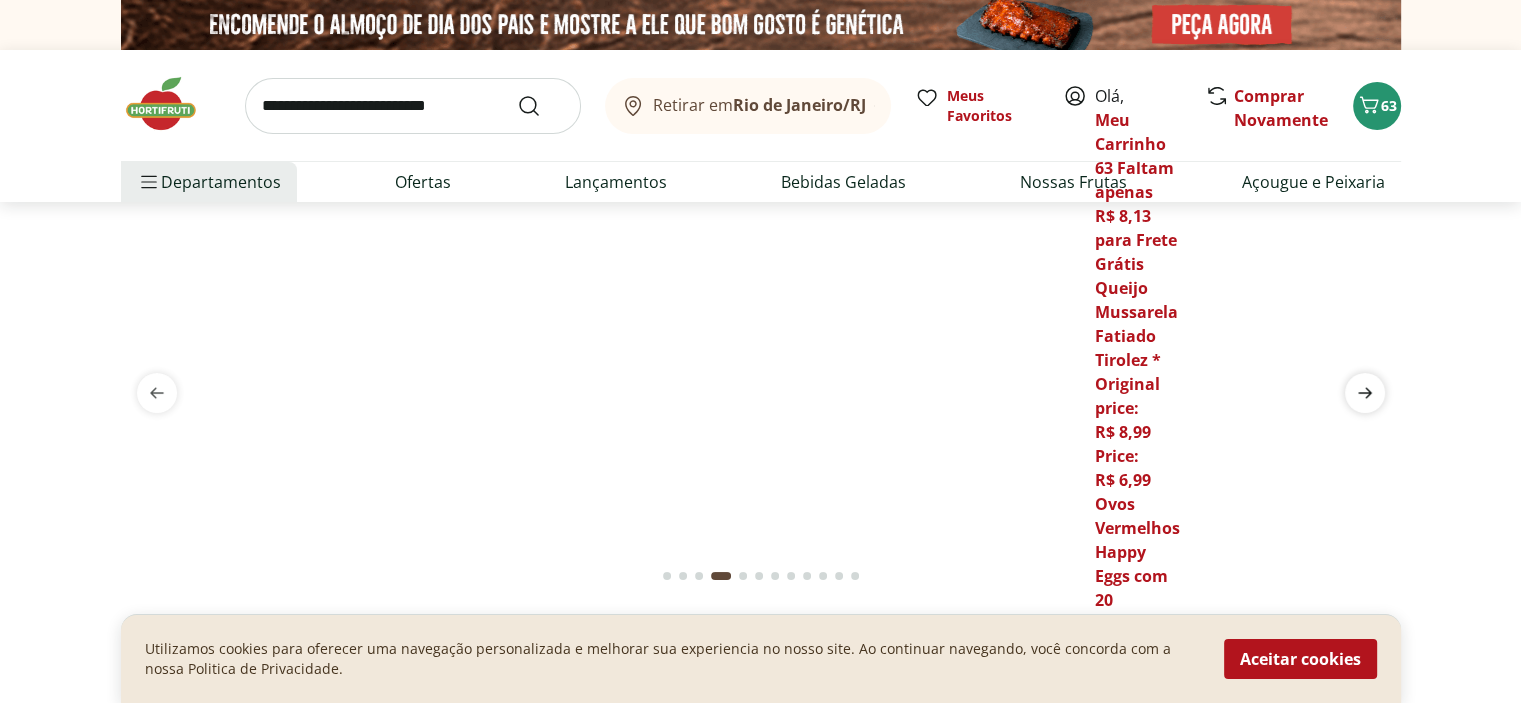 click 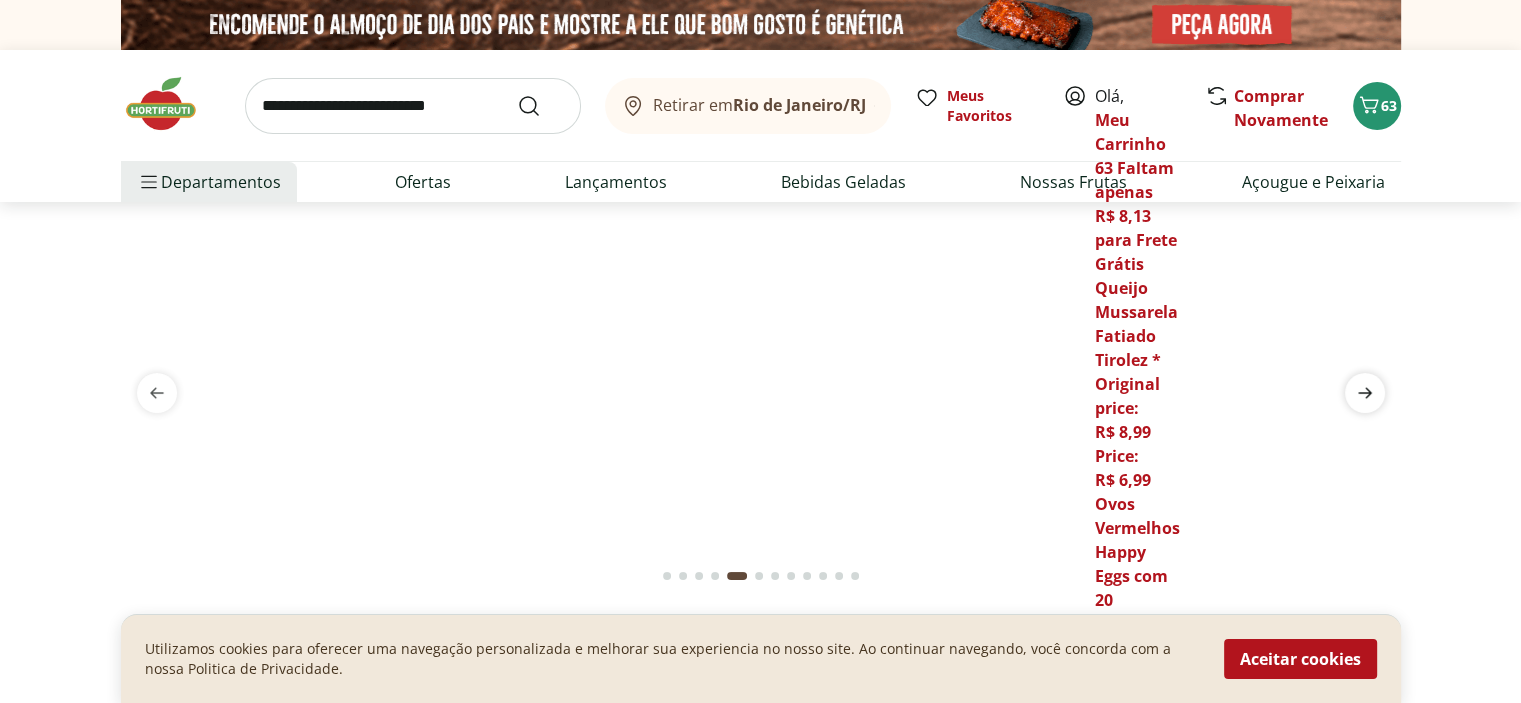 click 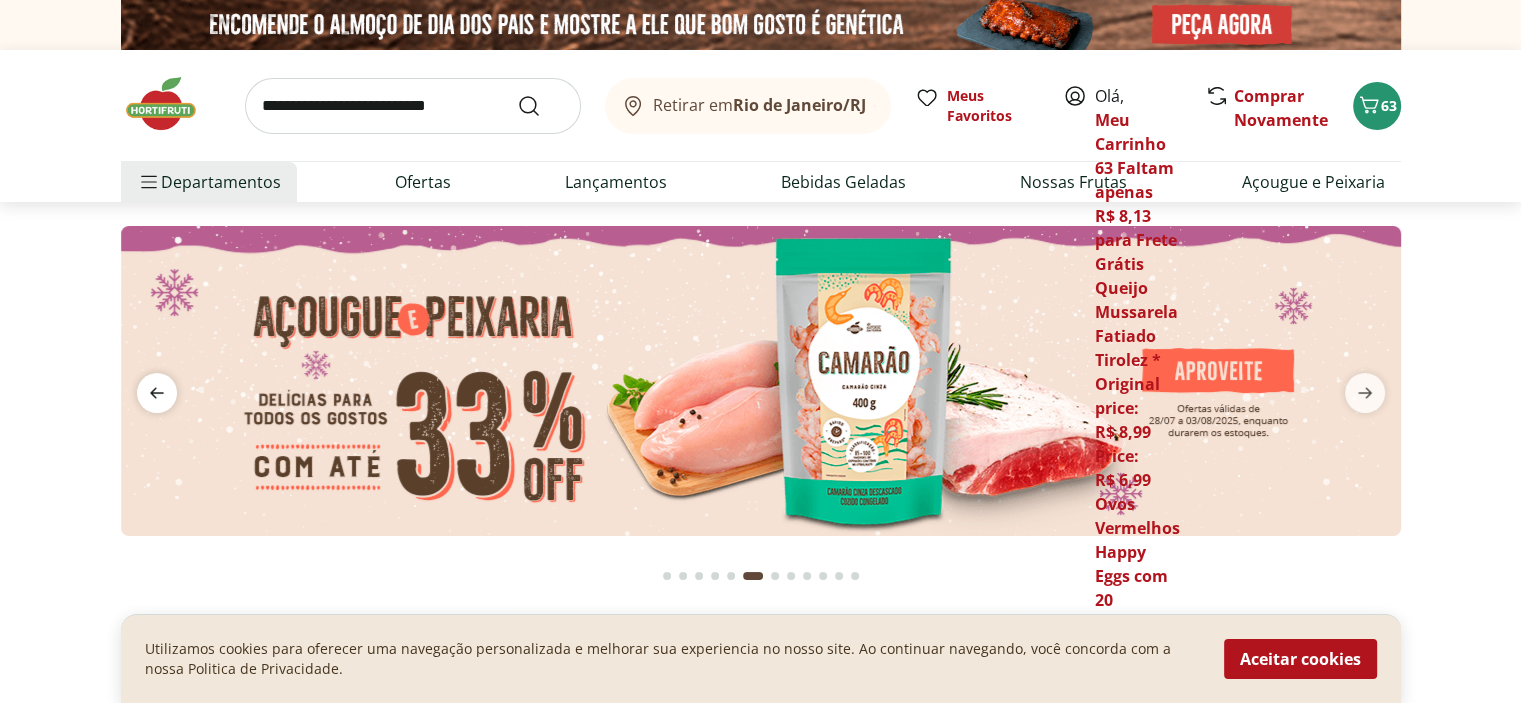 click 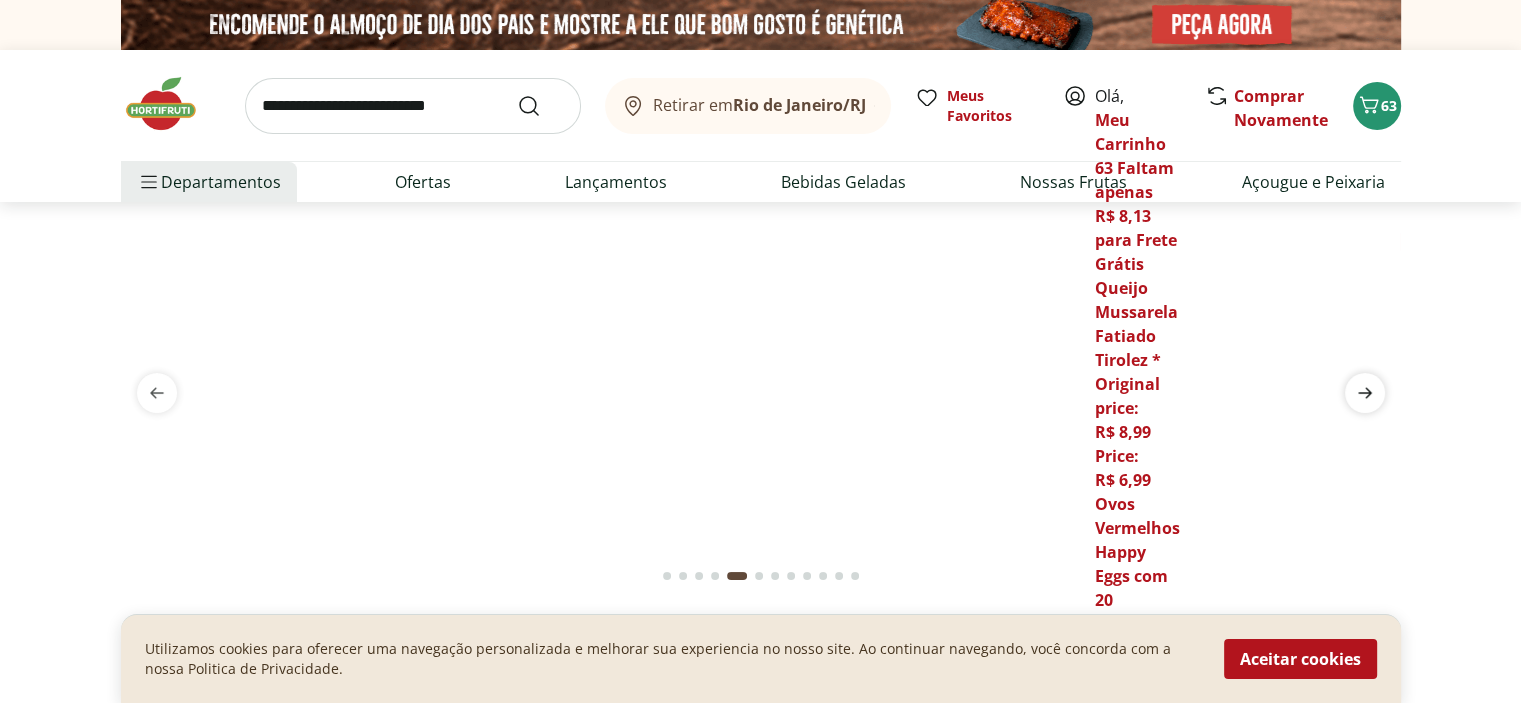 click 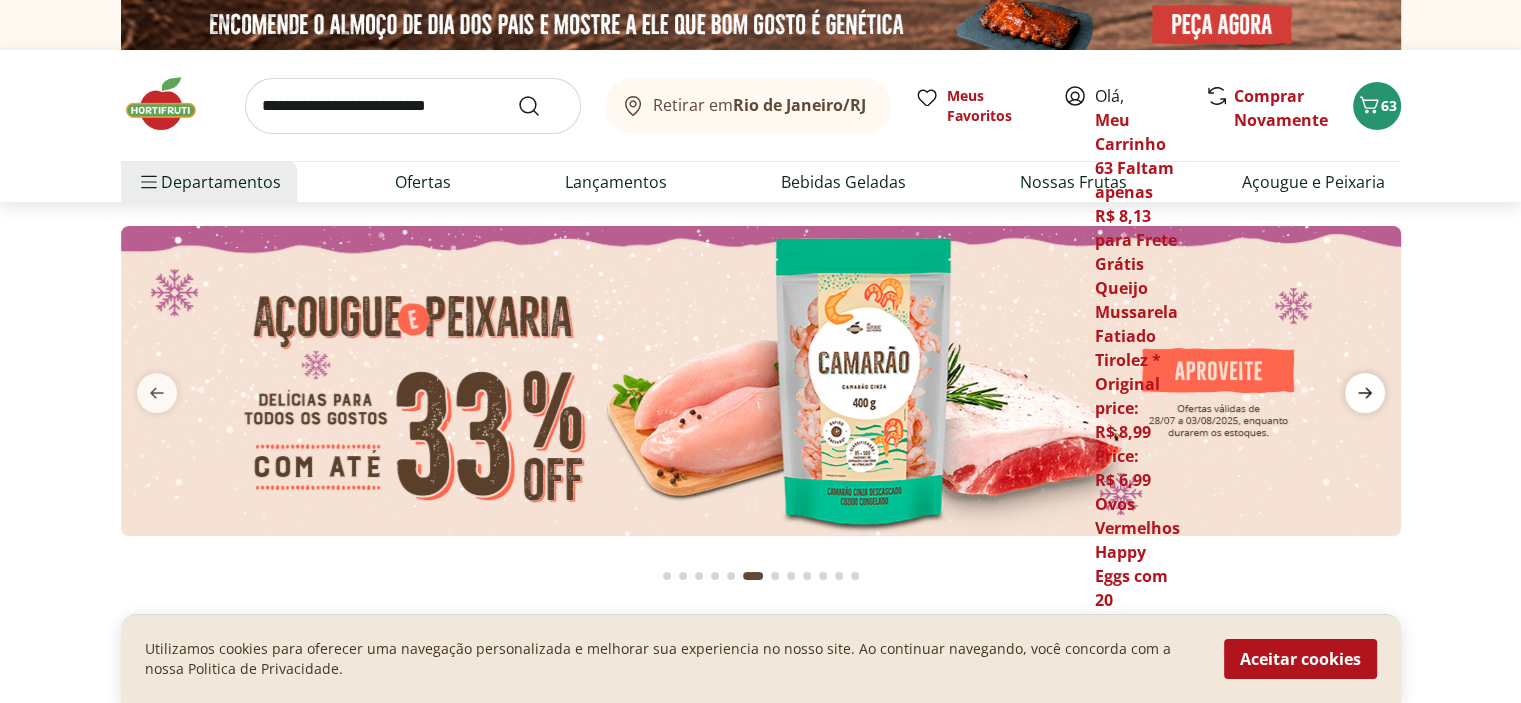 click 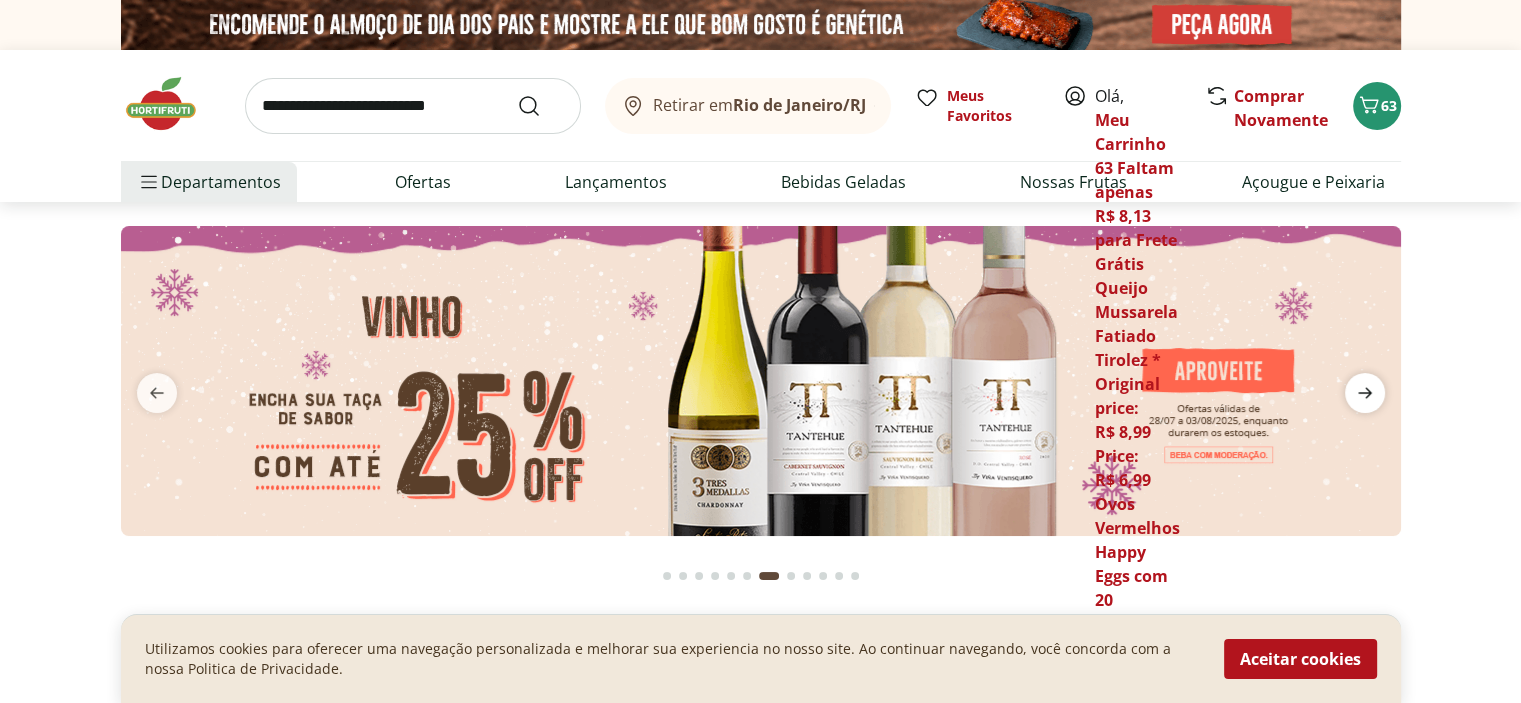 click 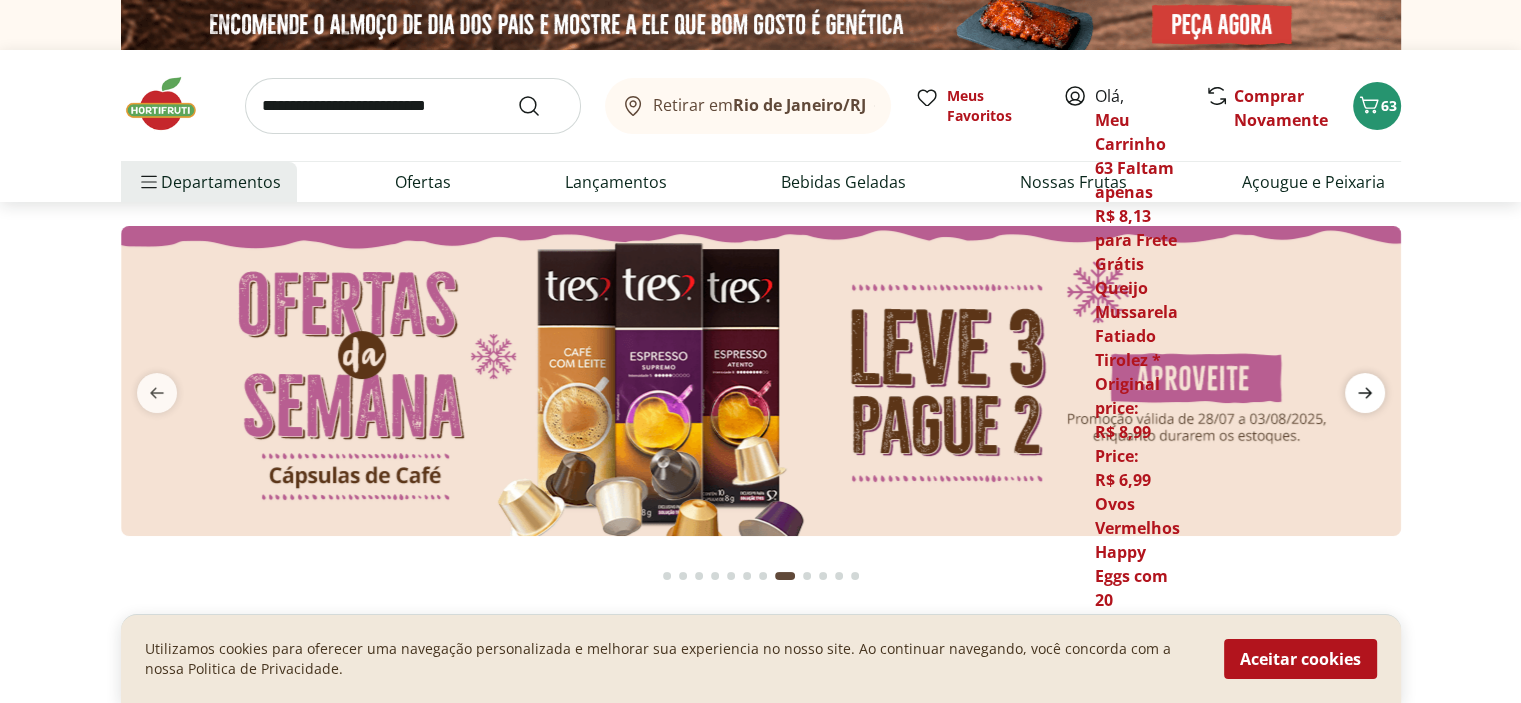 click 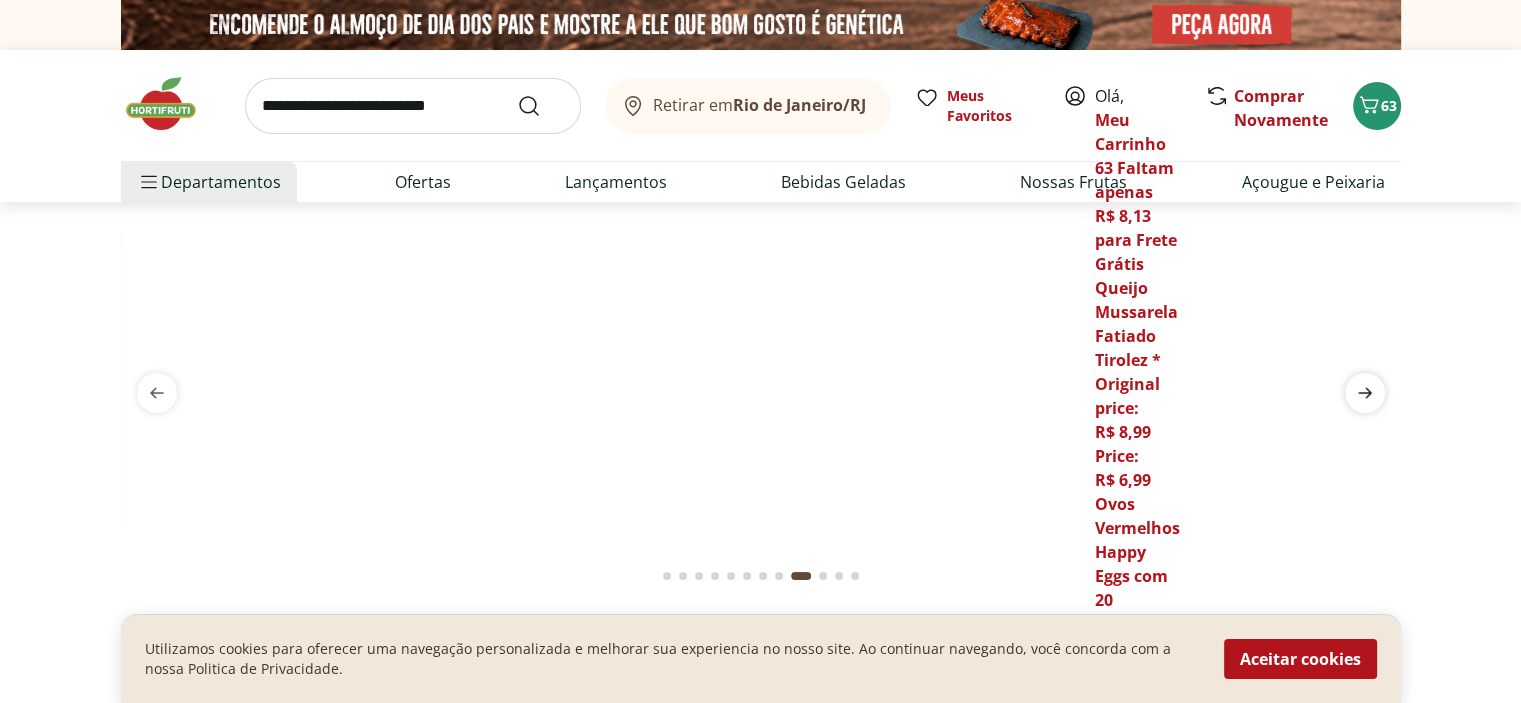 click 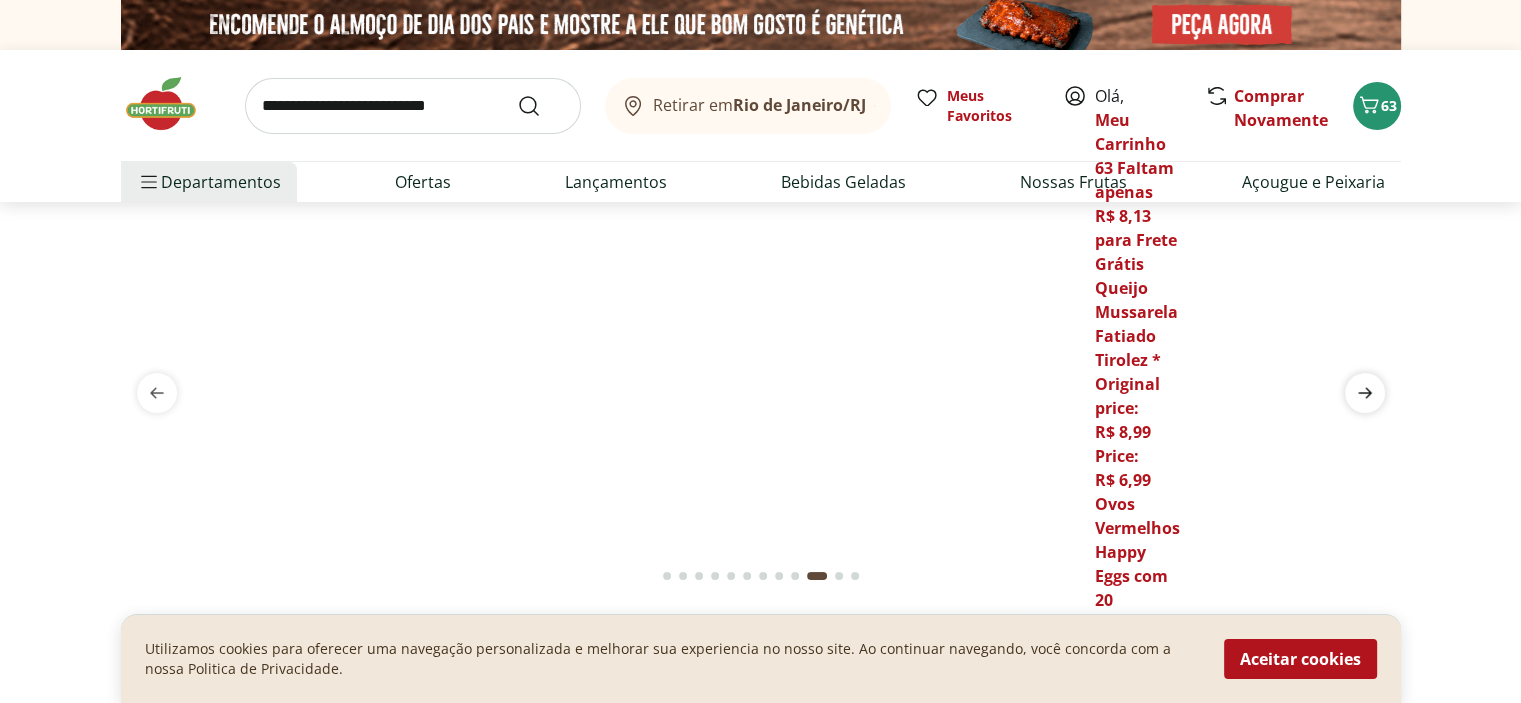 click 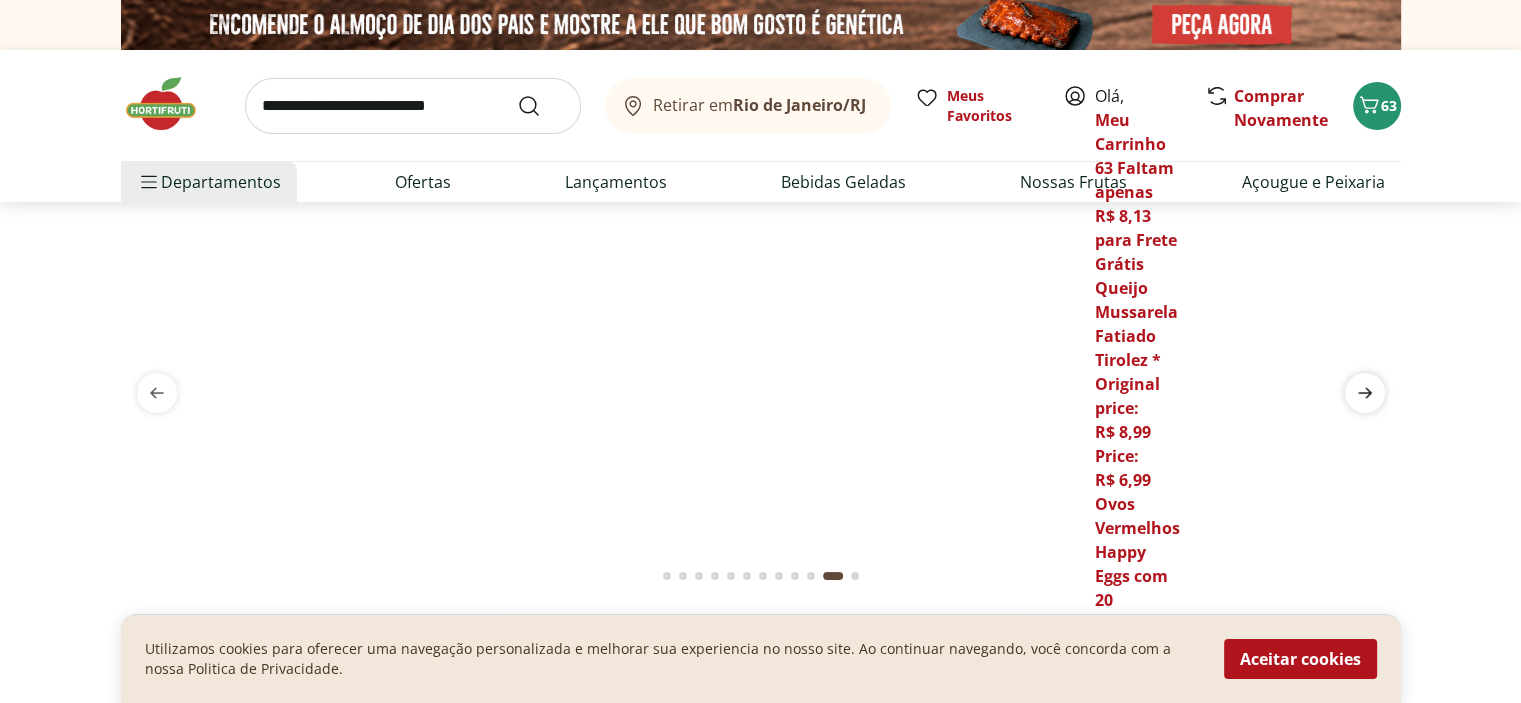 click 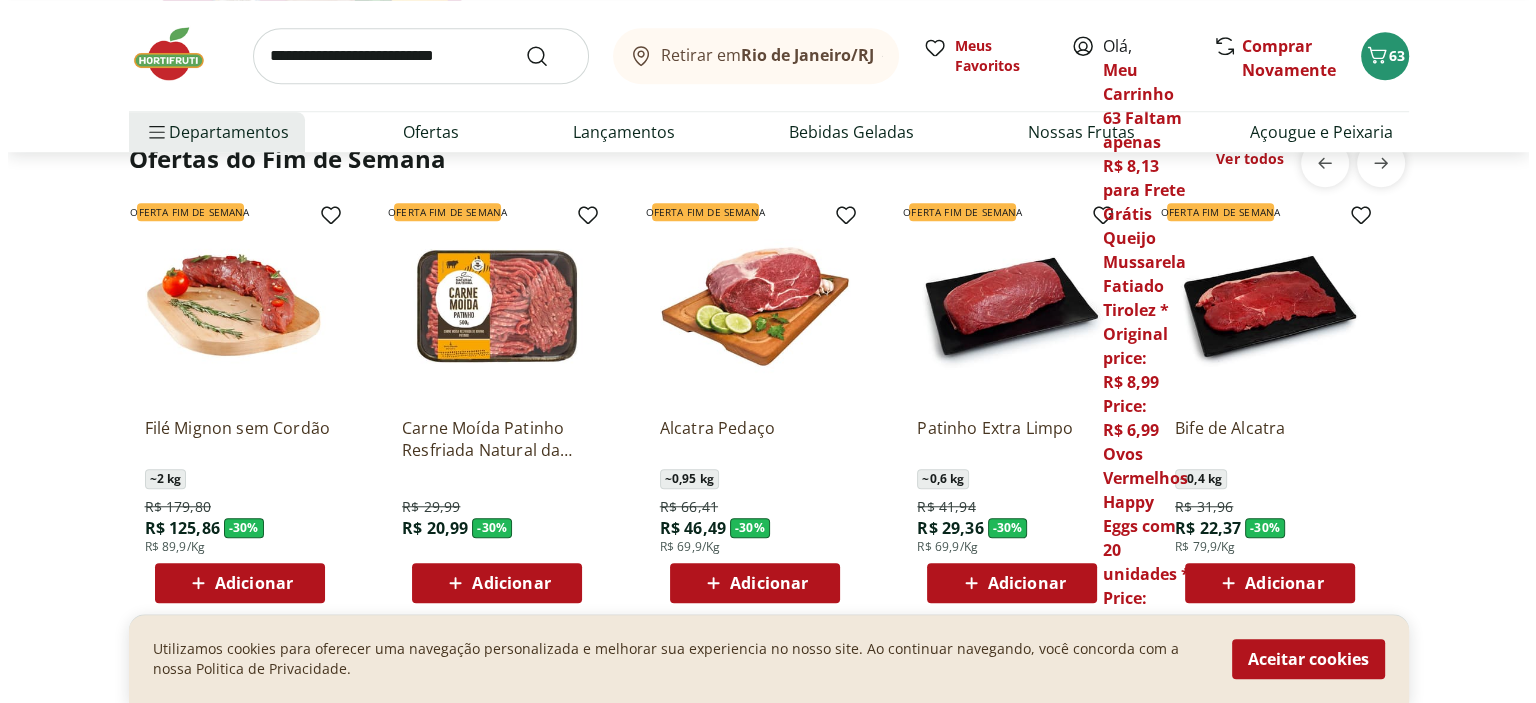 scroll, scrollTop: 1619, scrollLeft: 0, axis: vertical 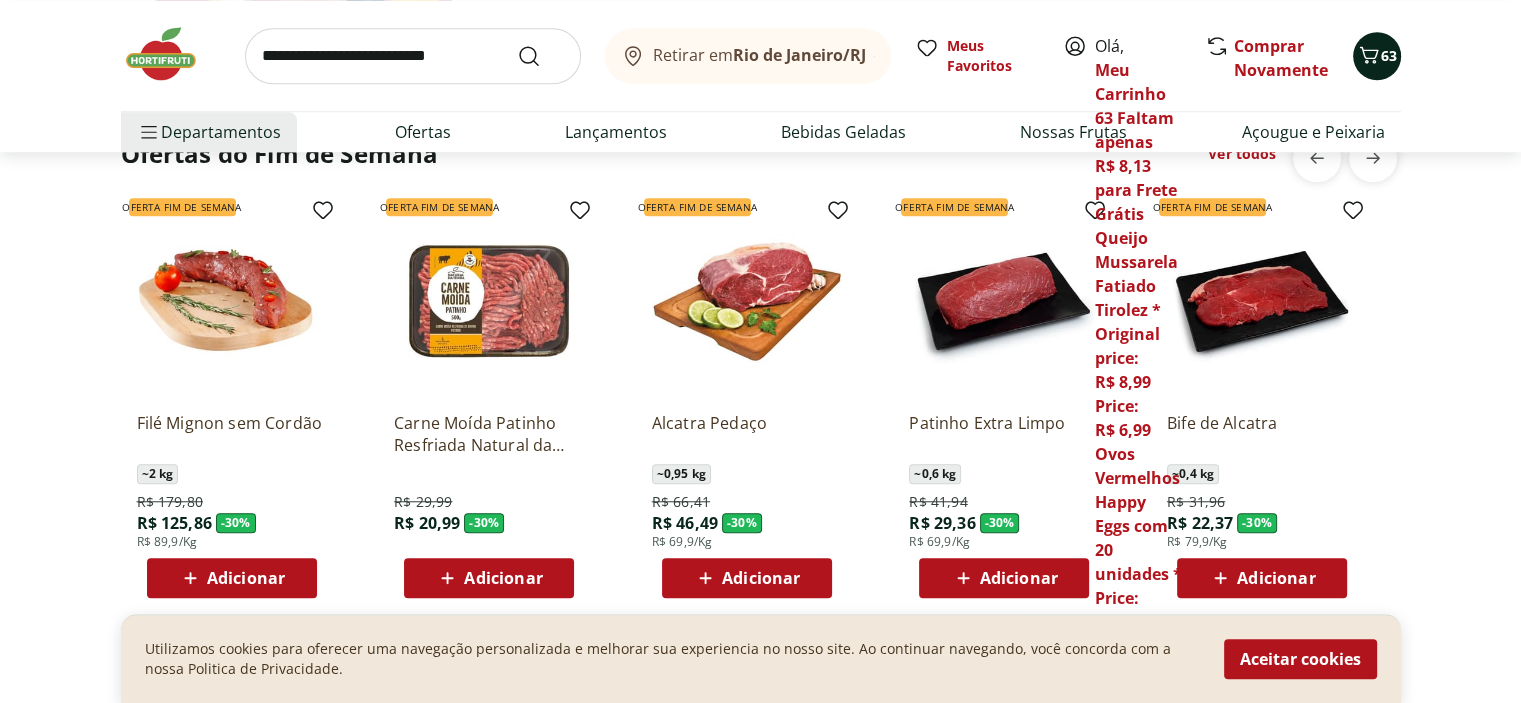 click on "63" at bounding box center (1389, 55) 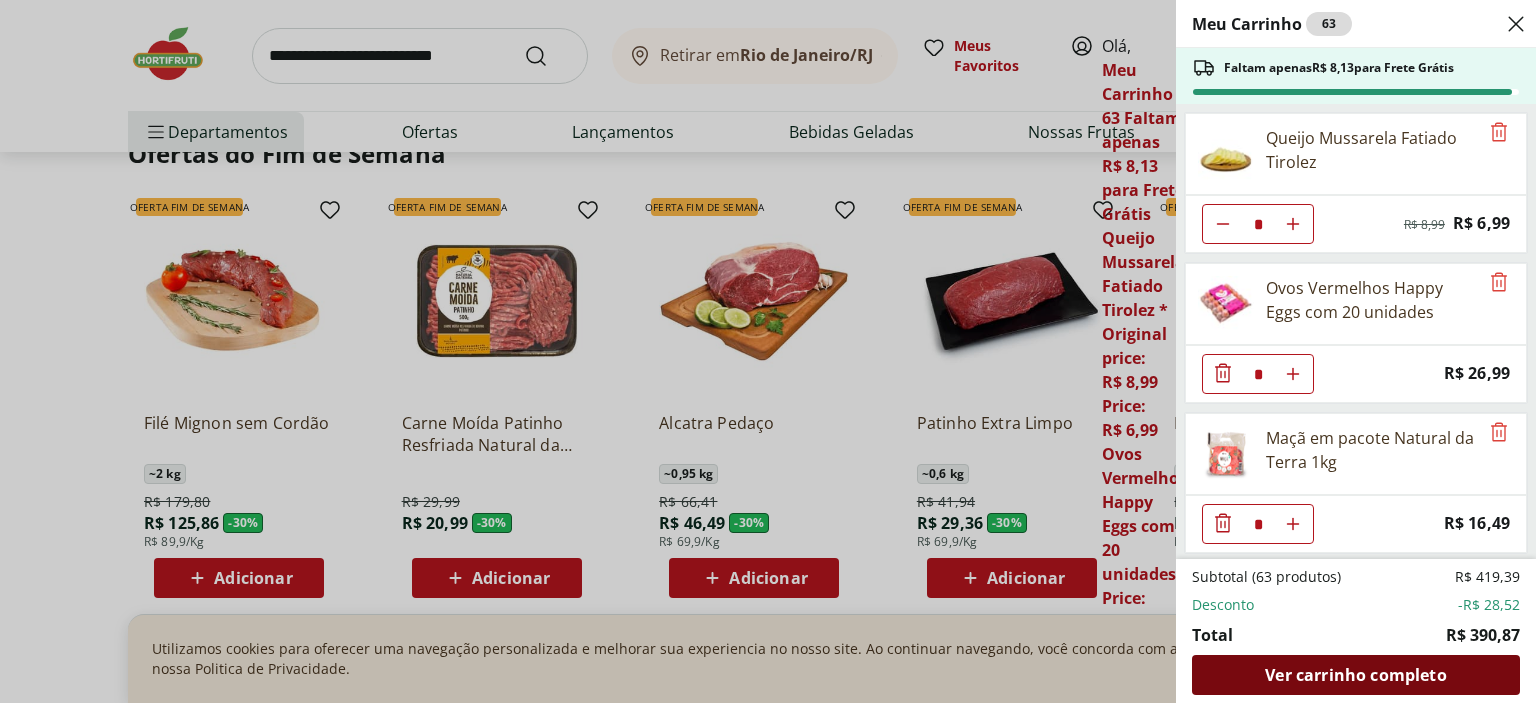 click on "Ver carrinho completo" at bounding box center (1355, 675) 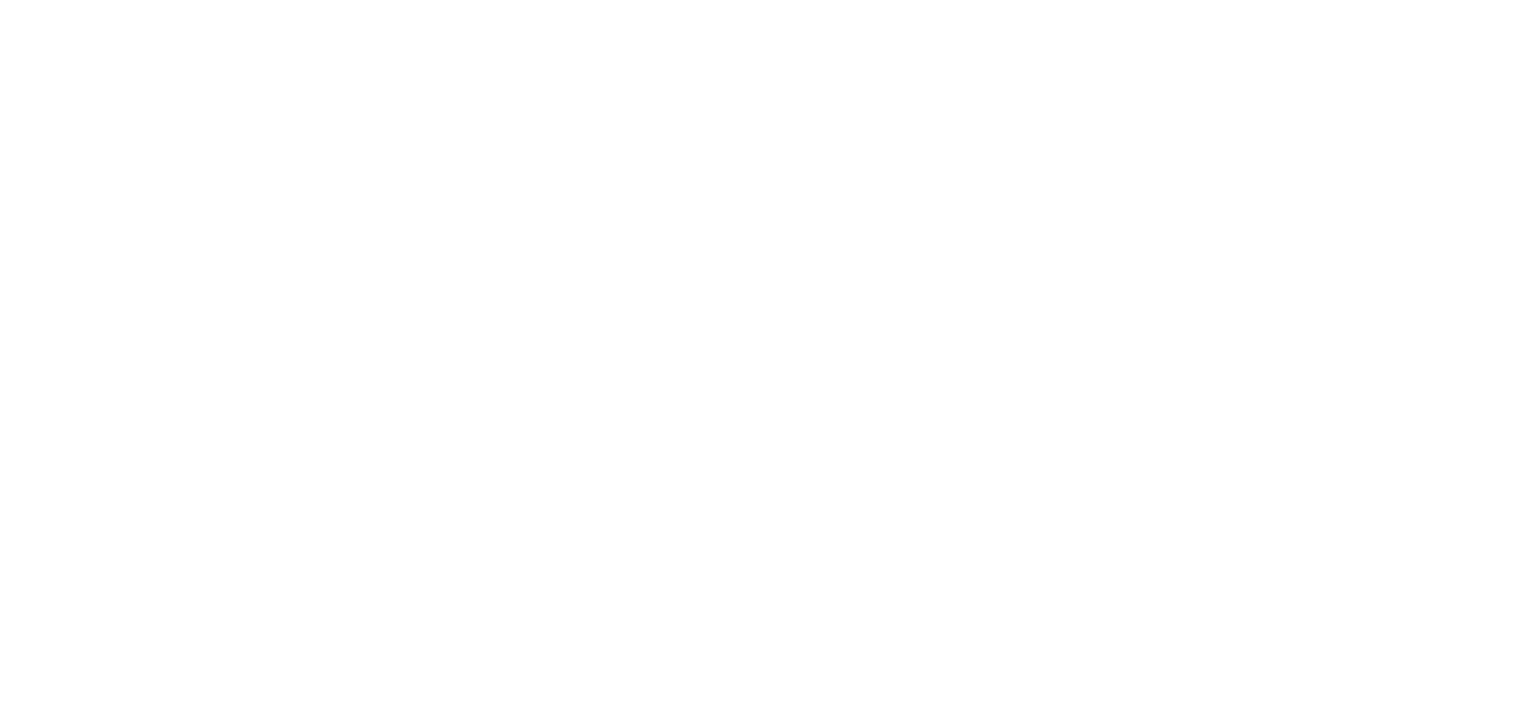 select on "**********" 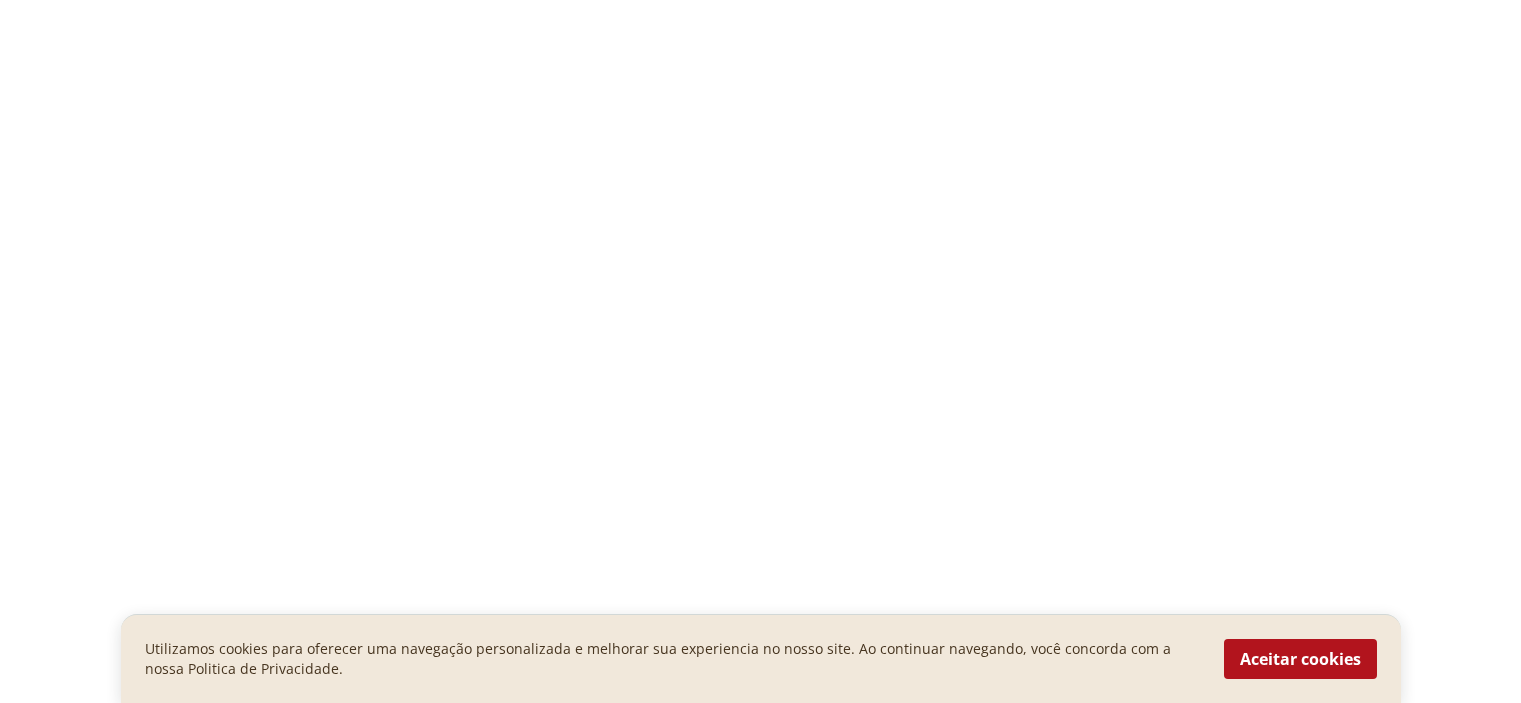 scroll, scrollTop: 0, scrollLeft: 0, axis: both 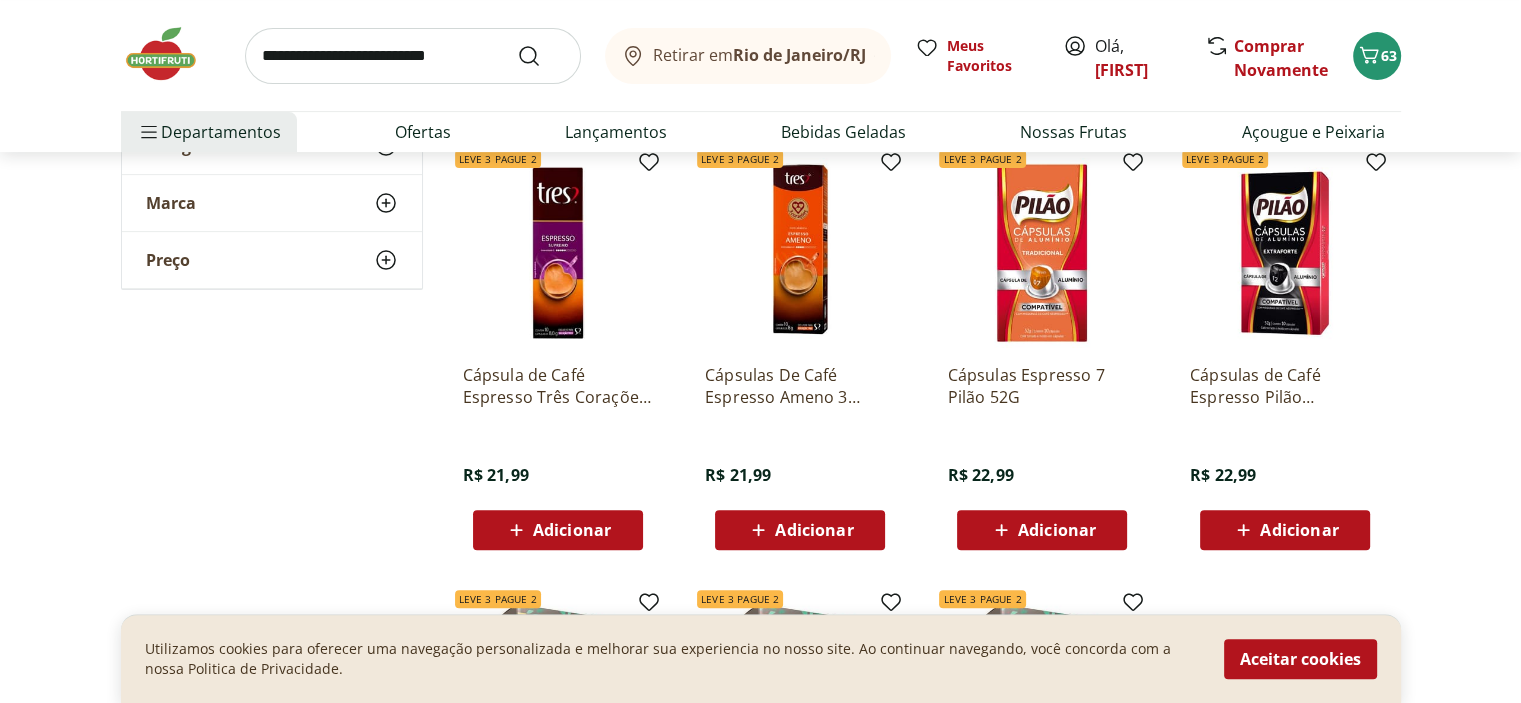 click at bounding box center (413, 56) 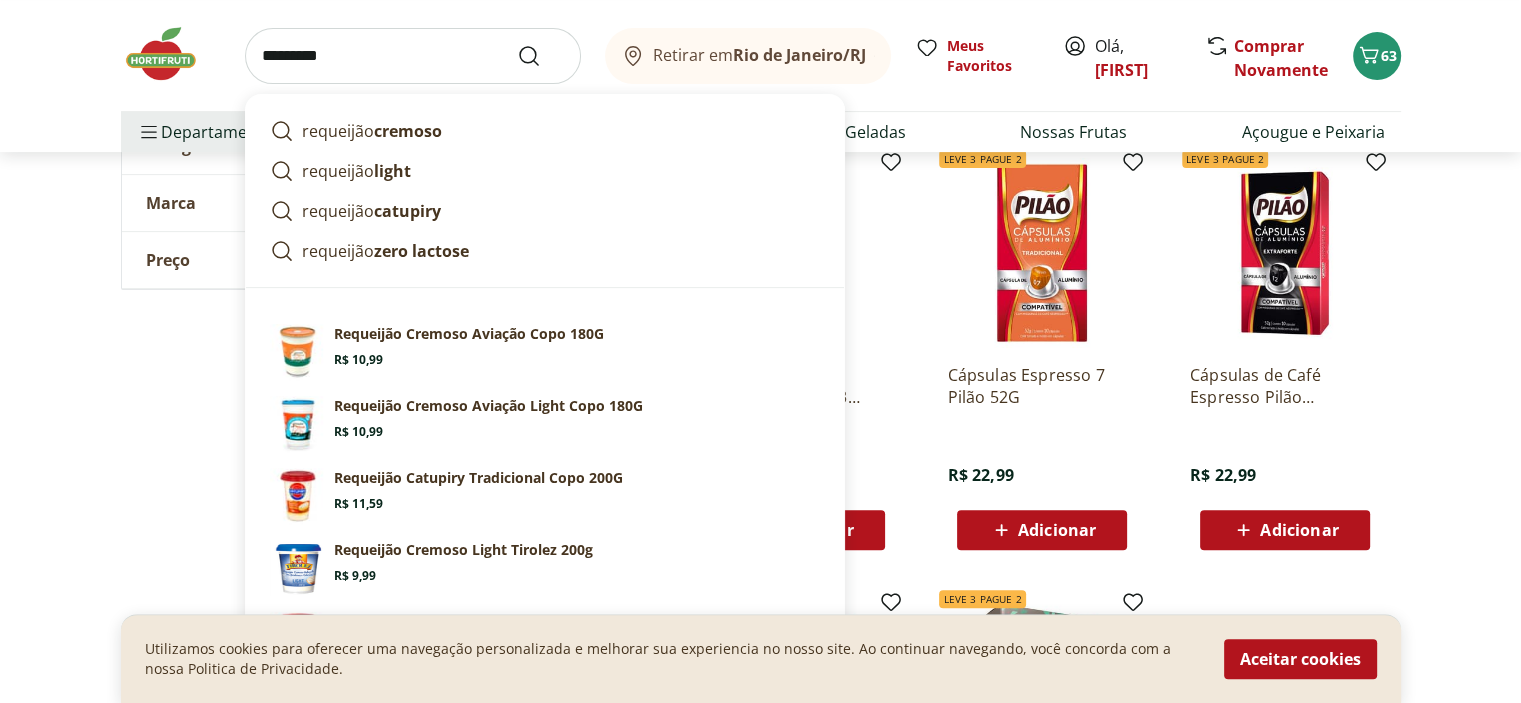type on "*********" 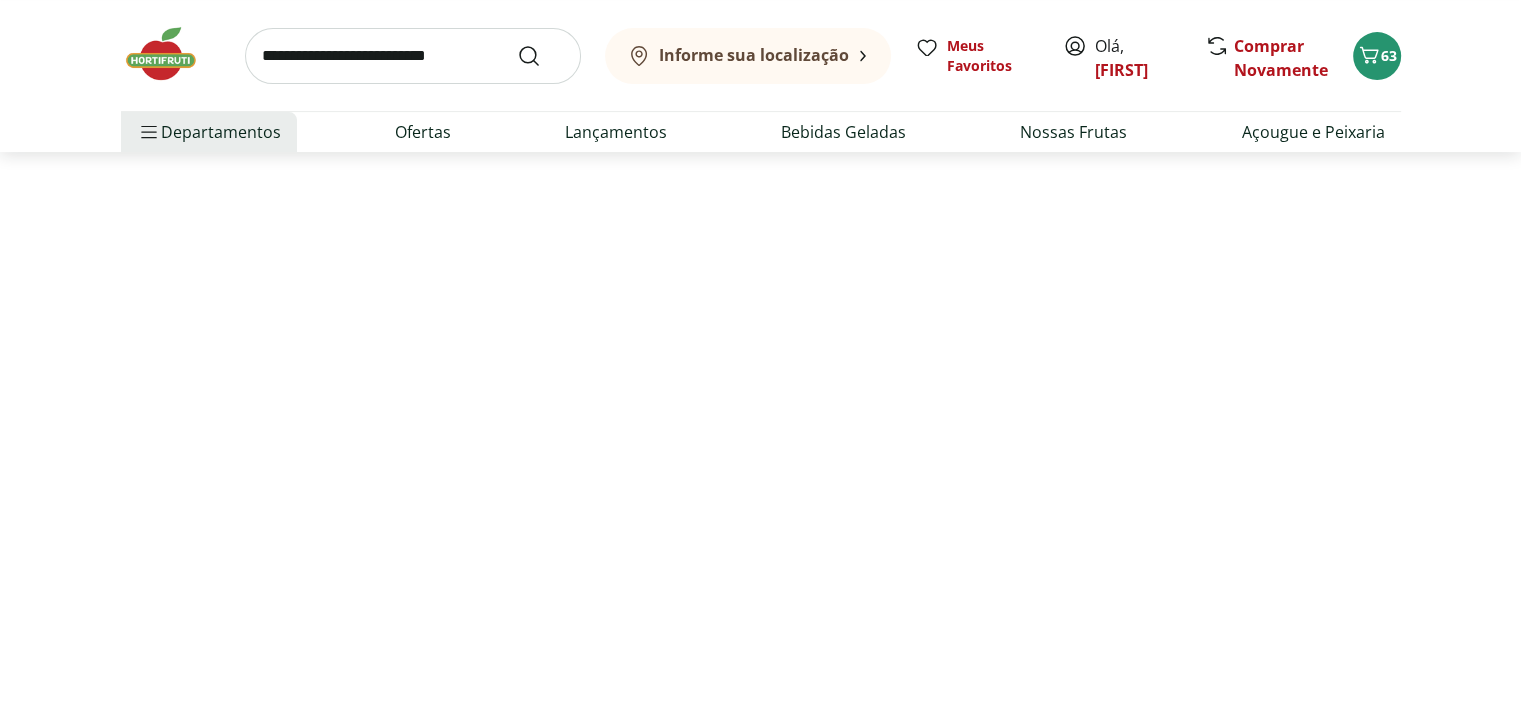 scroll, scrollTop: 0, scrollLeft: 0, axis: both 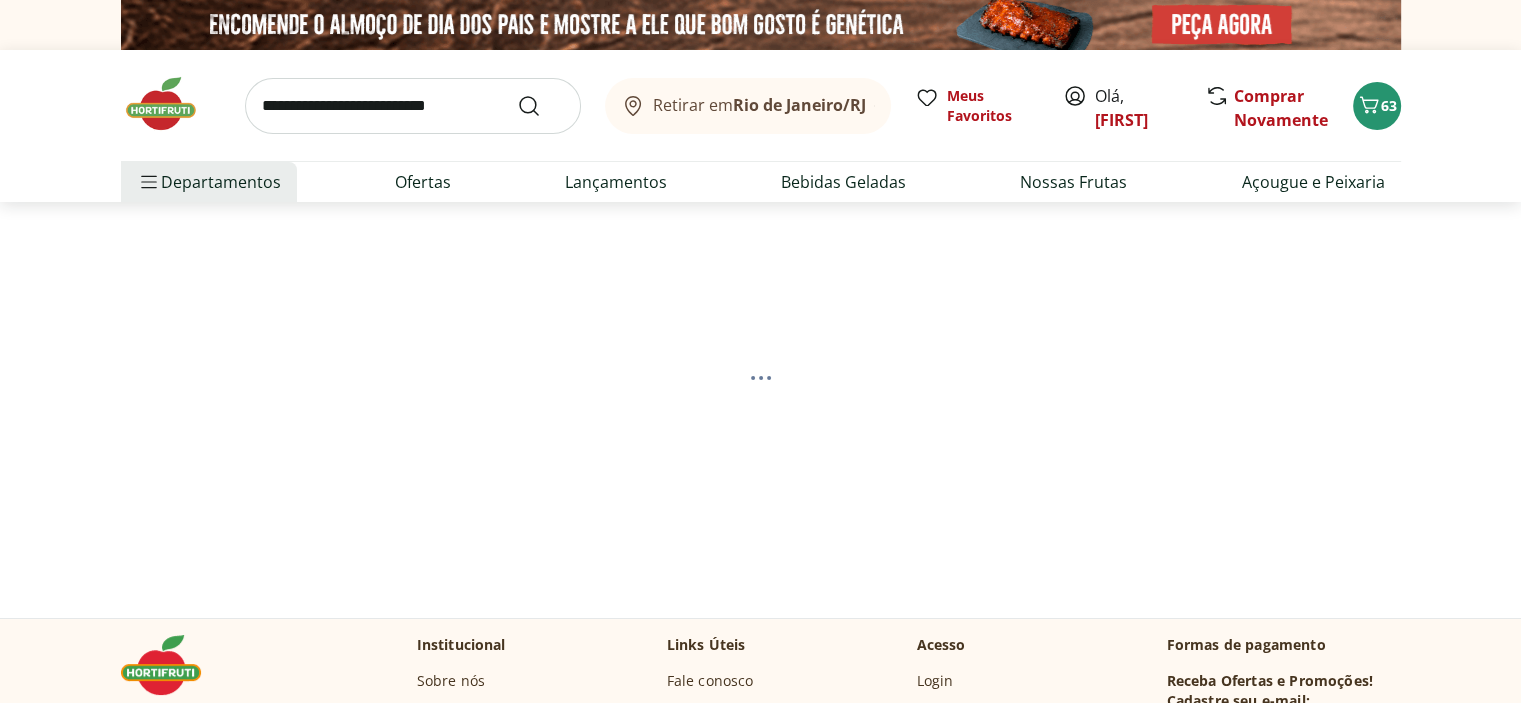select on "**********" 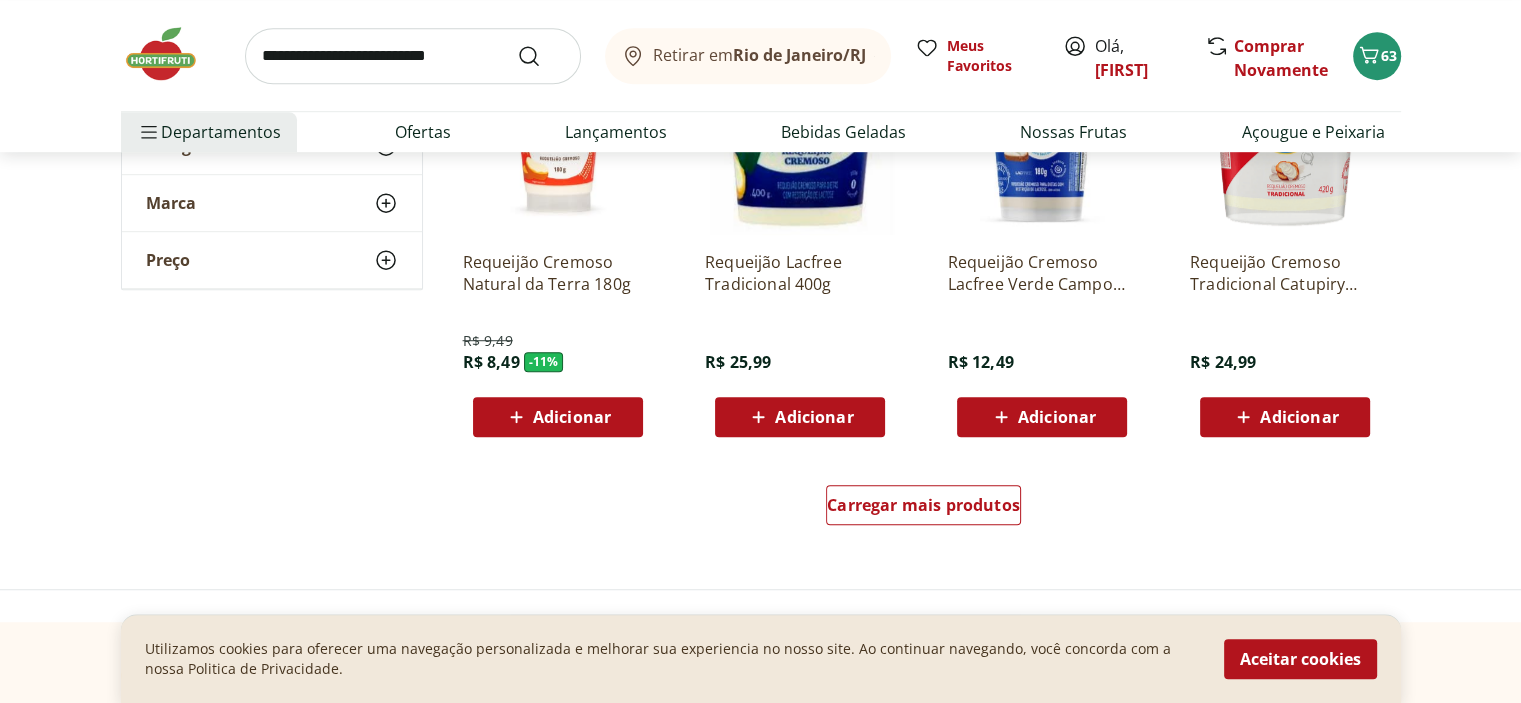 scroll, scrollTop: 1346, scrollLeft: 0, axis: vertical 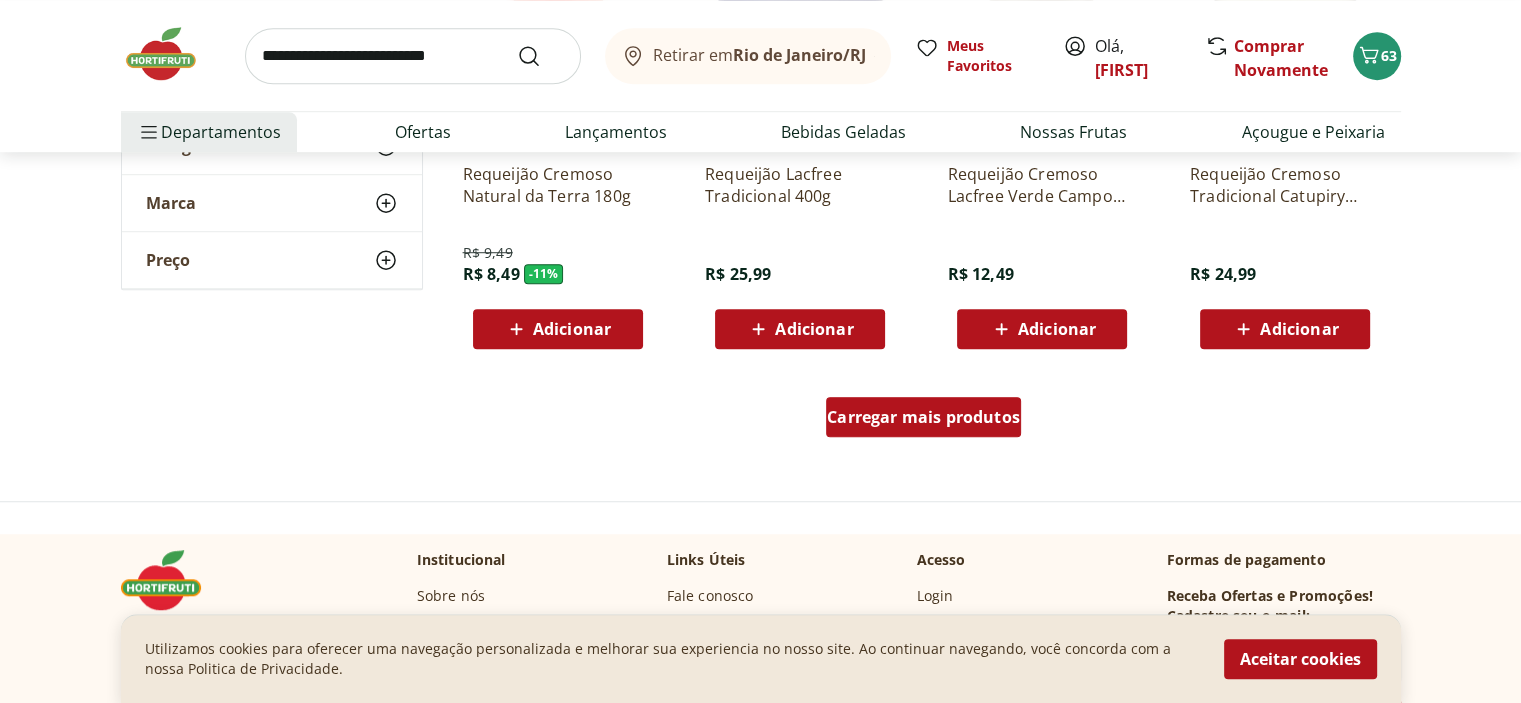 click on "Carregar mais produtos" at bounding box center (923, 417) 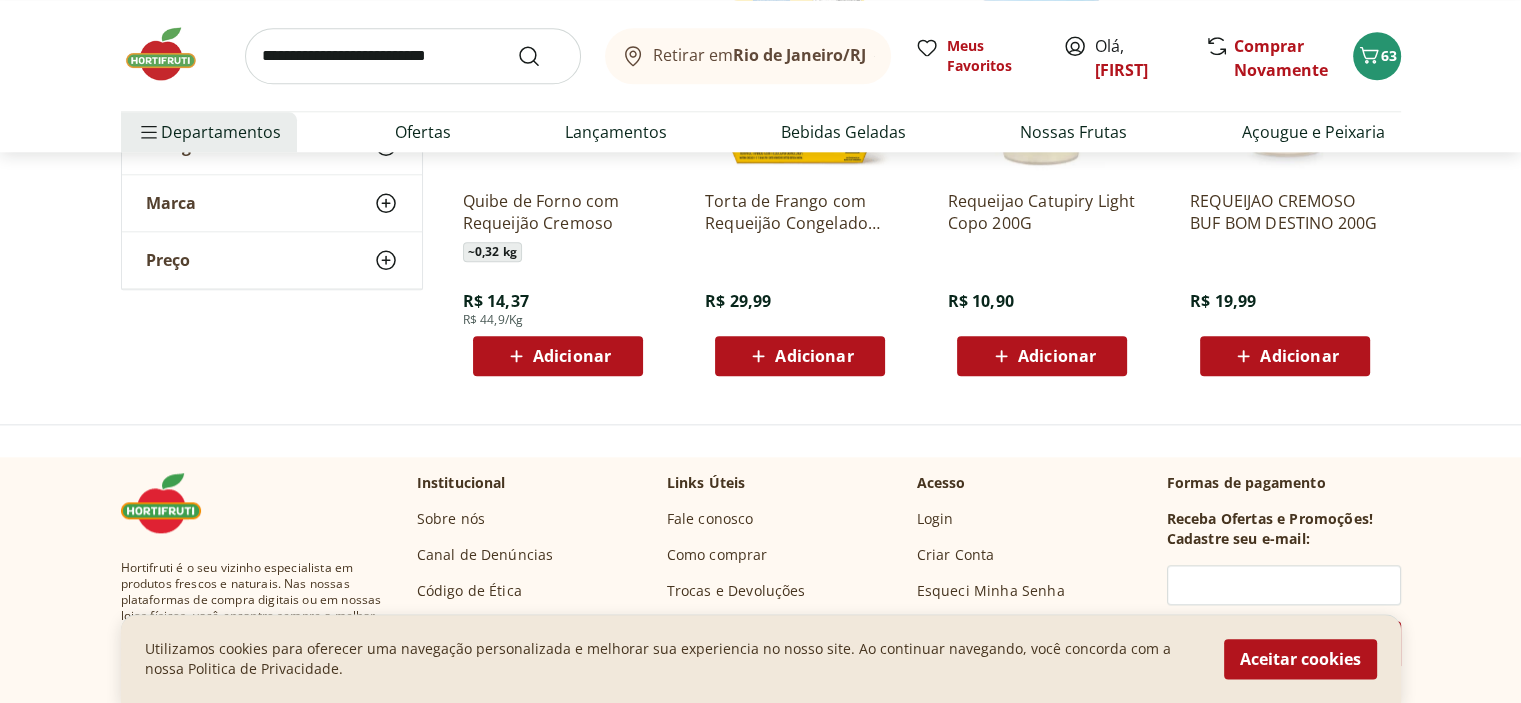 scroll, scrollTop: 2247, scrollLeft: 0, axis: vertical 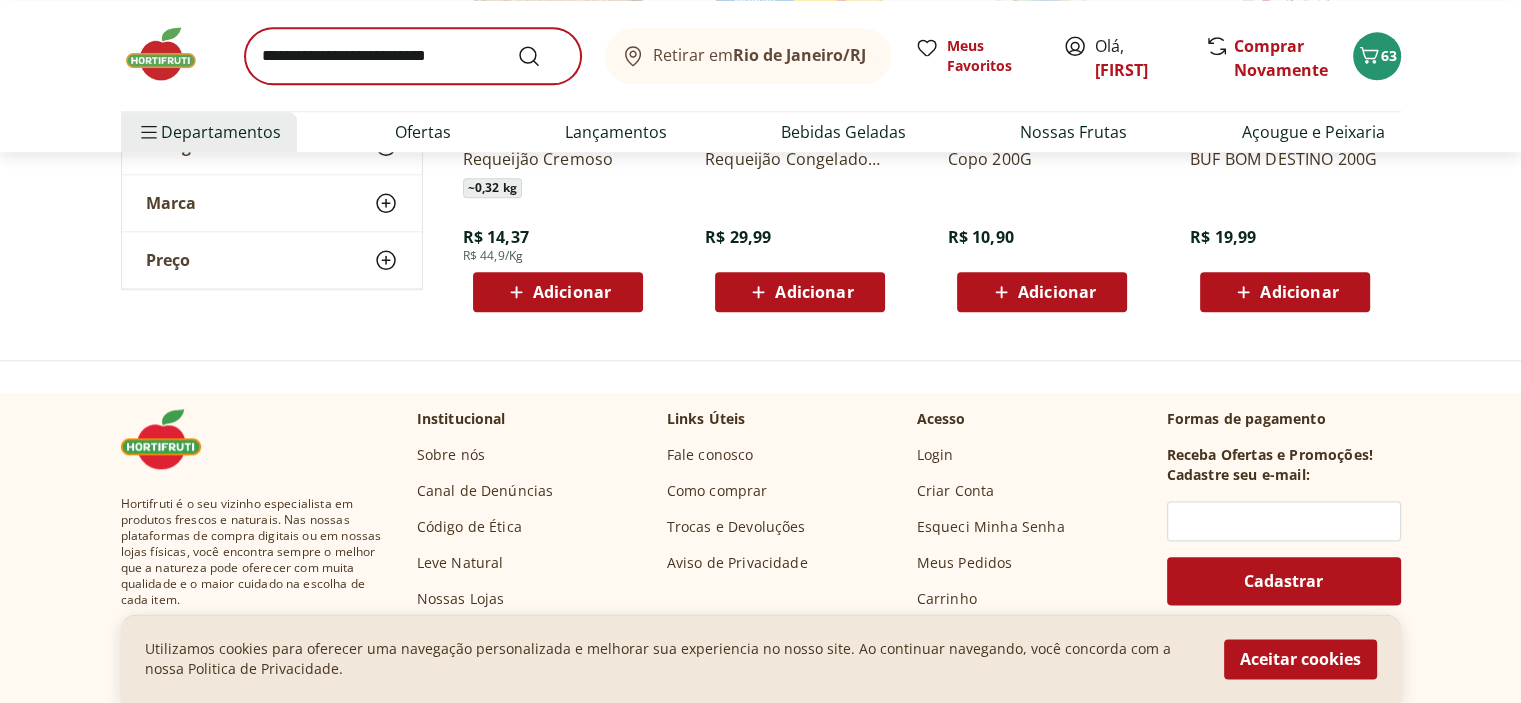 drag, startPoint x: 385, startPoint y: 25, endPoint x: 382, endPoint y: 47, distance: 22.203604 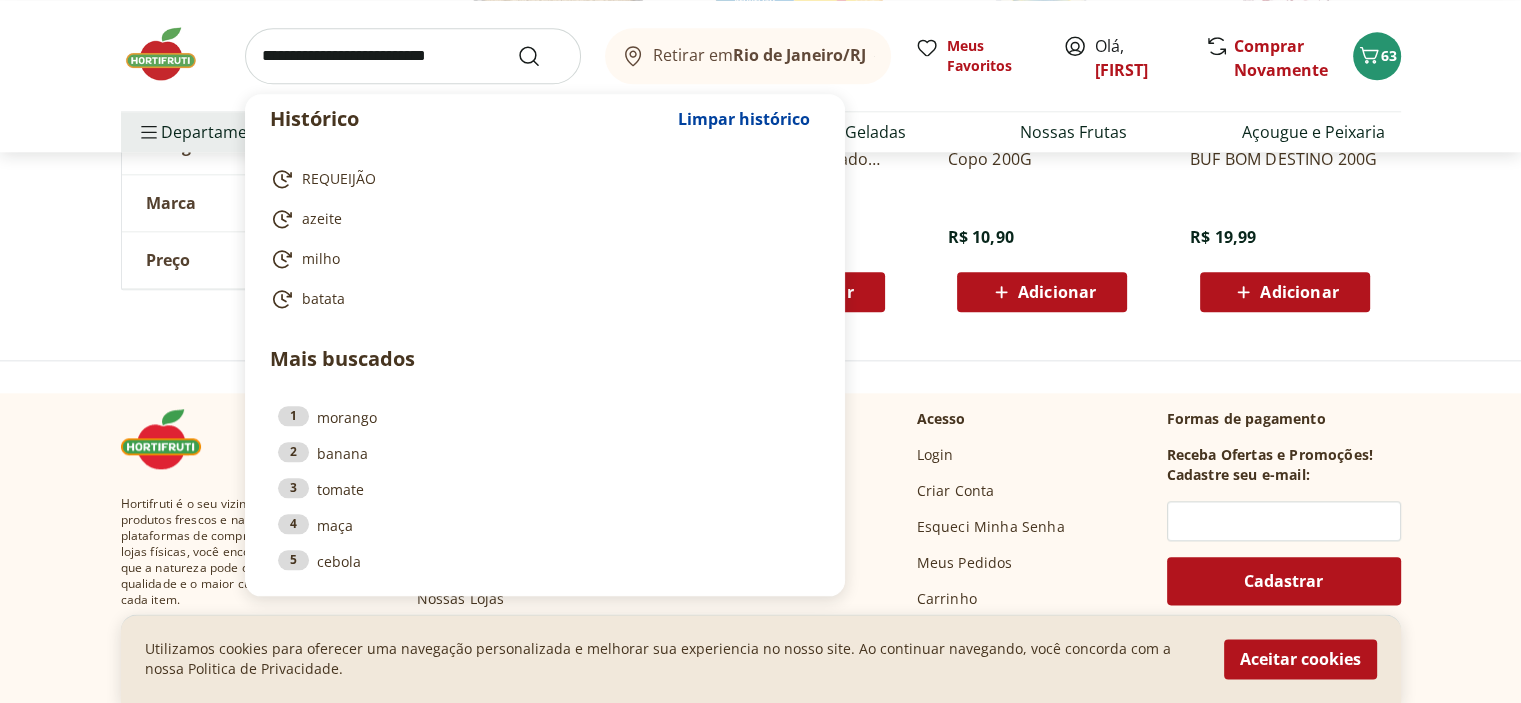 click at bounding box center [413, 56] 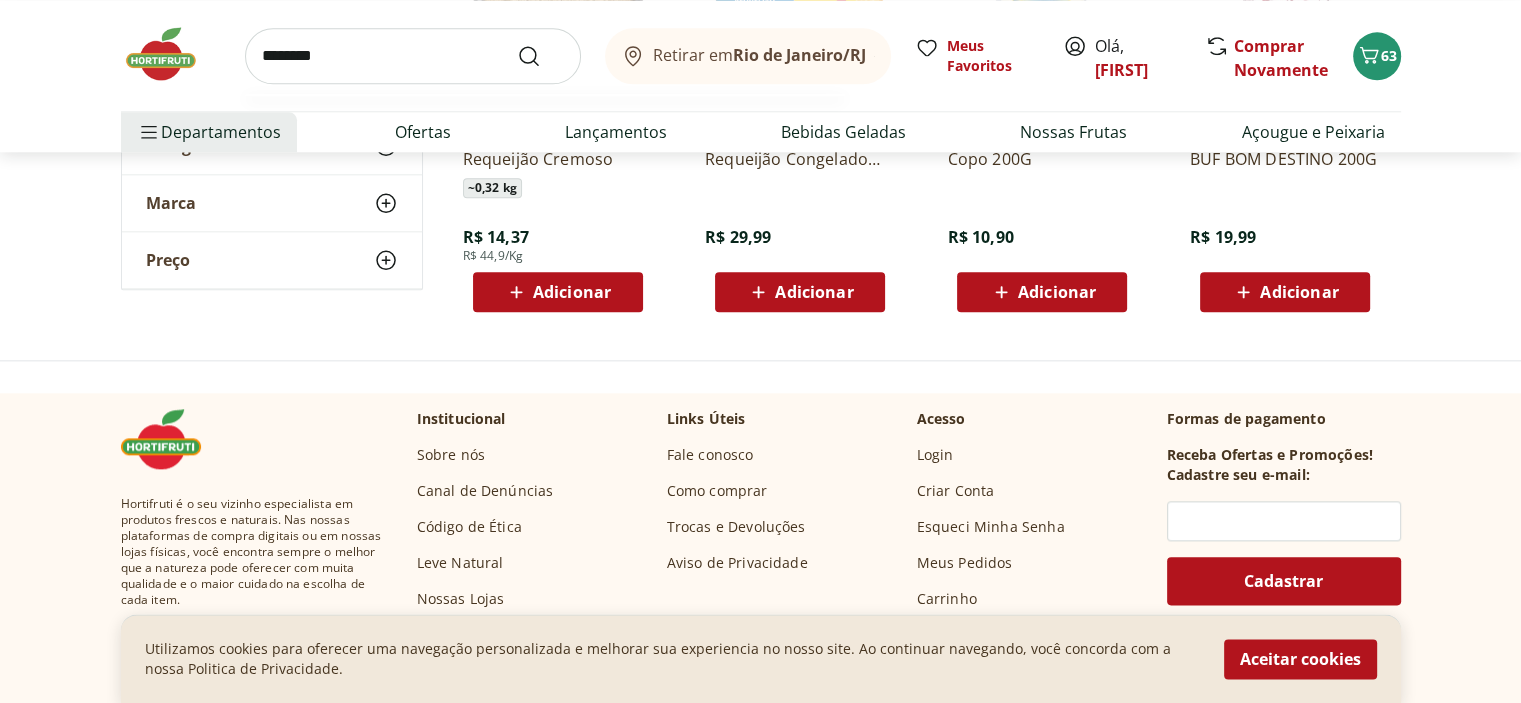 type on "********" 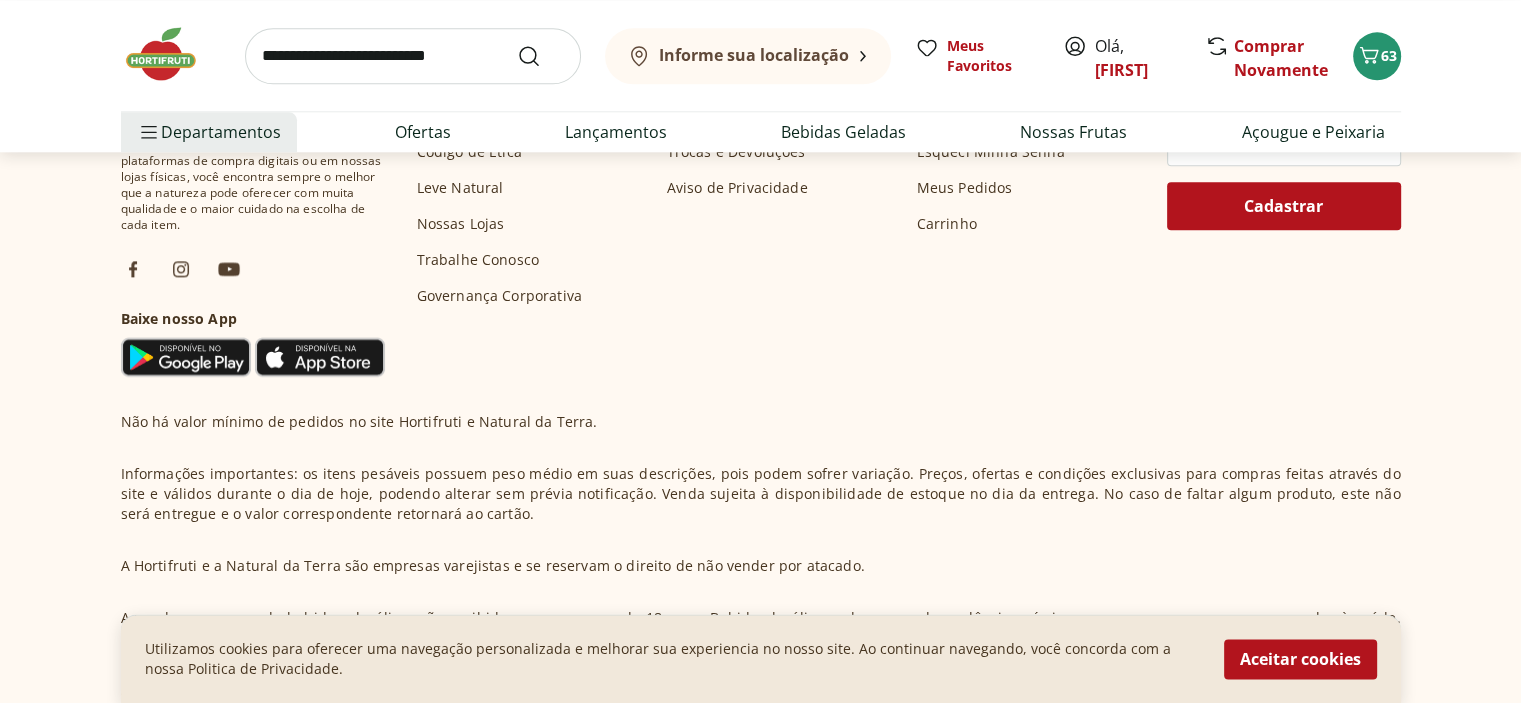 scroll, scrollTop: 0, scrollLeft: 0, axis: both 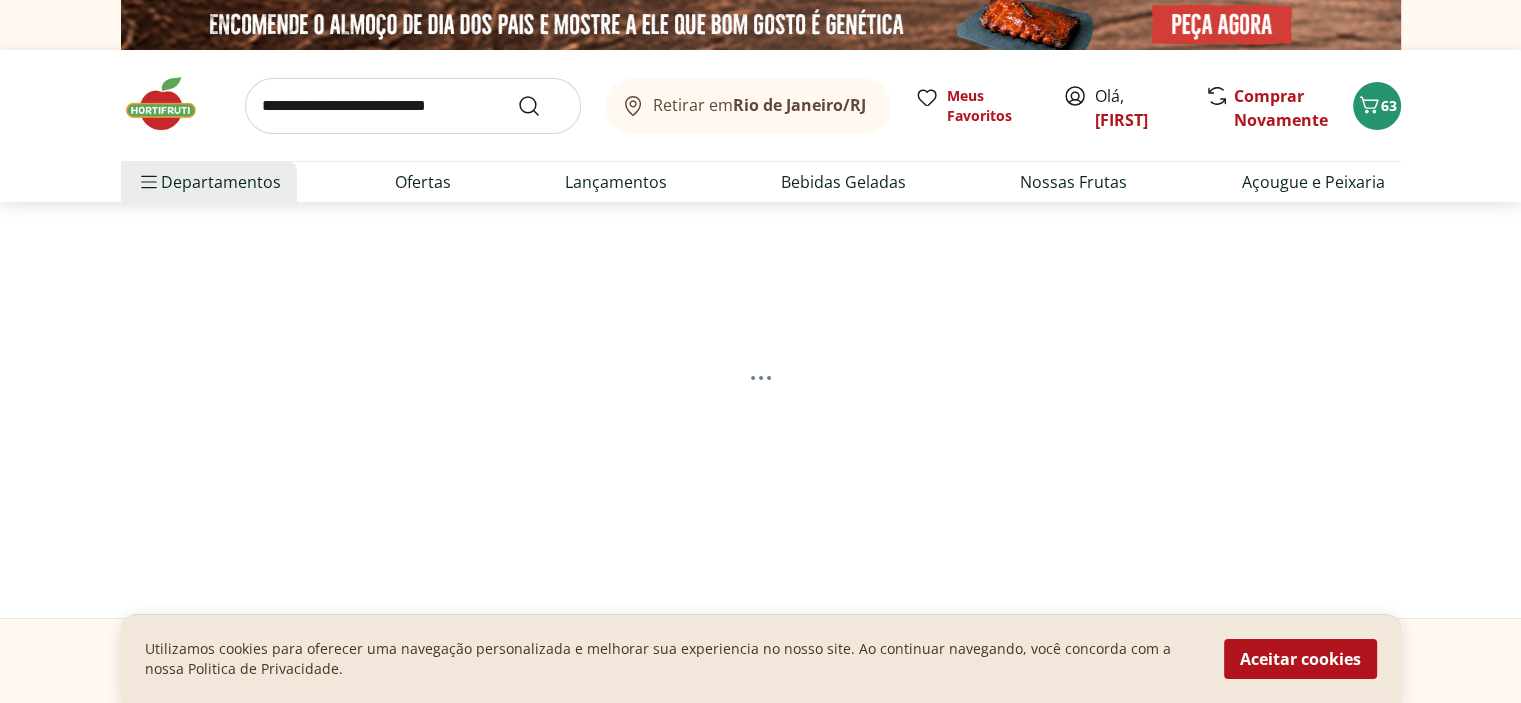 select on "**********" 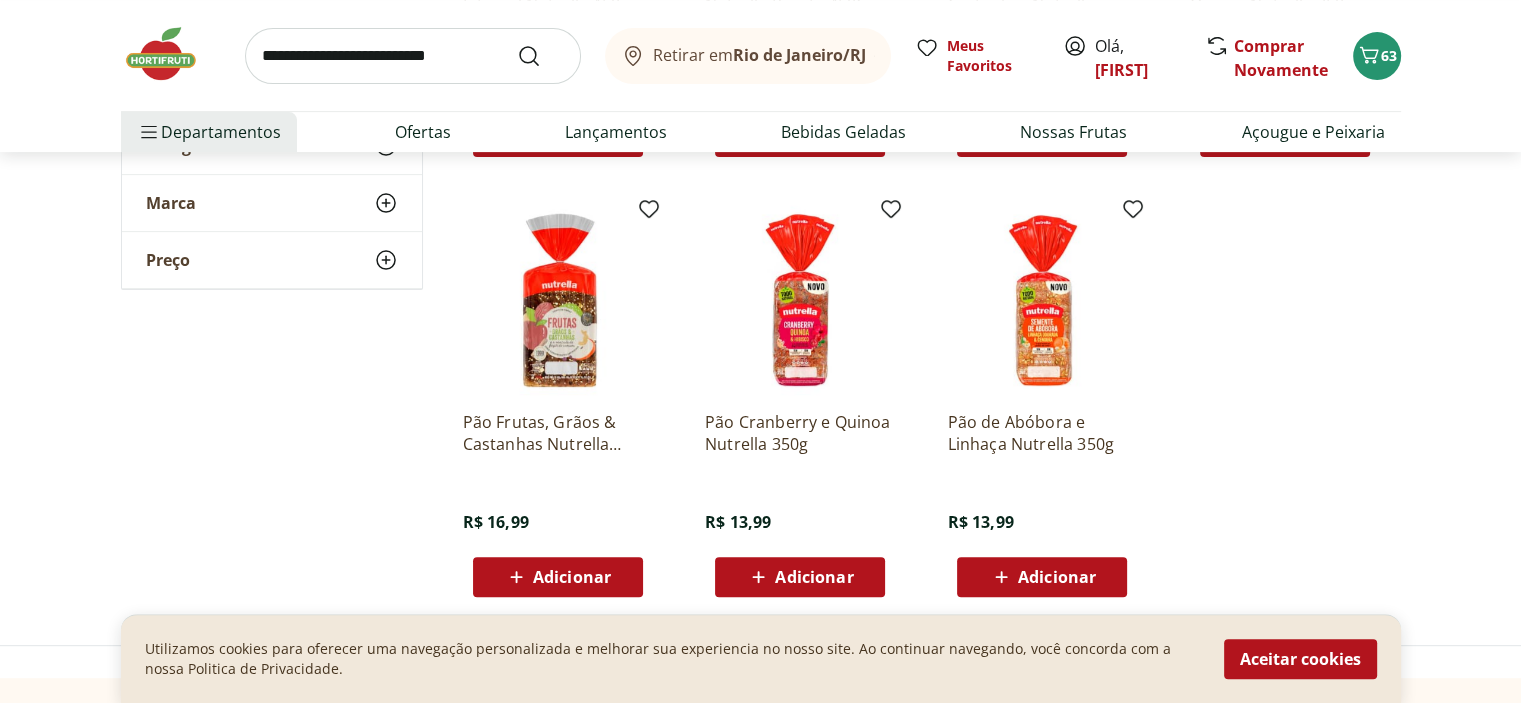 scroll, scrollTop: 656, scrollLeft: 0, axis: vertical 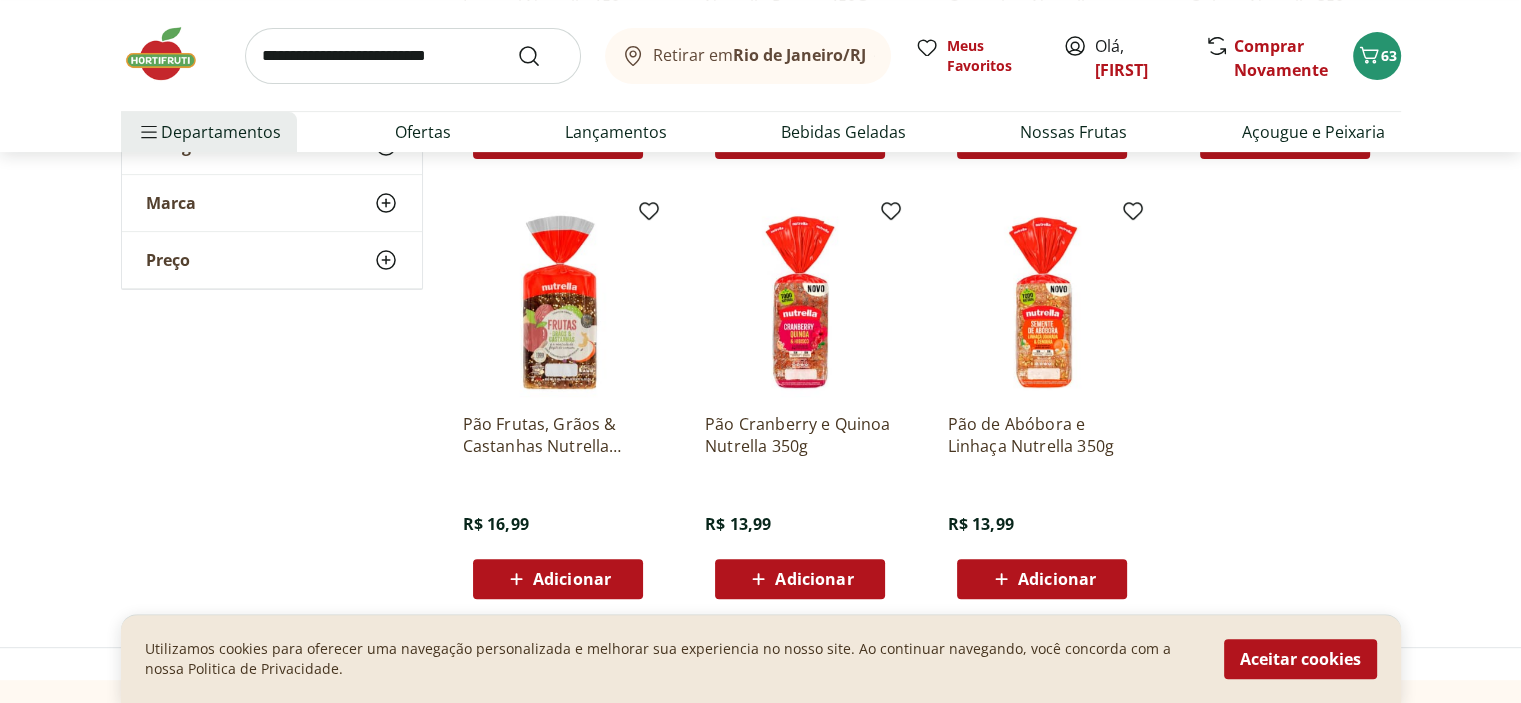 click on "Adicionar" at bounding box center [558, 579] 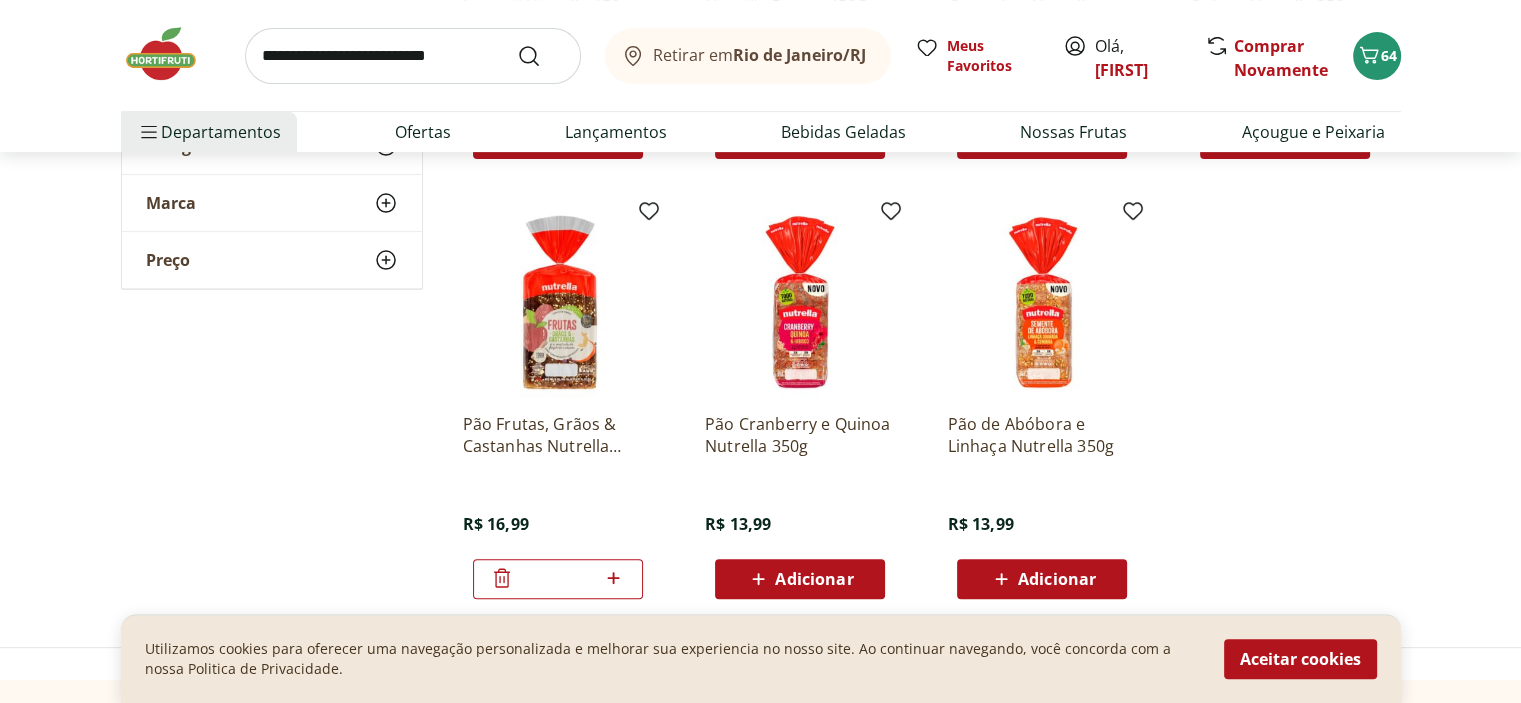 click at bounding box center [413, 56] 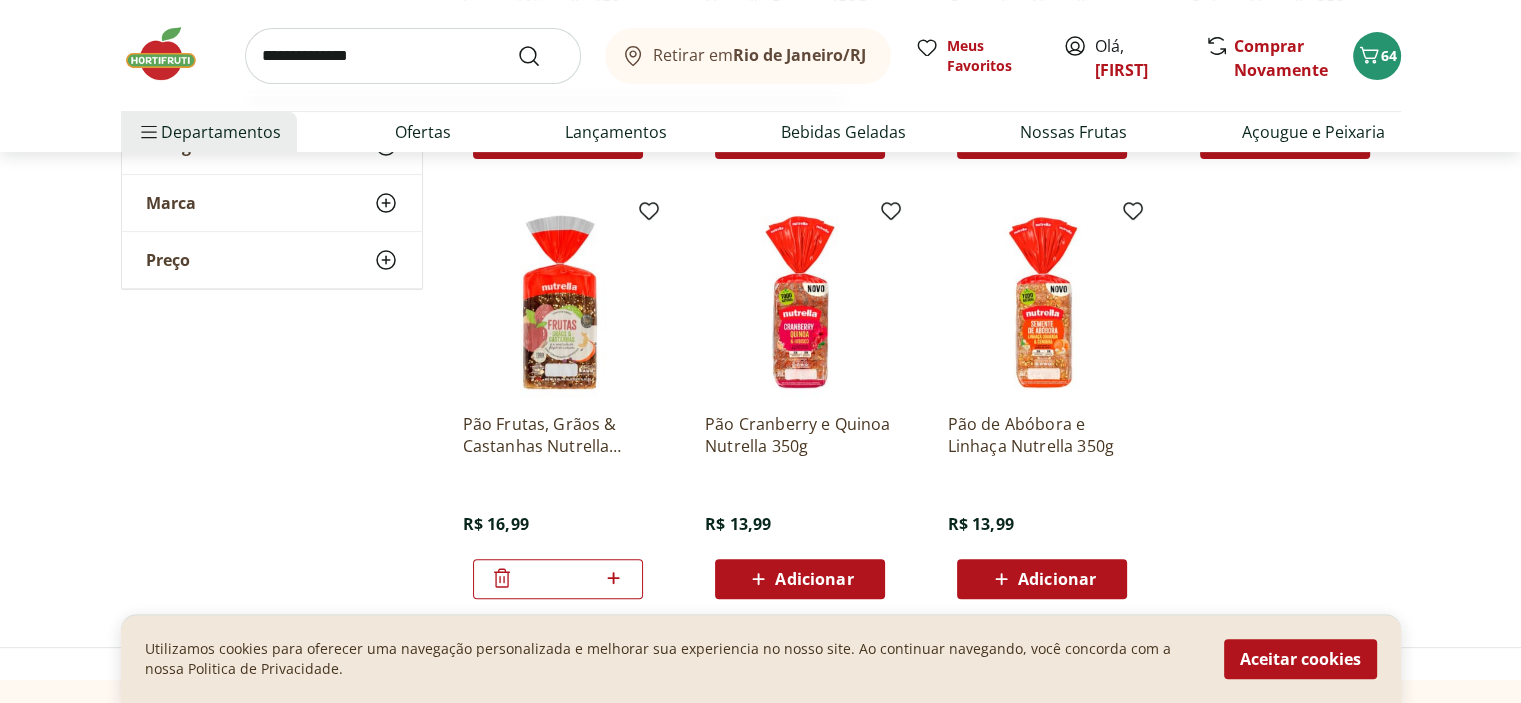 type on "**********" 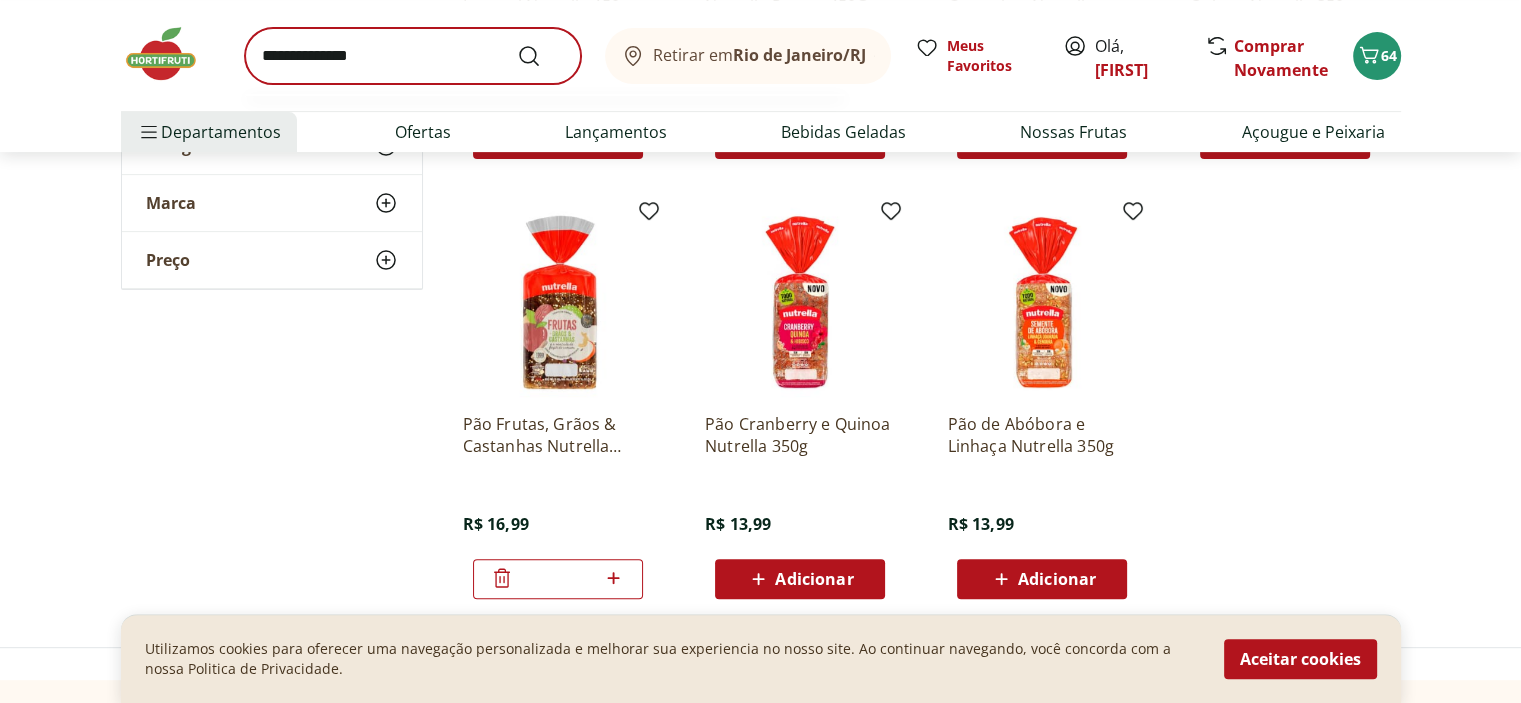 scroll, scrollTop: 0, scrollLeft: 0, axis: both 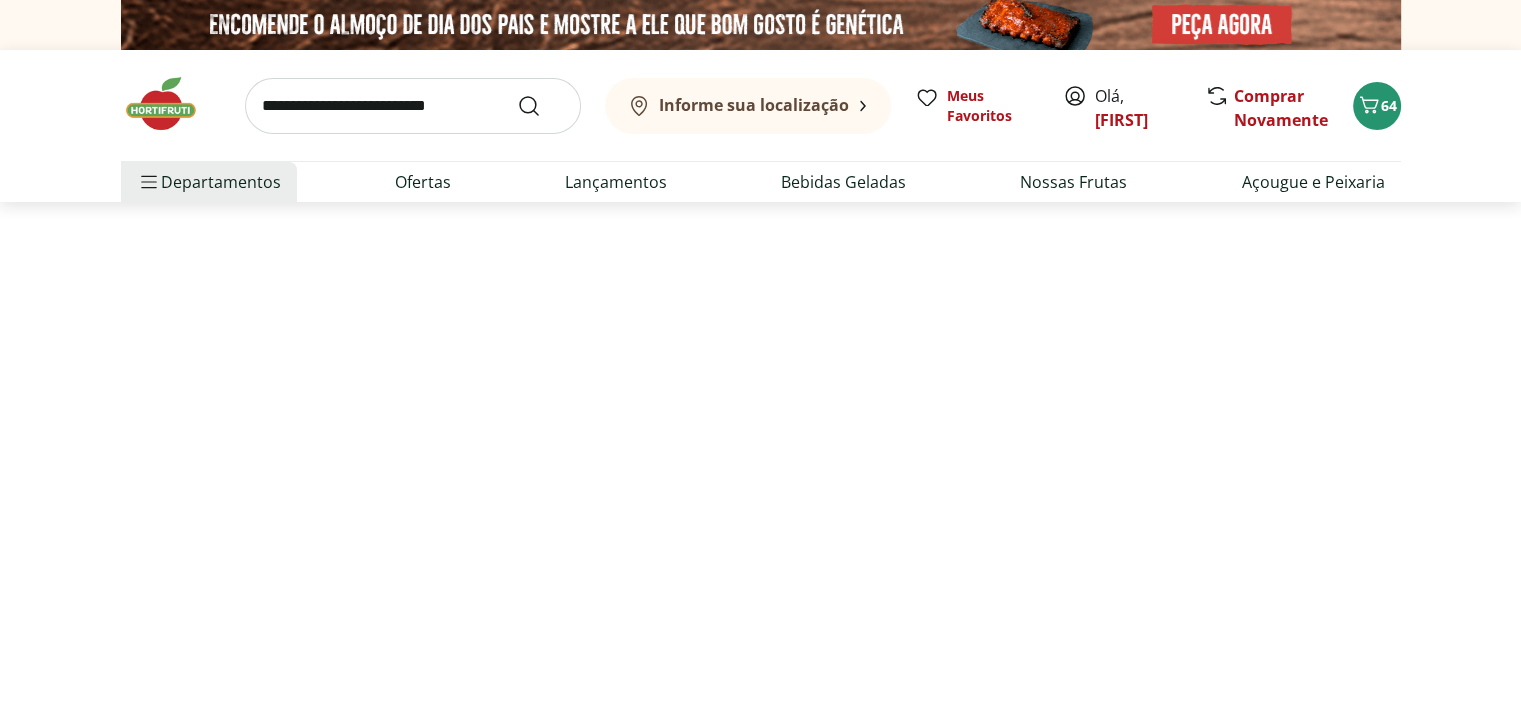 select on "**********" 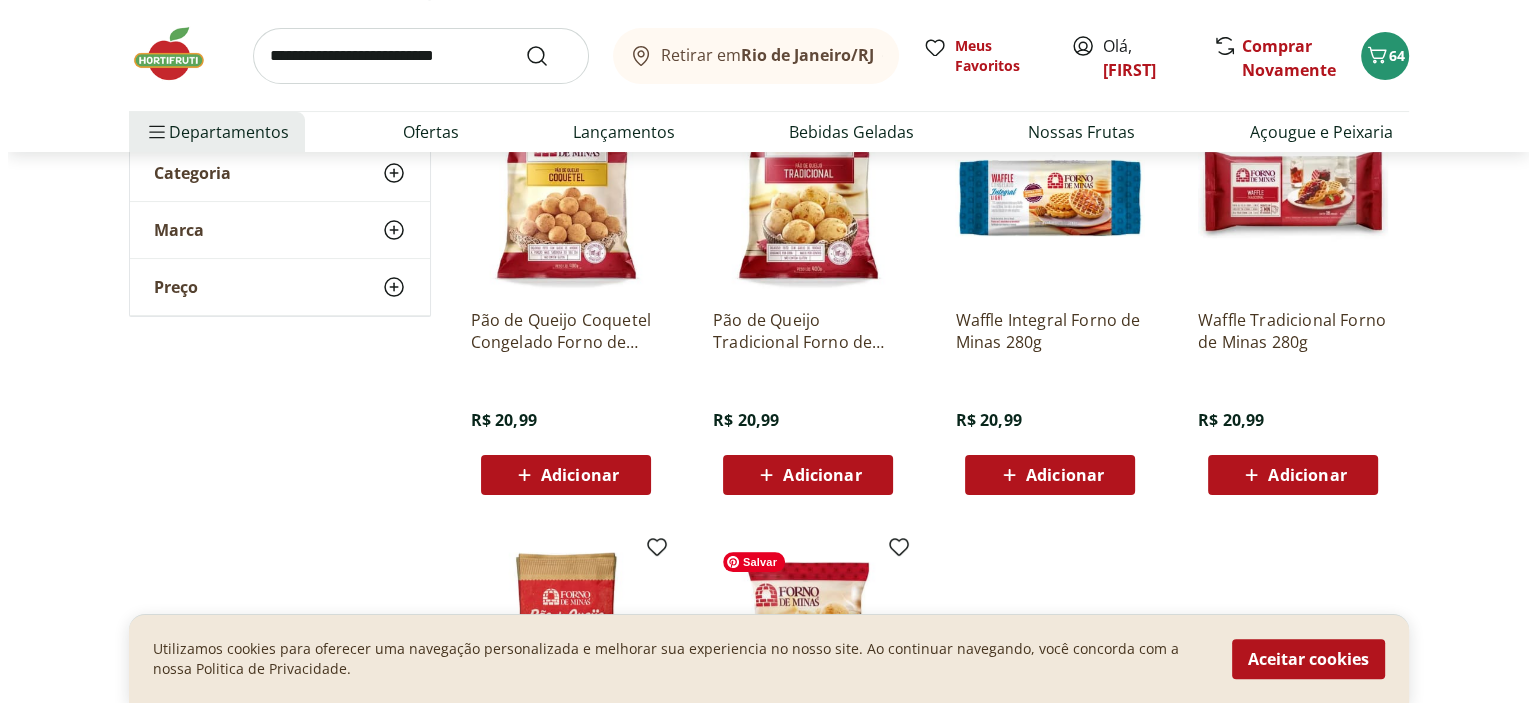 scroll, scrollTop: 309, scrollLeft: 0, axis: vertical 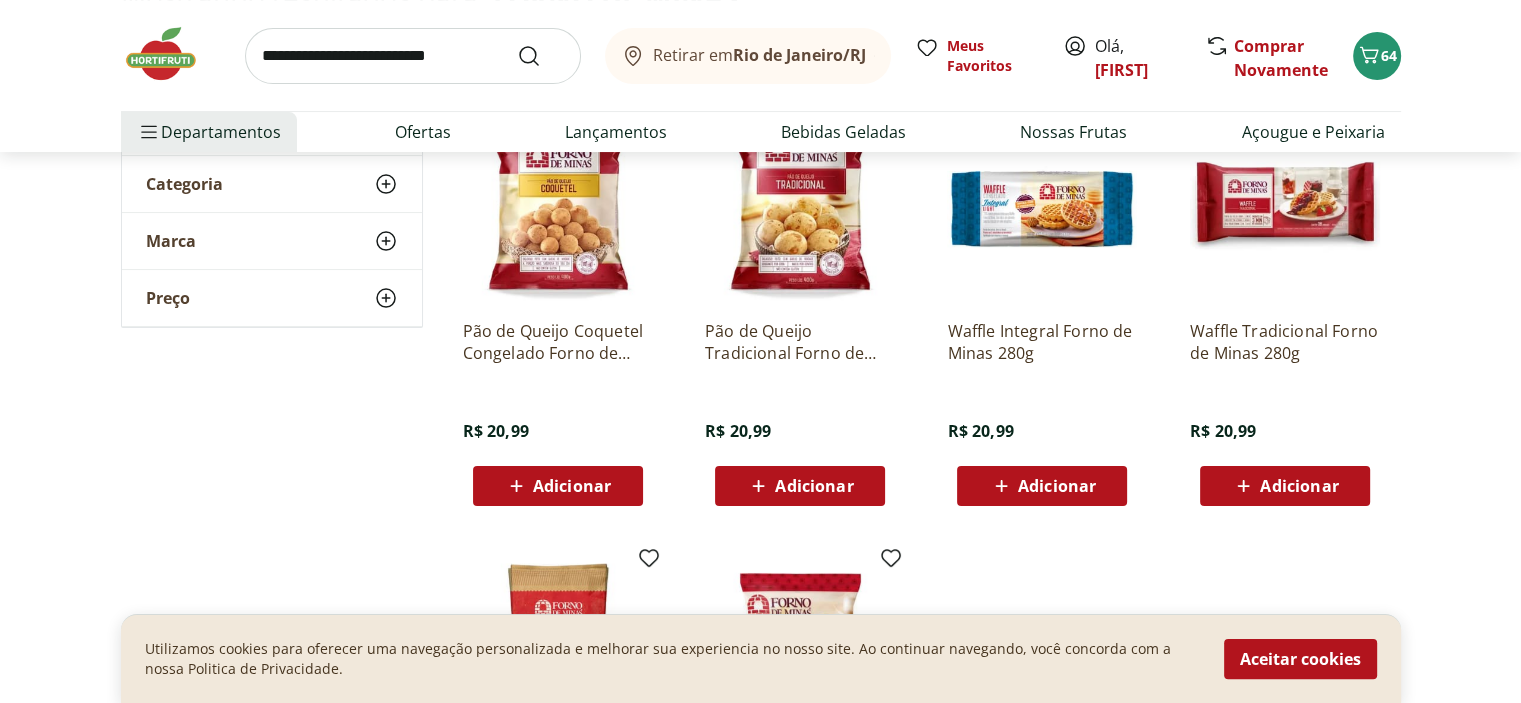 click on "Adicionar" at bounding box center (814, 486) 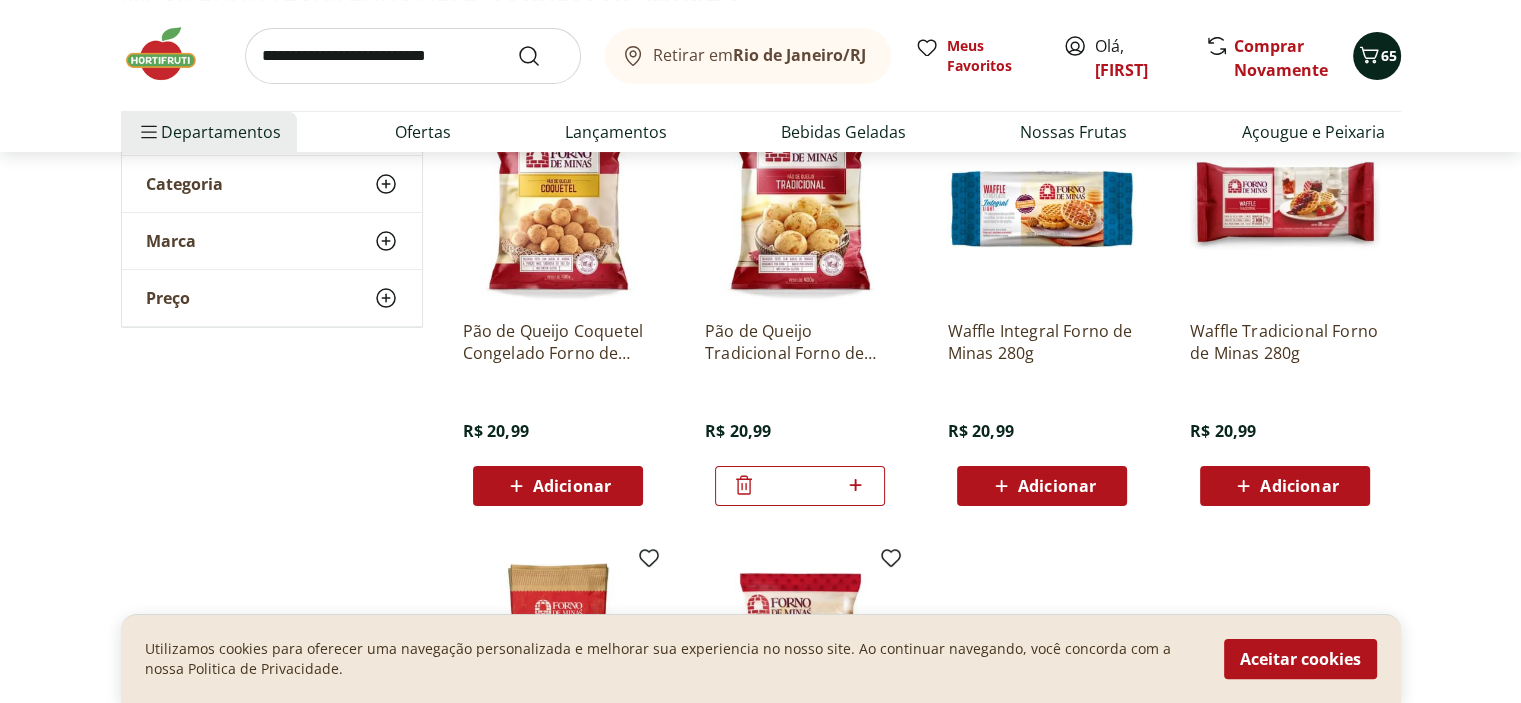 click 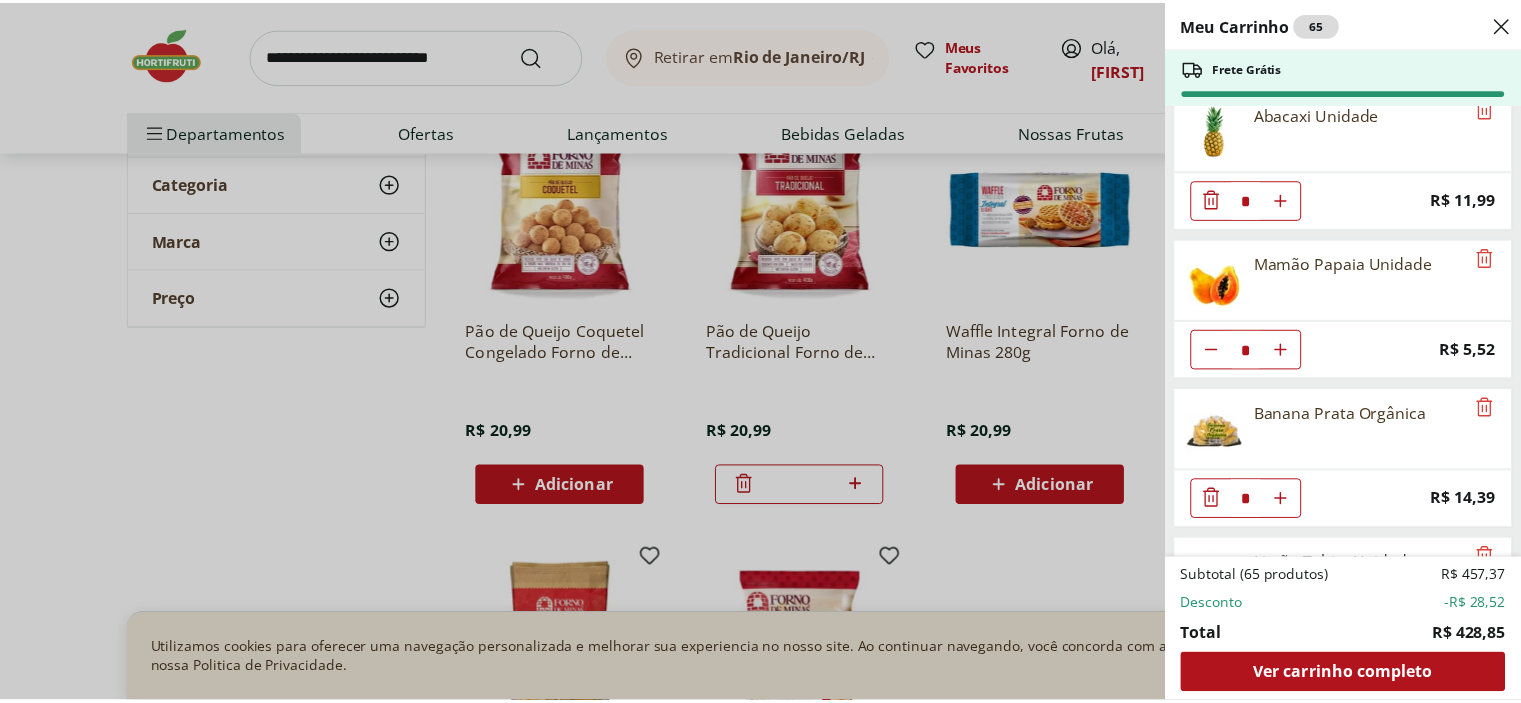 scroll, scrollTop: 888, scrollLeft: 0, axis: vertical 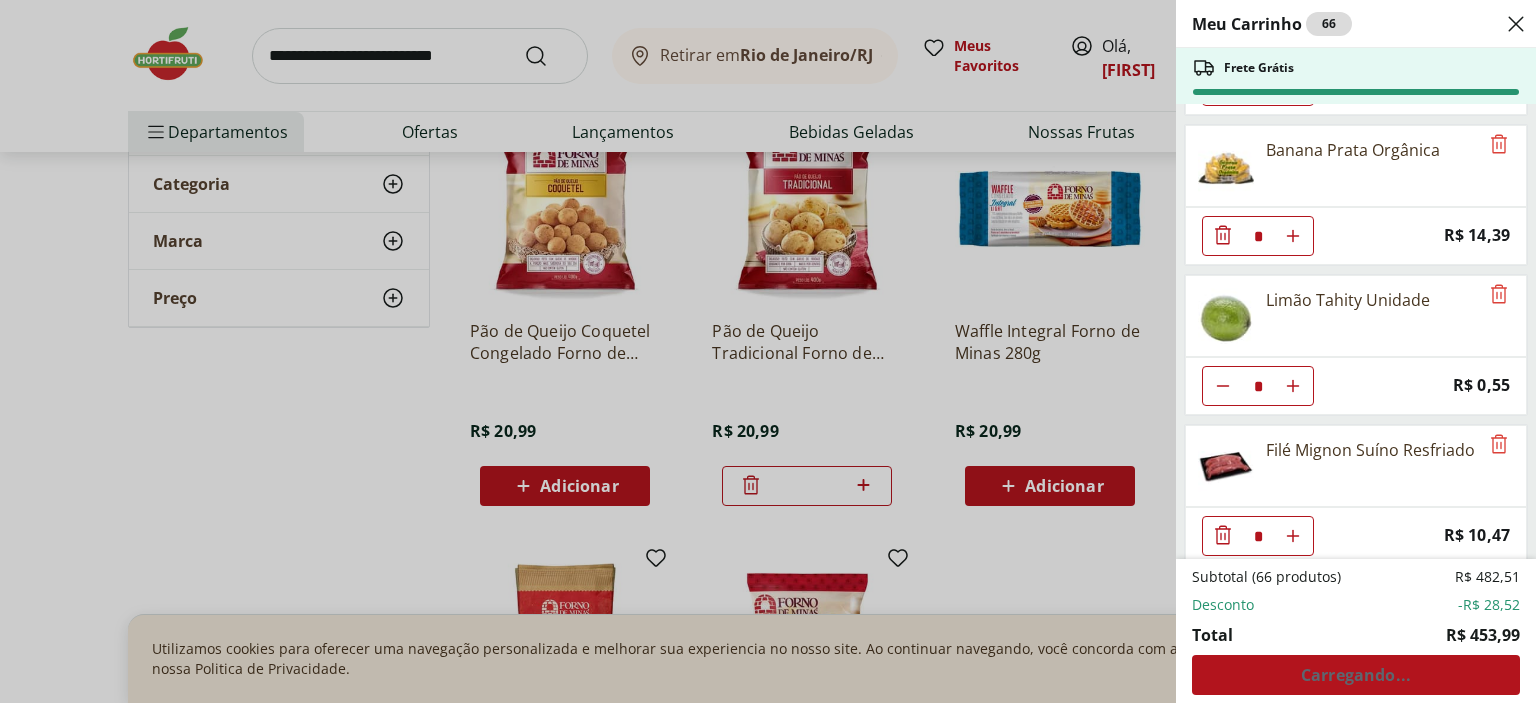 click on "Meu Carrinho 66 Frete Grátis Queijo Mussarela Fatiado Tirolez * Original price: R$ 8,99 Price: R$ 6,99 Ovos Vermelhos Happy Eggs com 20 unidades * Price: R$ 26,99 Maçã em pacote Natural da Terra 1kg * Price: R$ 16,49 Carambola Unidade * Price: R$ 3,30 Abacaxi Unidade * Price: R$ 11,99 Mamão Papaia Unidade * Price: R$ 5,52 Banana Prata Orgânica * Price: R$ 14,39 Limão Tahity Unidade * Price: R$ 0,55 Filé Mignon Suíno Resfriado * Price: R$ 10,47 Carne Moída Bovina Resfriada * Original price: R$ 15,87 Price: R$ 11,11 Agrião Hidropônico Unidade * Price: R$ 5,99 Coentro Unidade * Price: R$ 3,49 Hortelã Unidade * Price: R$ 3,99 Aipo Salsão - Unidade * Price: R$ 9,99 Couve-Flor Unidade * Price: R$ 6,99 Couve Chinesa Unidade * Price: R$ 2,50 Couve Mineira Orgânica Maço * Price: R$ 5,99 Alho Poró - Unidade * Price: R$ 5,29 Rabanete Rama * Price: R$ 8,79 Alface Americana Unidade * Price: R$ 3,99 Salsa/Salsinha Maço Unidade * Price: R$ 3,49 Rúcula Hidropônica * Price: R$ 3,99 *" at bounding box center [768, 351] 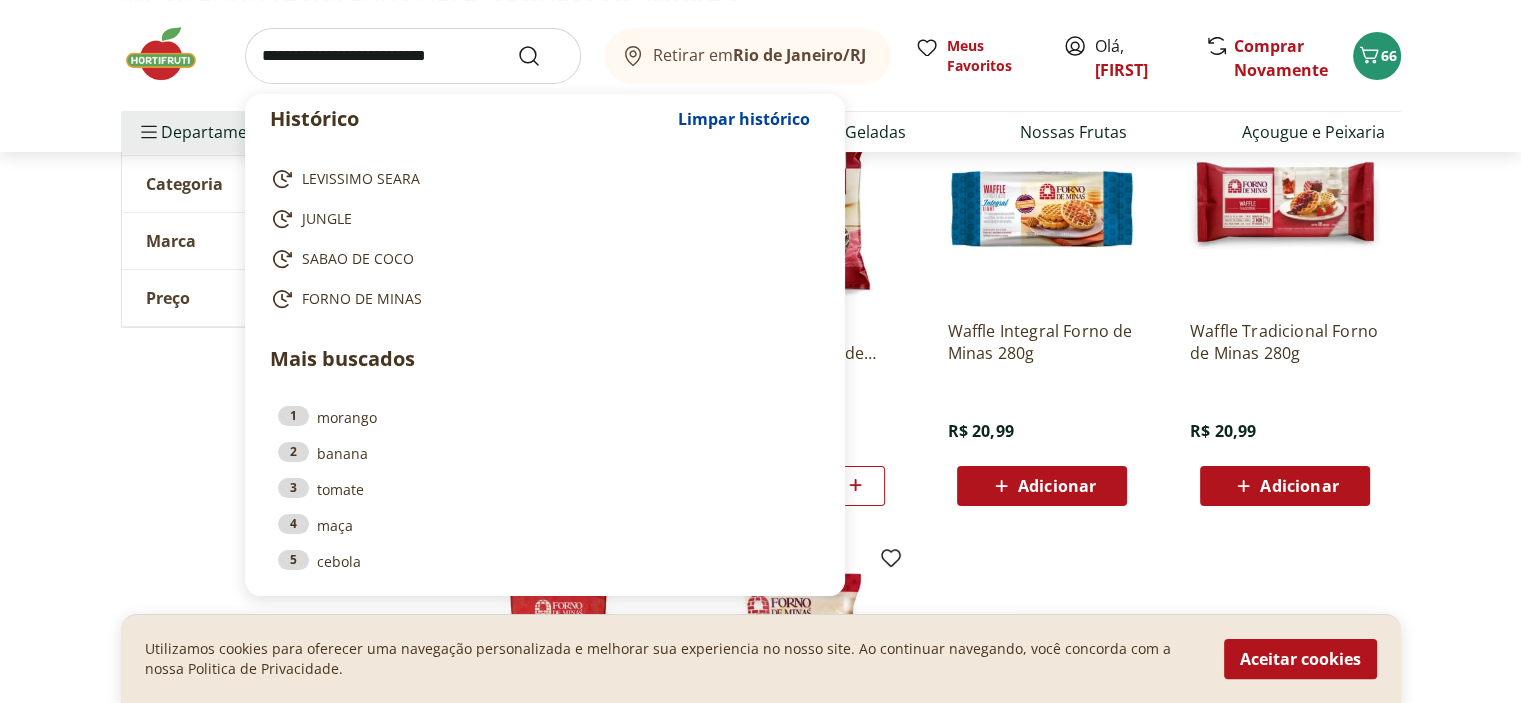 click at bounding box center (413, 56) 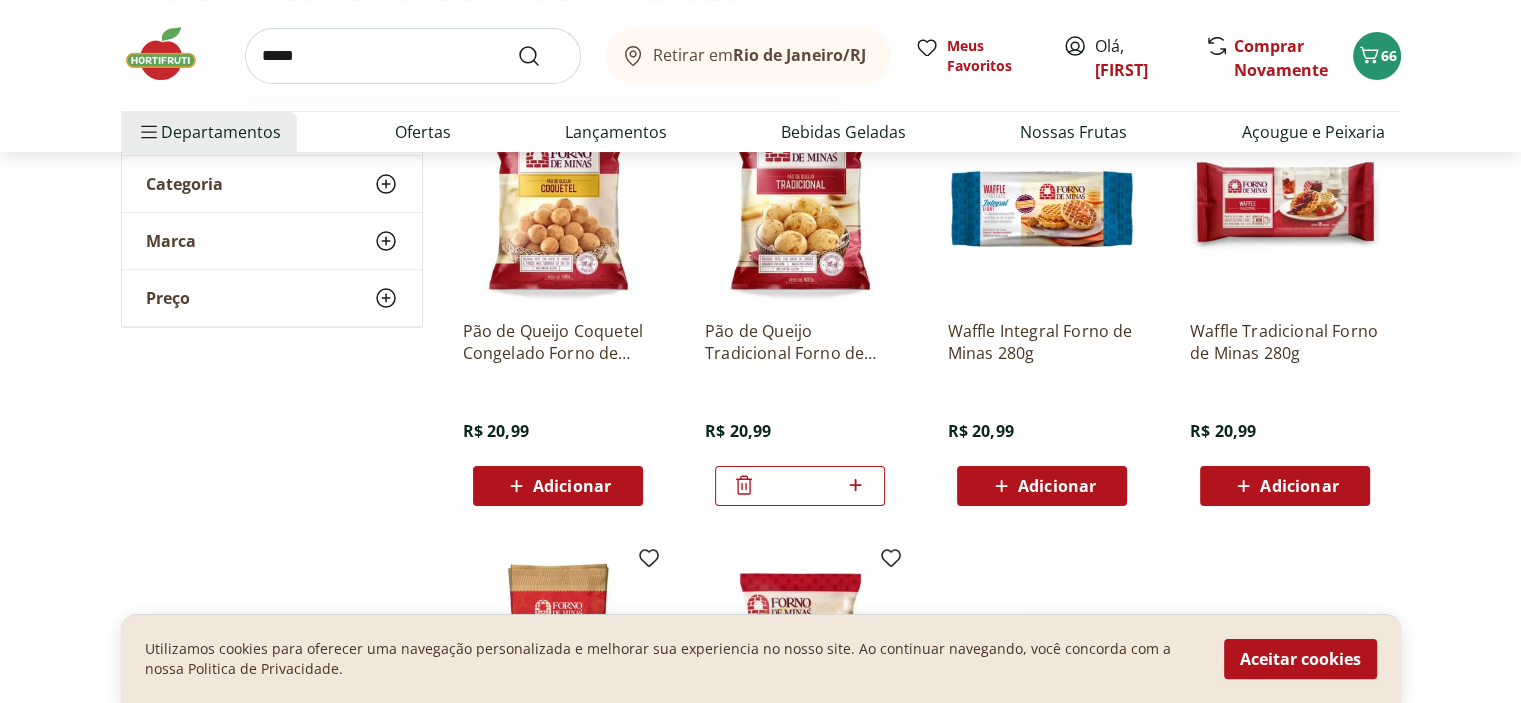 type on "*****" 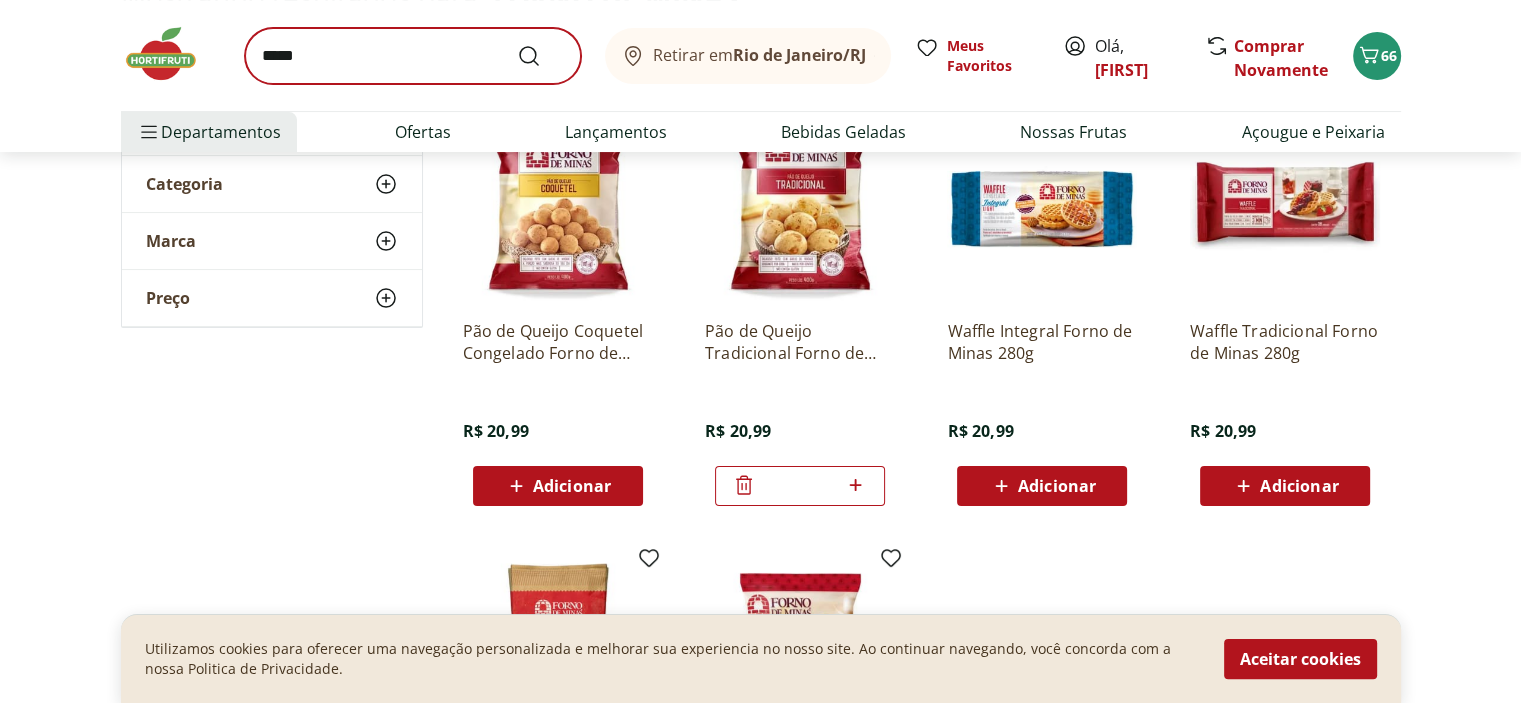 scroll, scrollTop: 0, scrollLeft: 0, axis: both 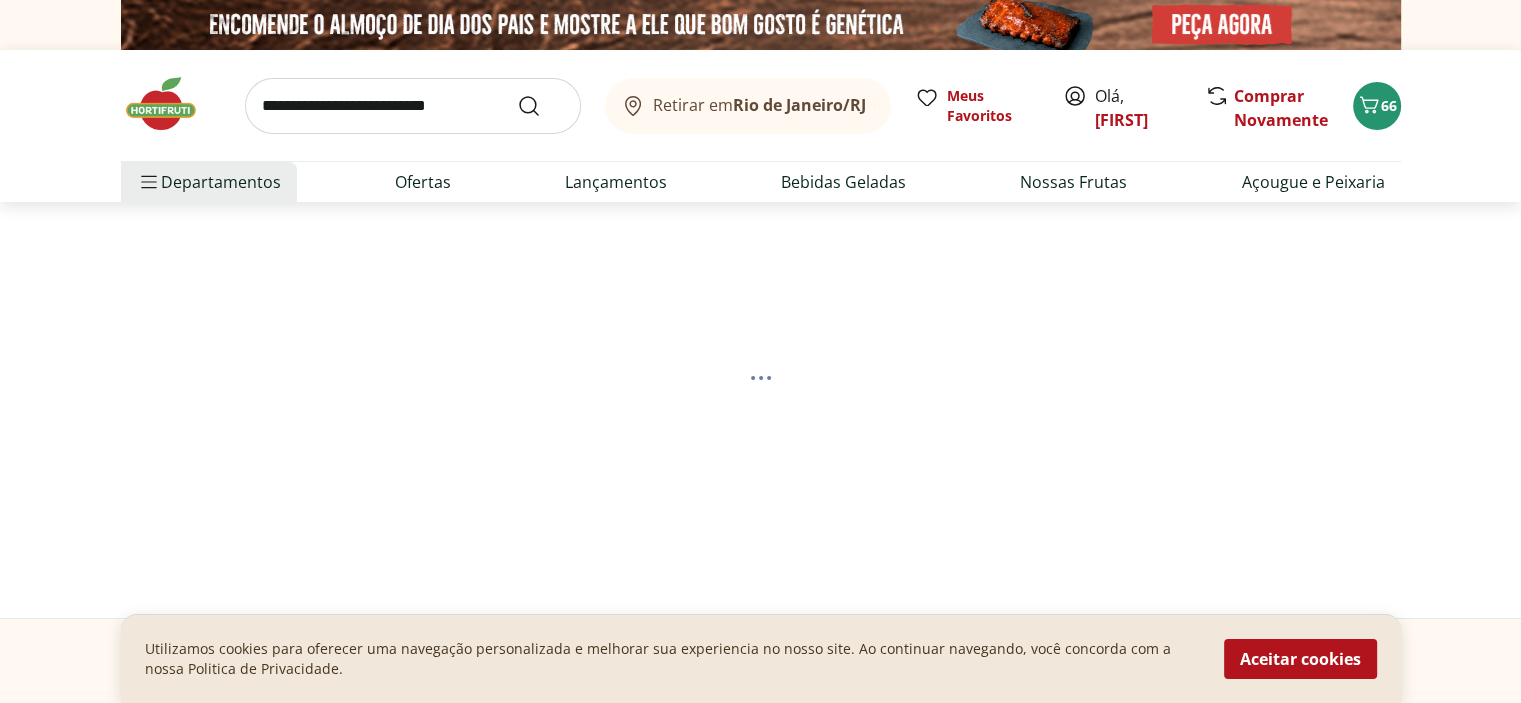 select on "**********" 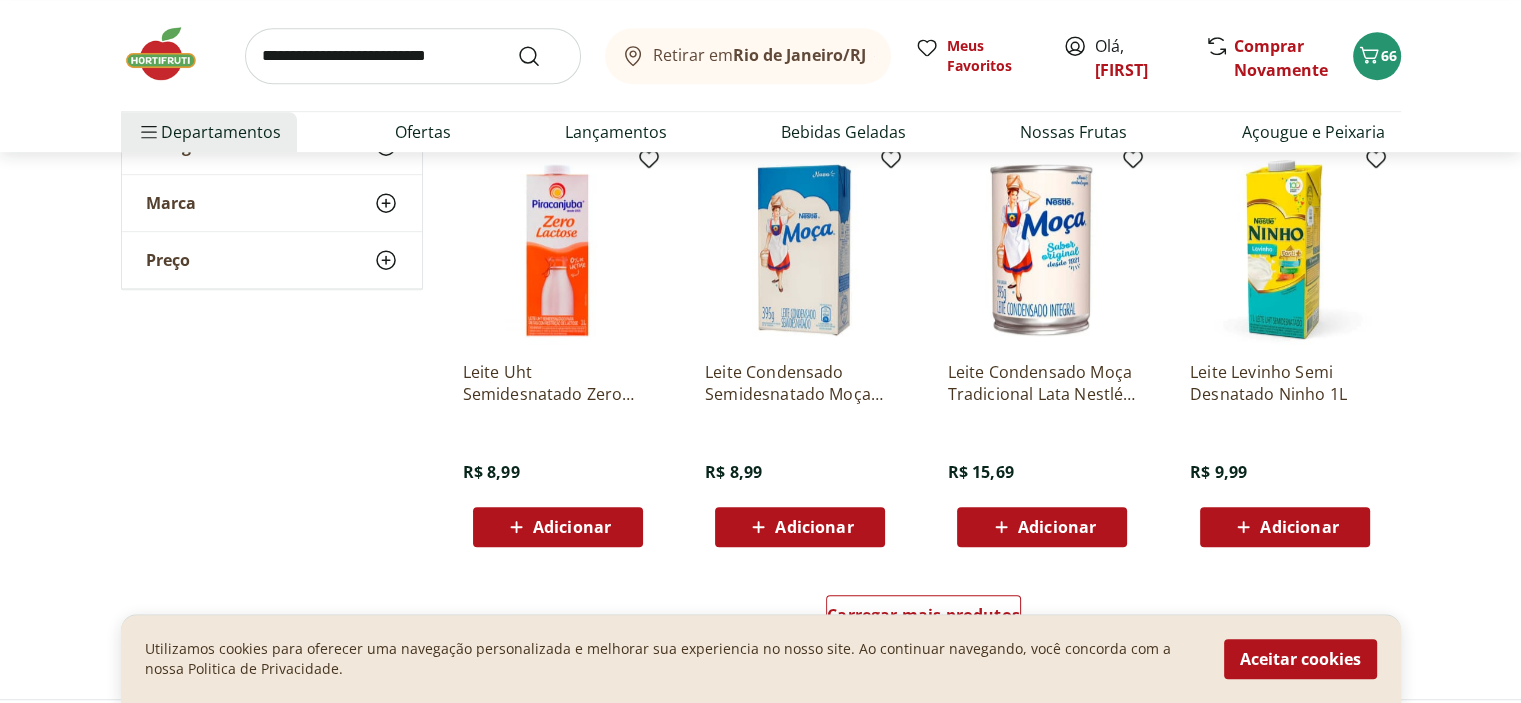 scroll, scrollTop: 1152, scrollLeft: 0, axis: vertical 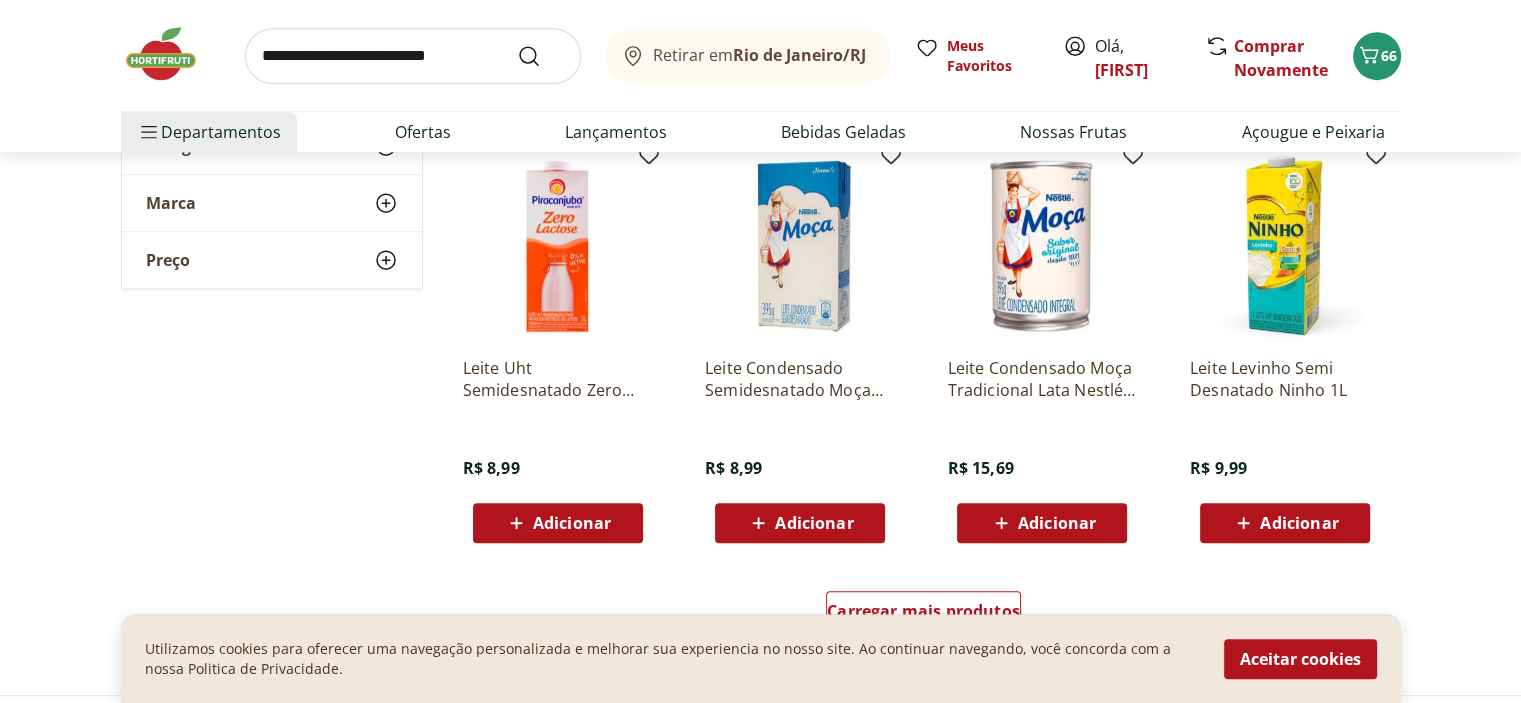 click on "Adicionar" at bounding box center [572, 523] 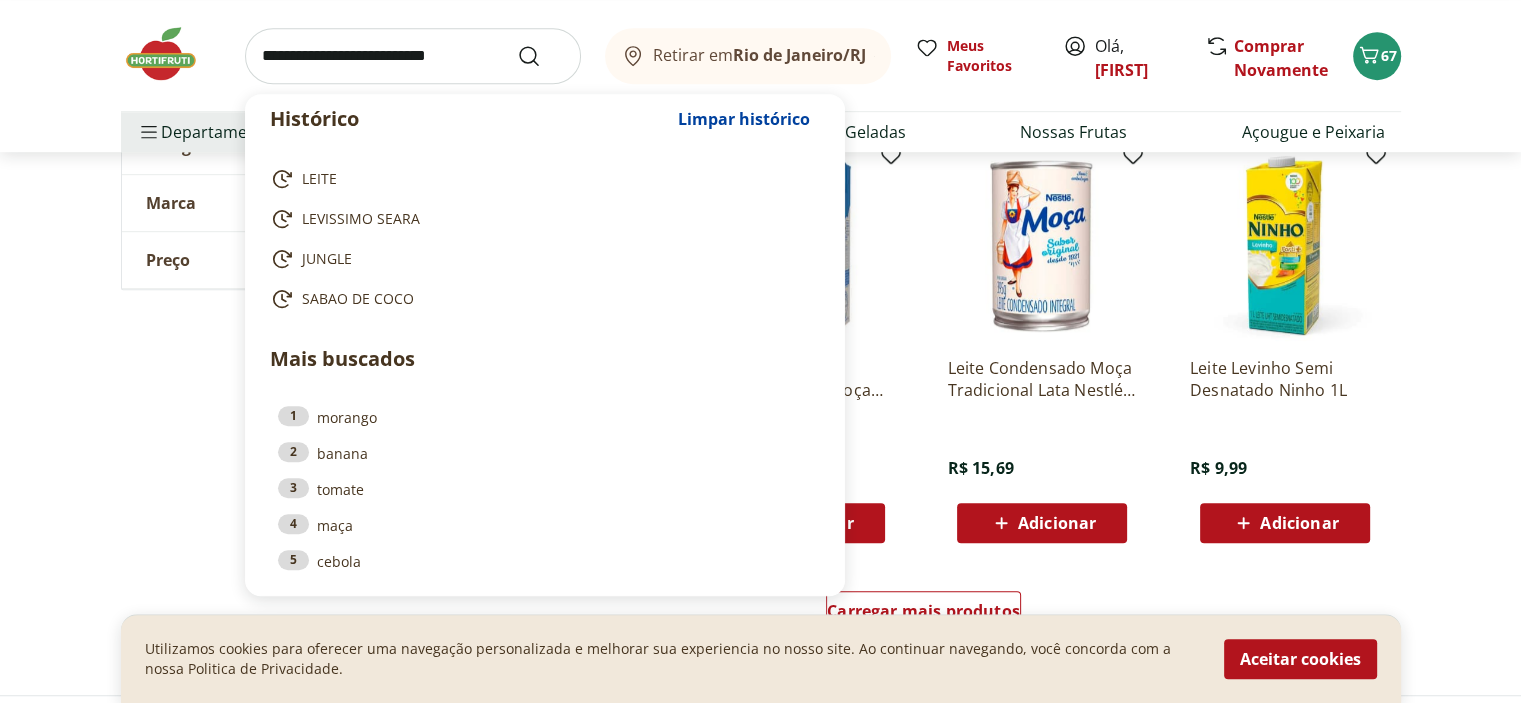 click at bounding box center (413, 56) 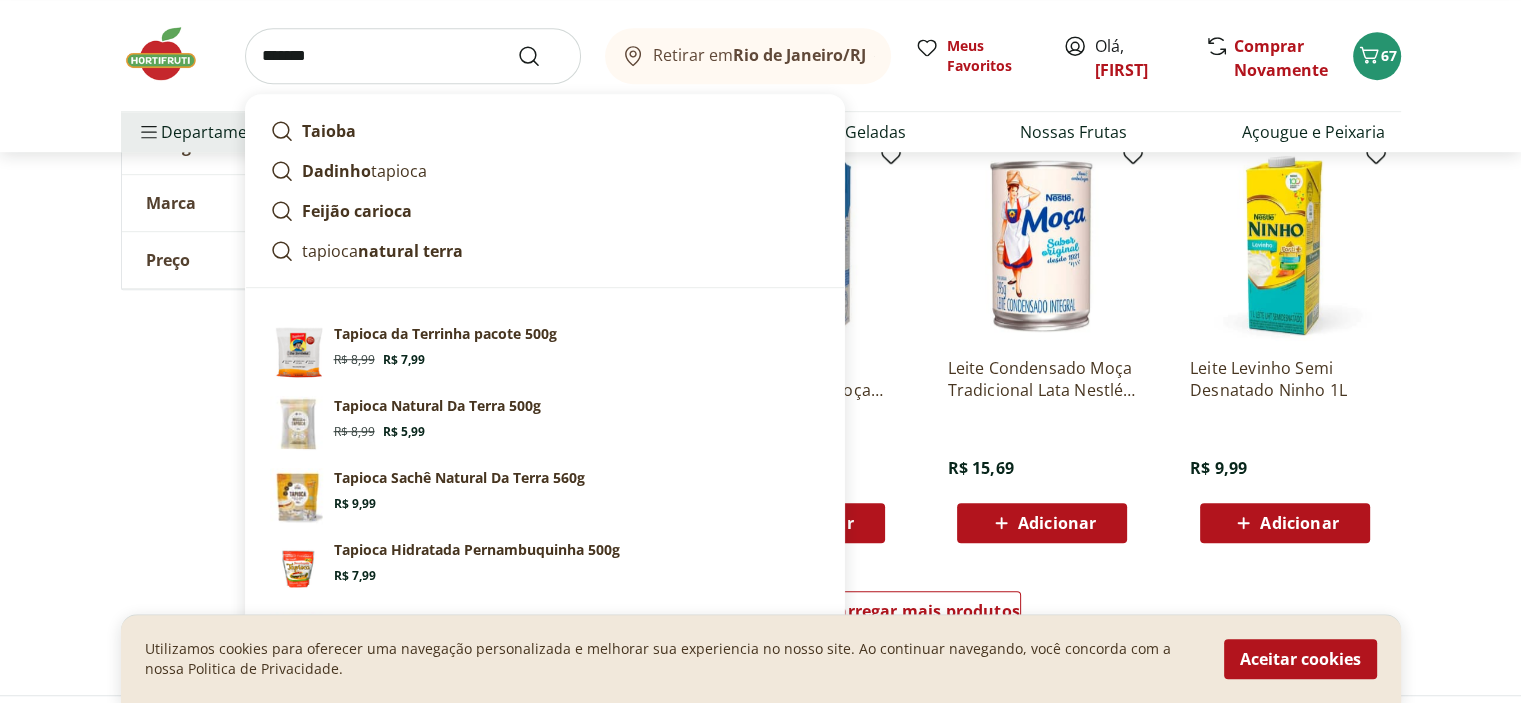 type on "*******" 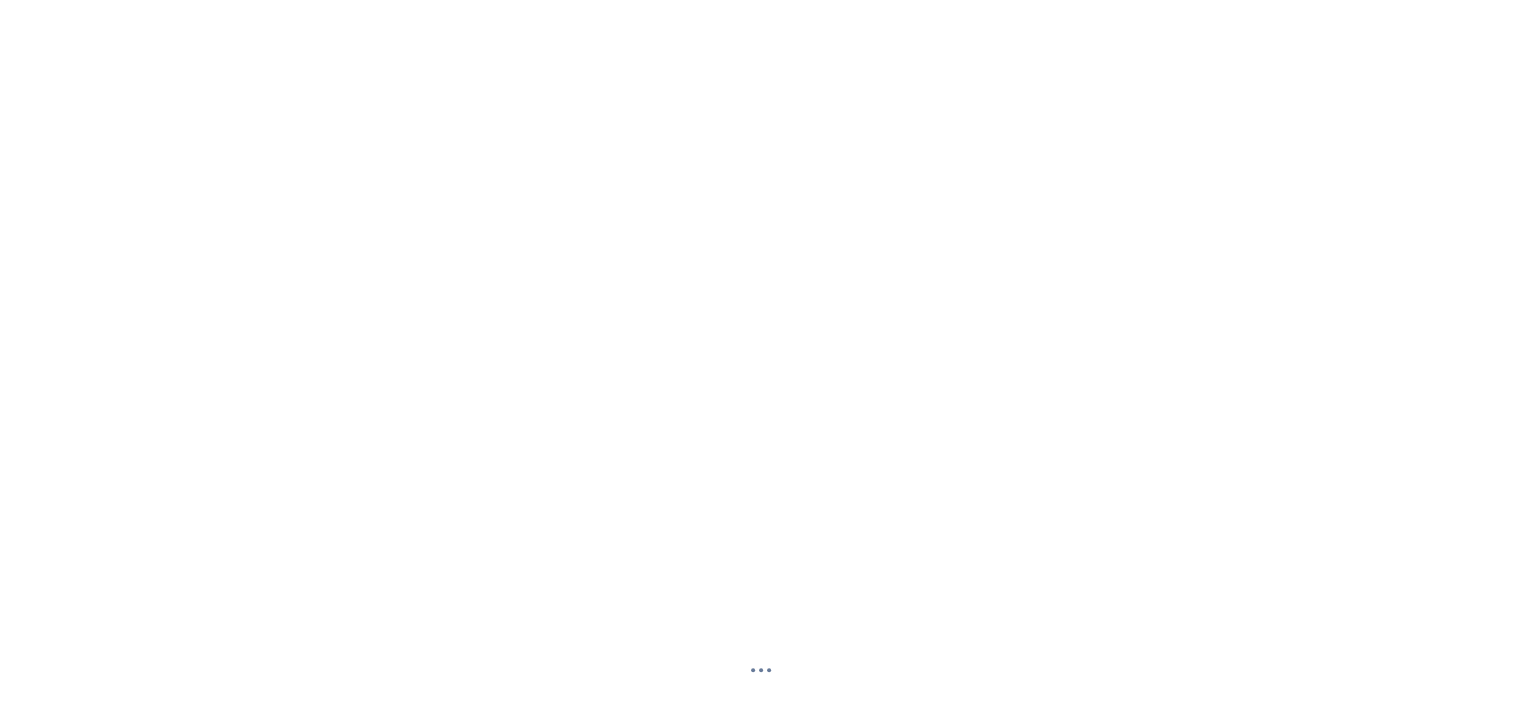 scroll, scrollTop: 0, scrollLeft: 0, axis: both 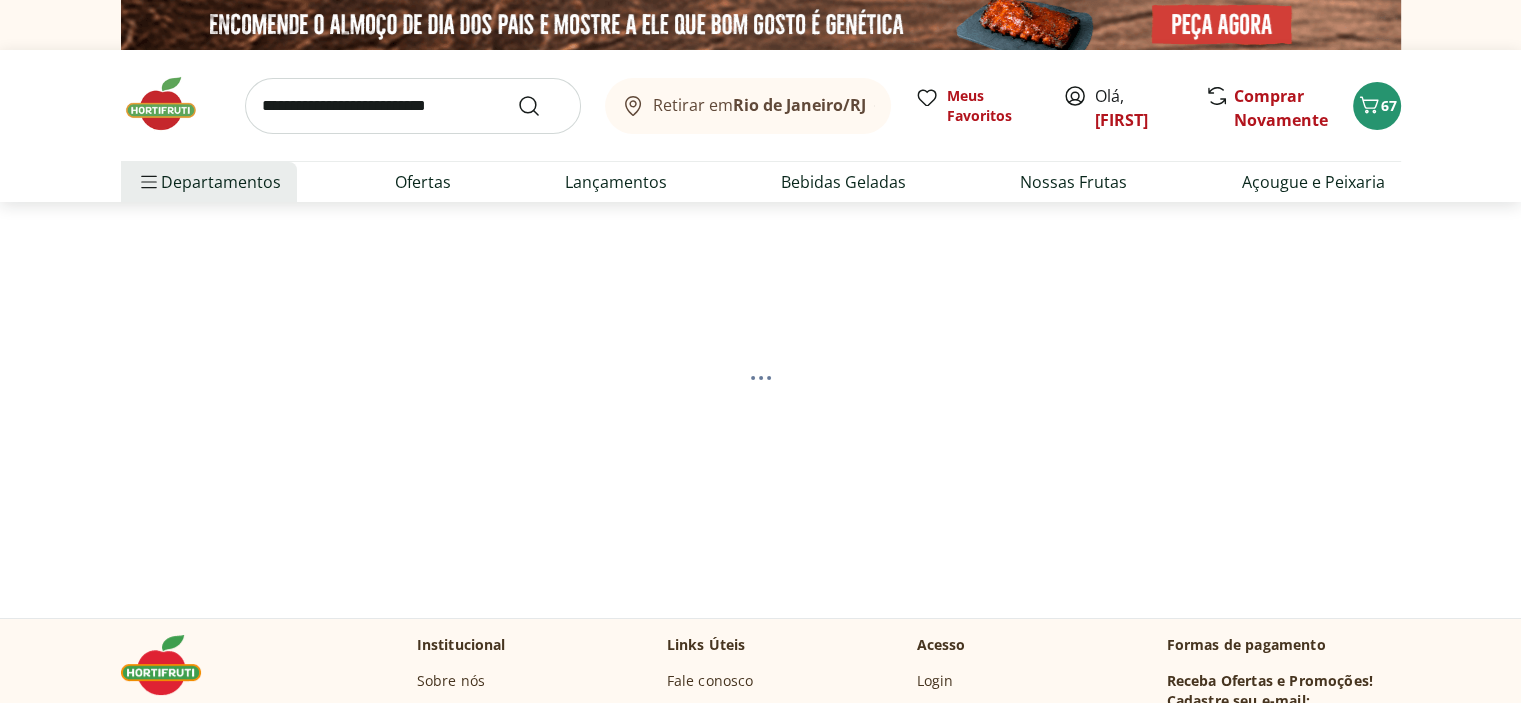 select on "**********" 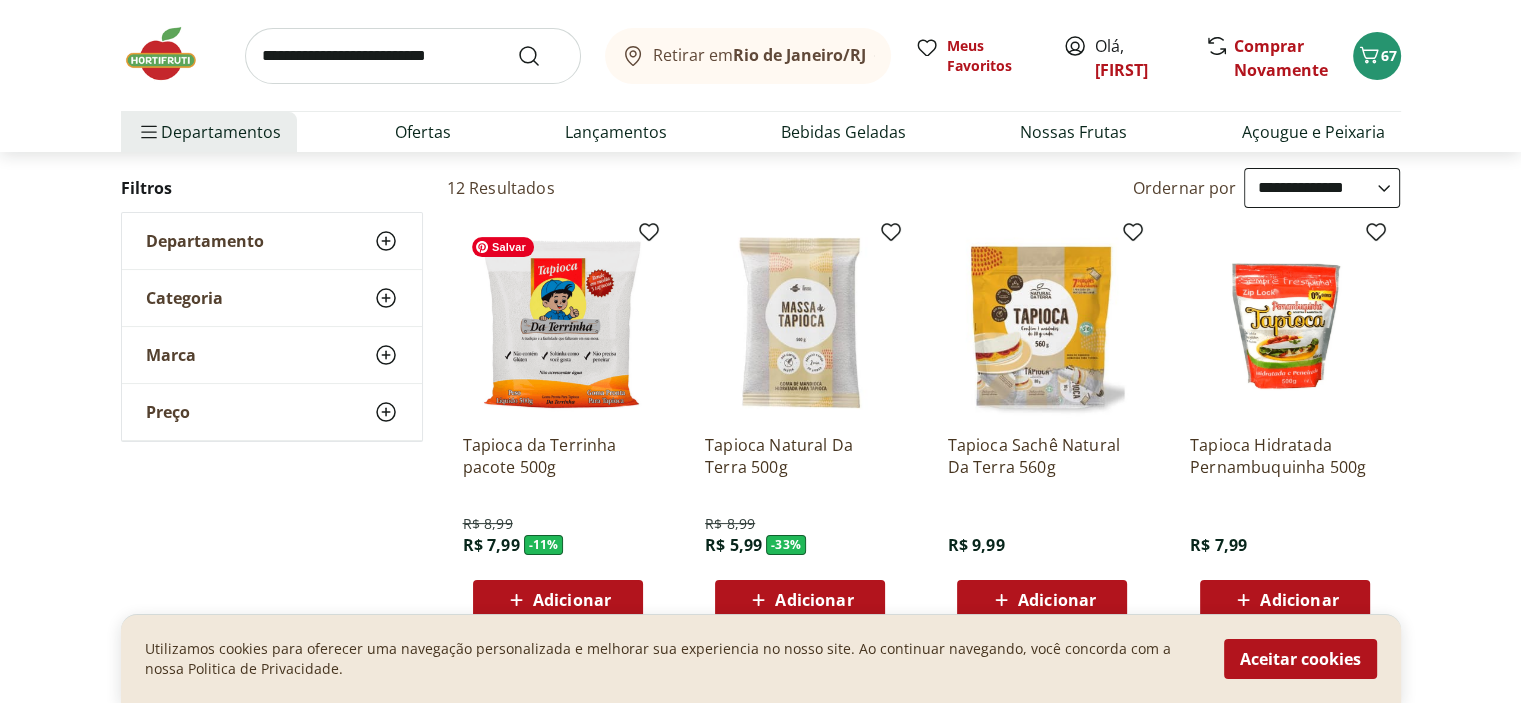 scroll, scrollTop: 300, scrollLeft: 0, axis: vertical 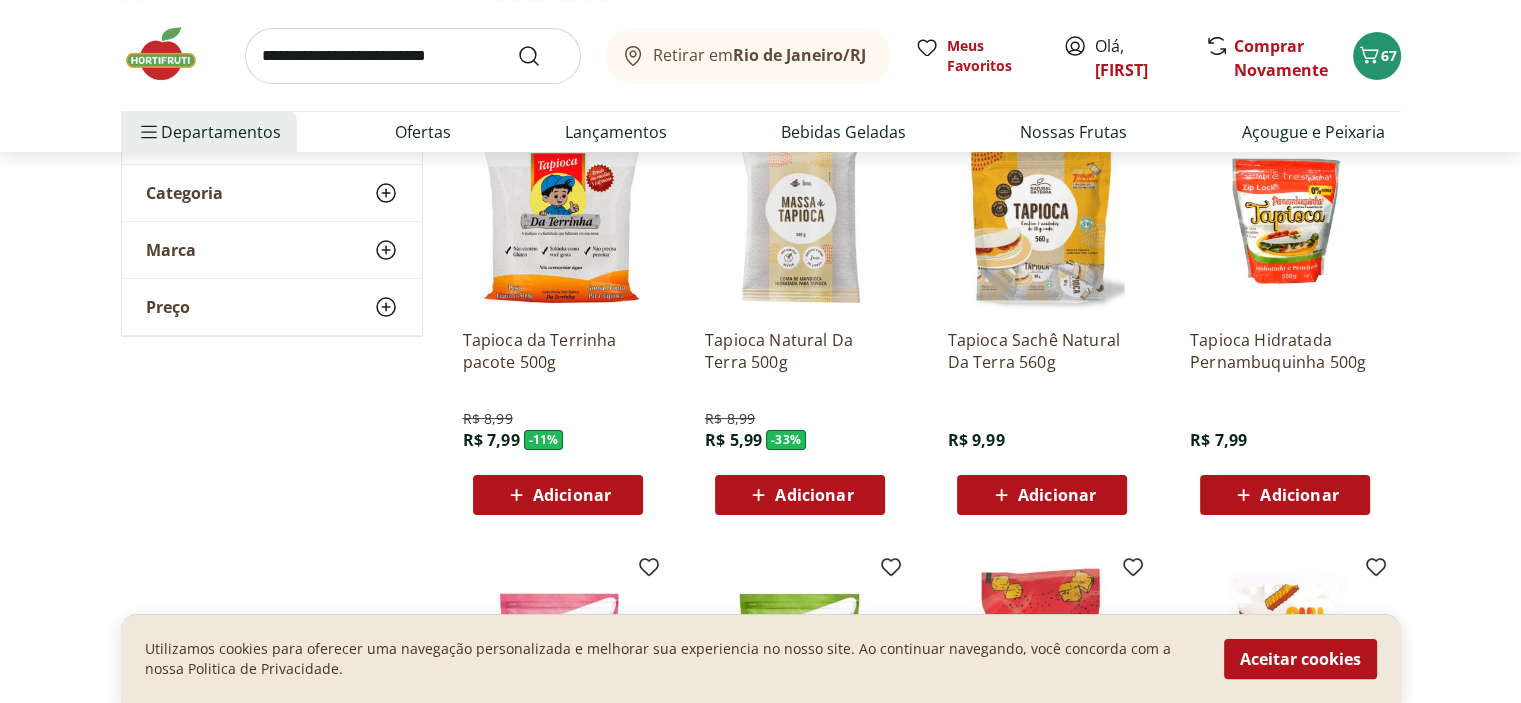 click on "Adicionar" at bounding box center (572, 495) 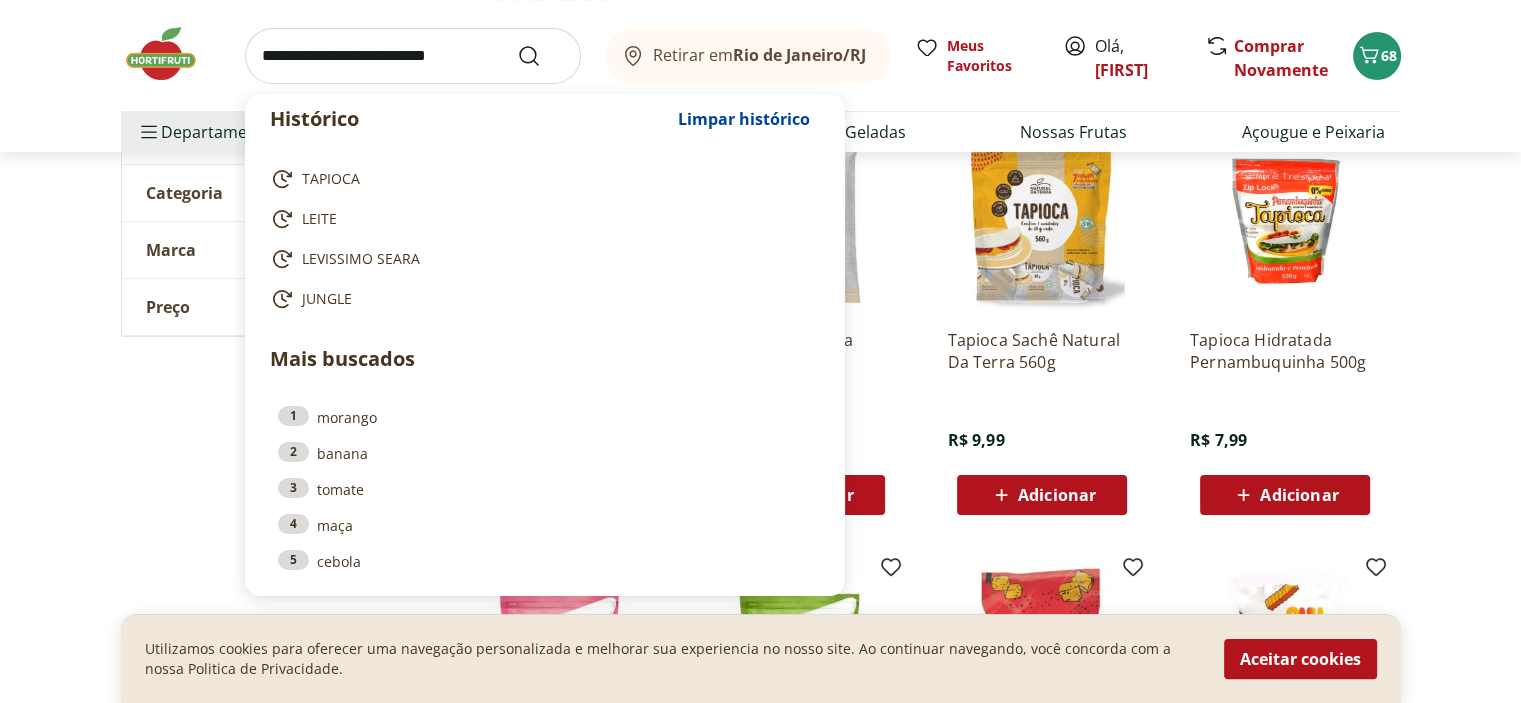 click at bounding box center [413, 56] 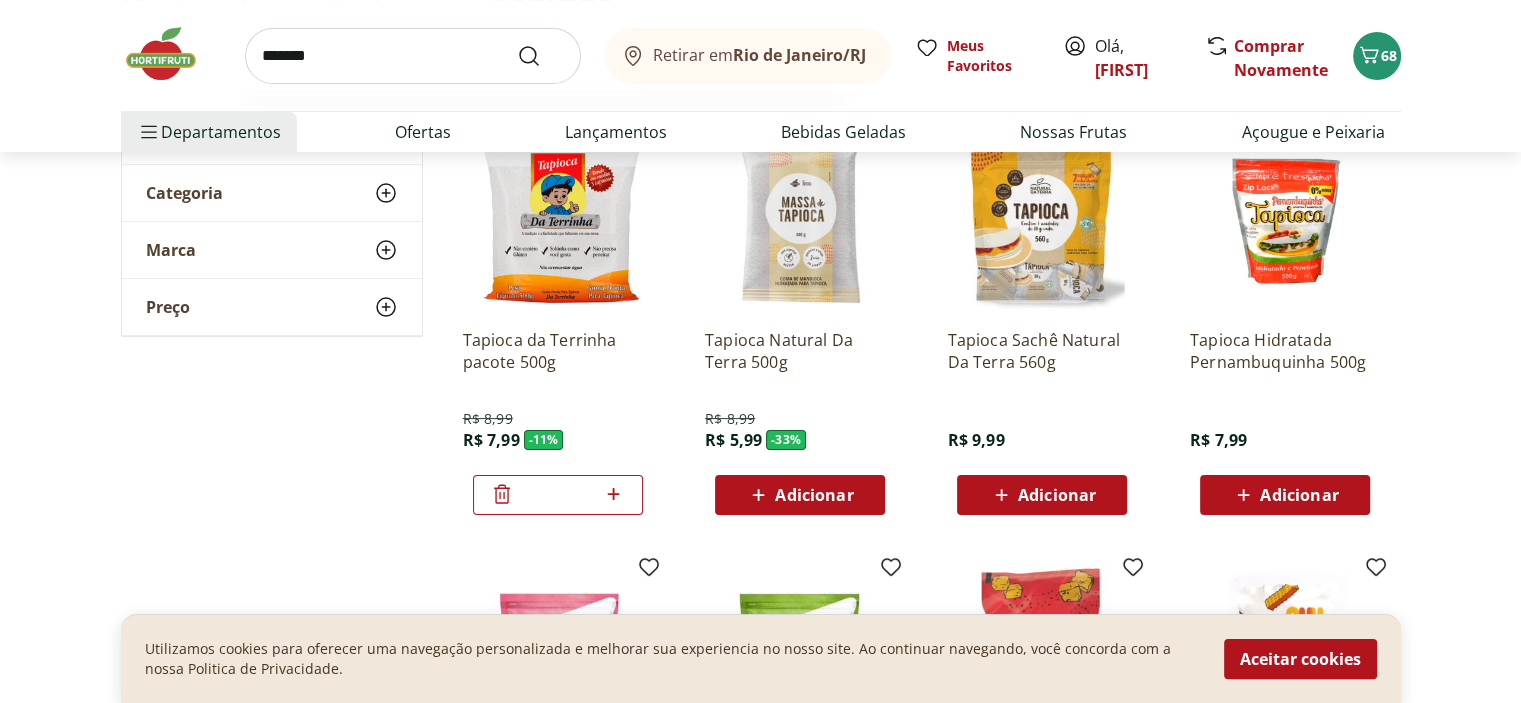 type on "*******" 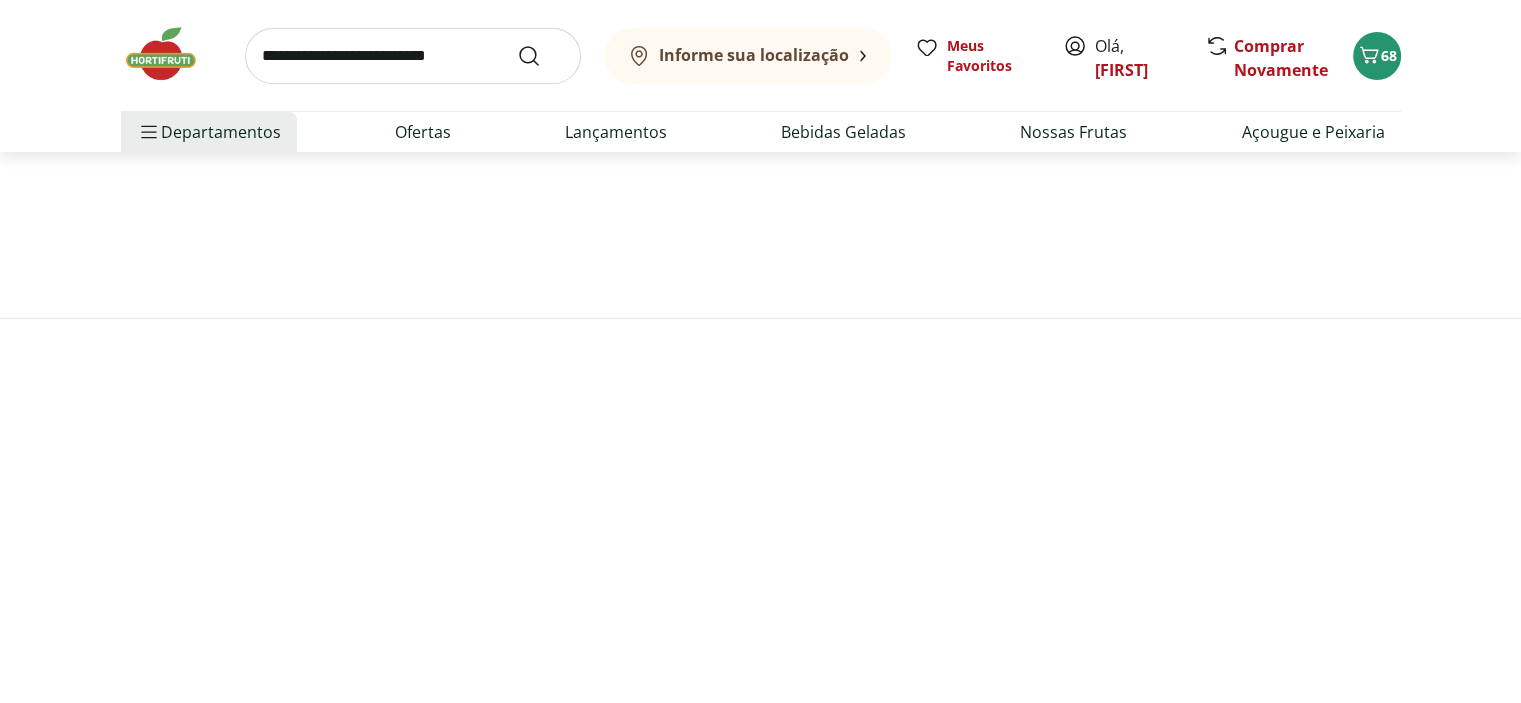 scroll, scrollTop: 0, scrollLeft: 0, axis: both 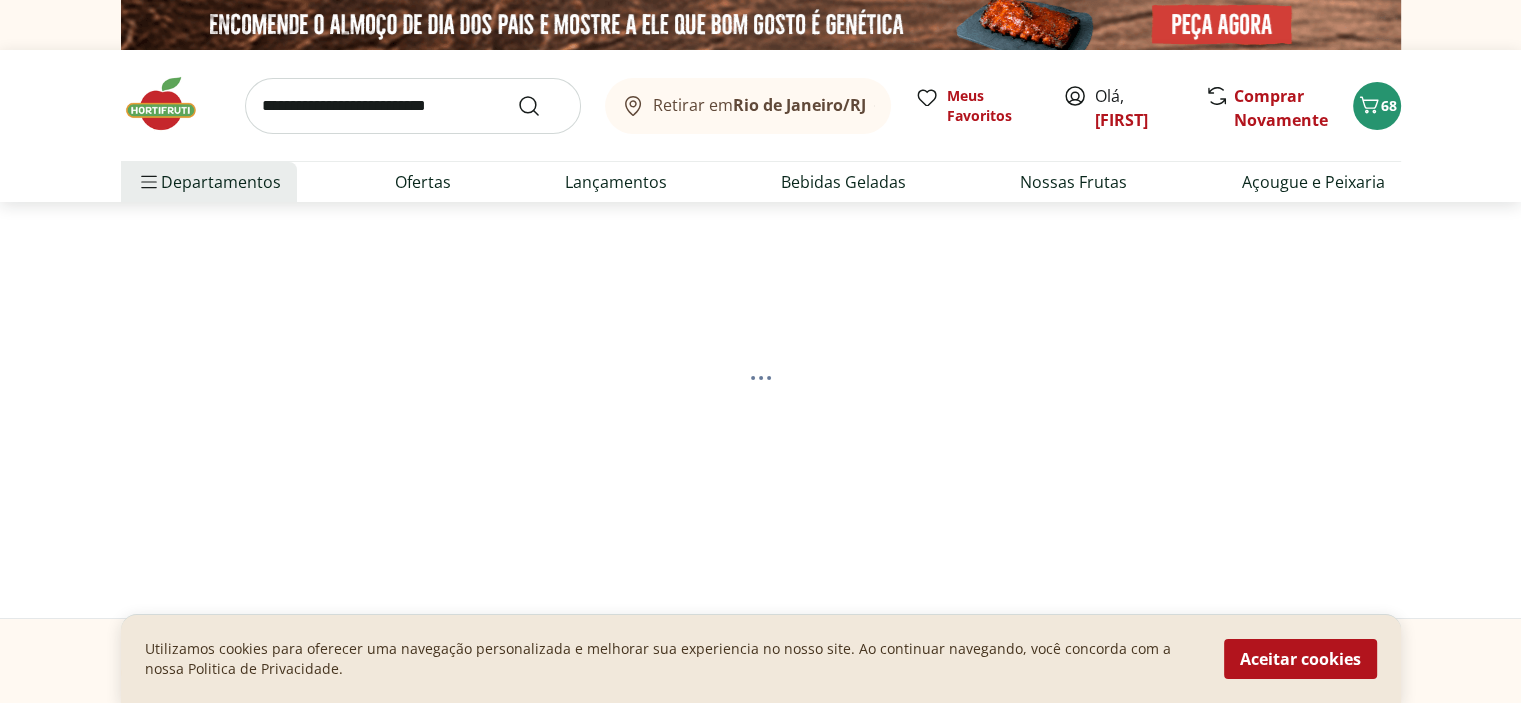select on "**********" 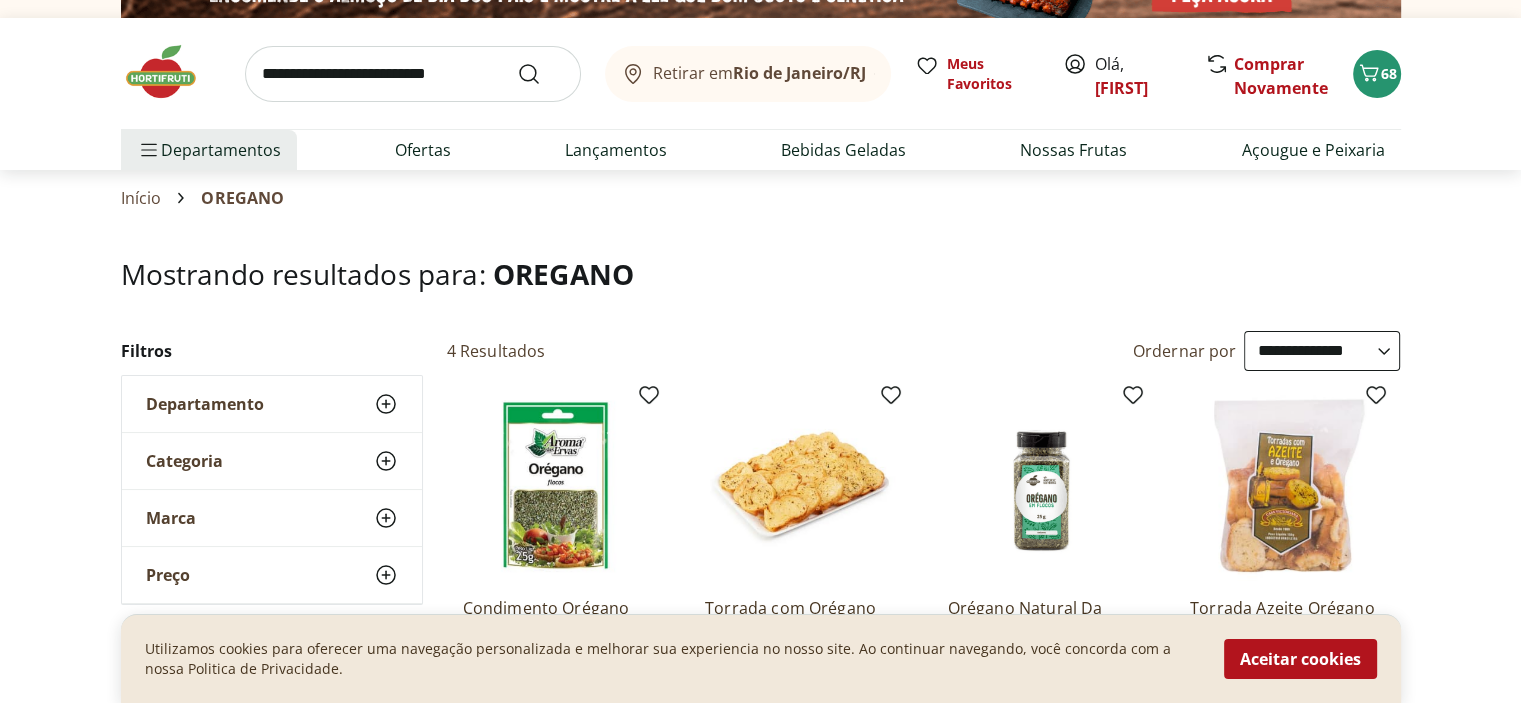 scroll, scrollTop: 28, scrollLeft: 0, axis: vertical 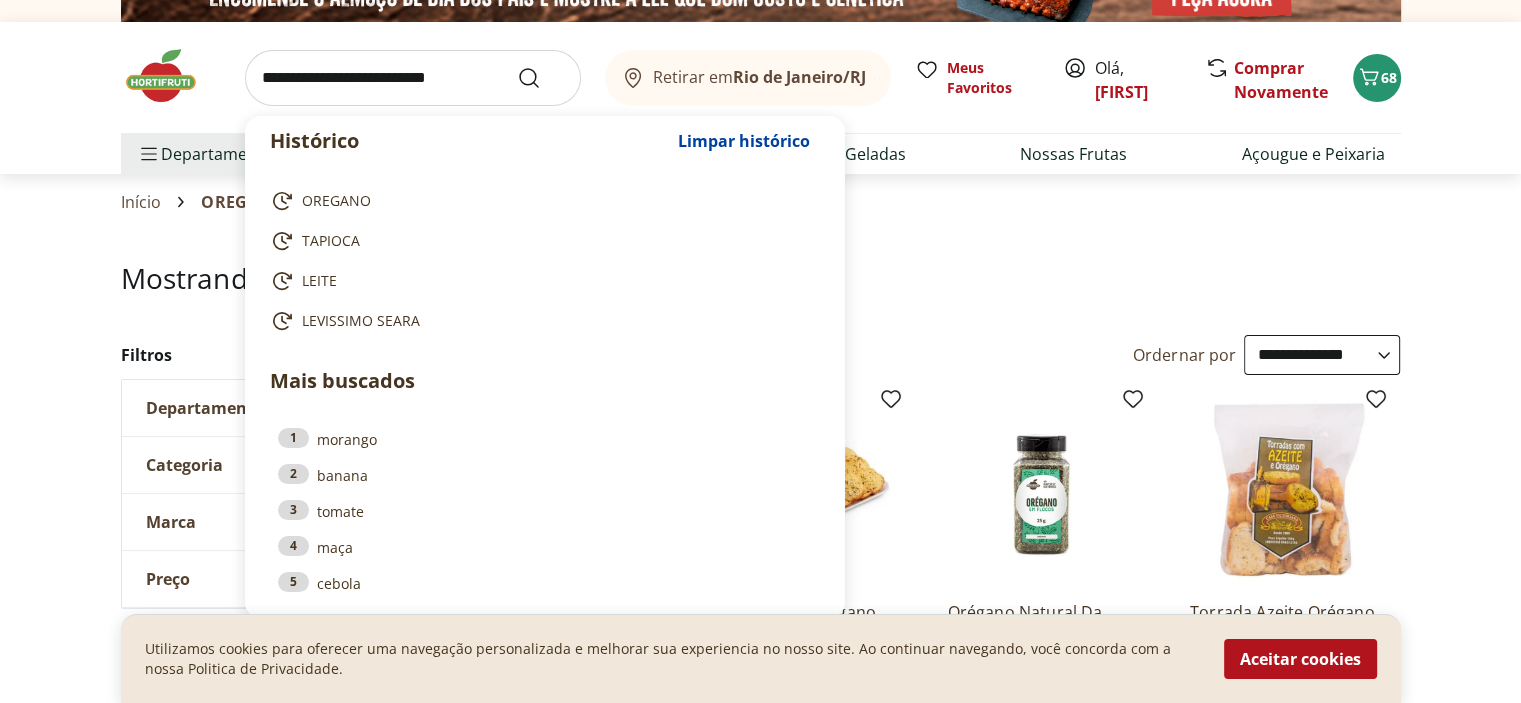 click at bounding box center [413, 78] 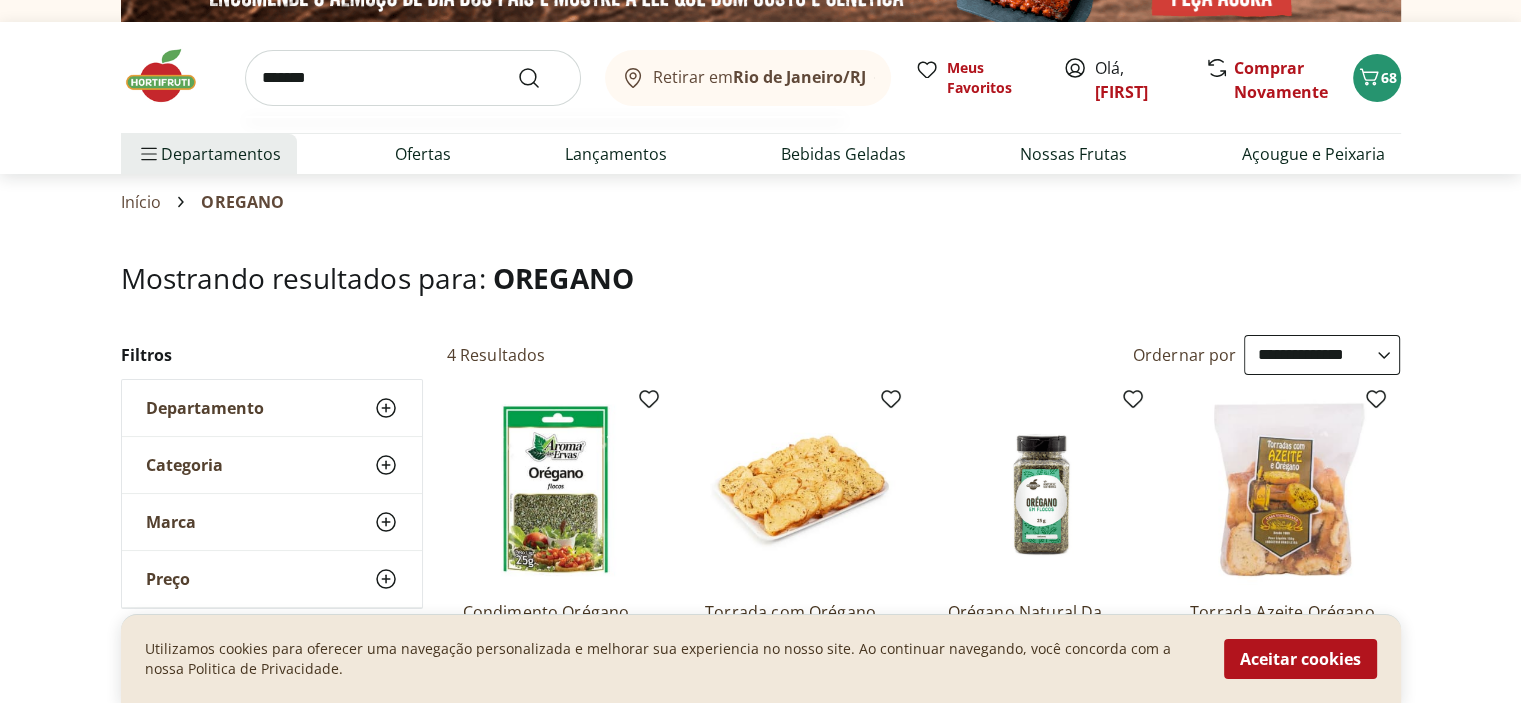 type on "*******" 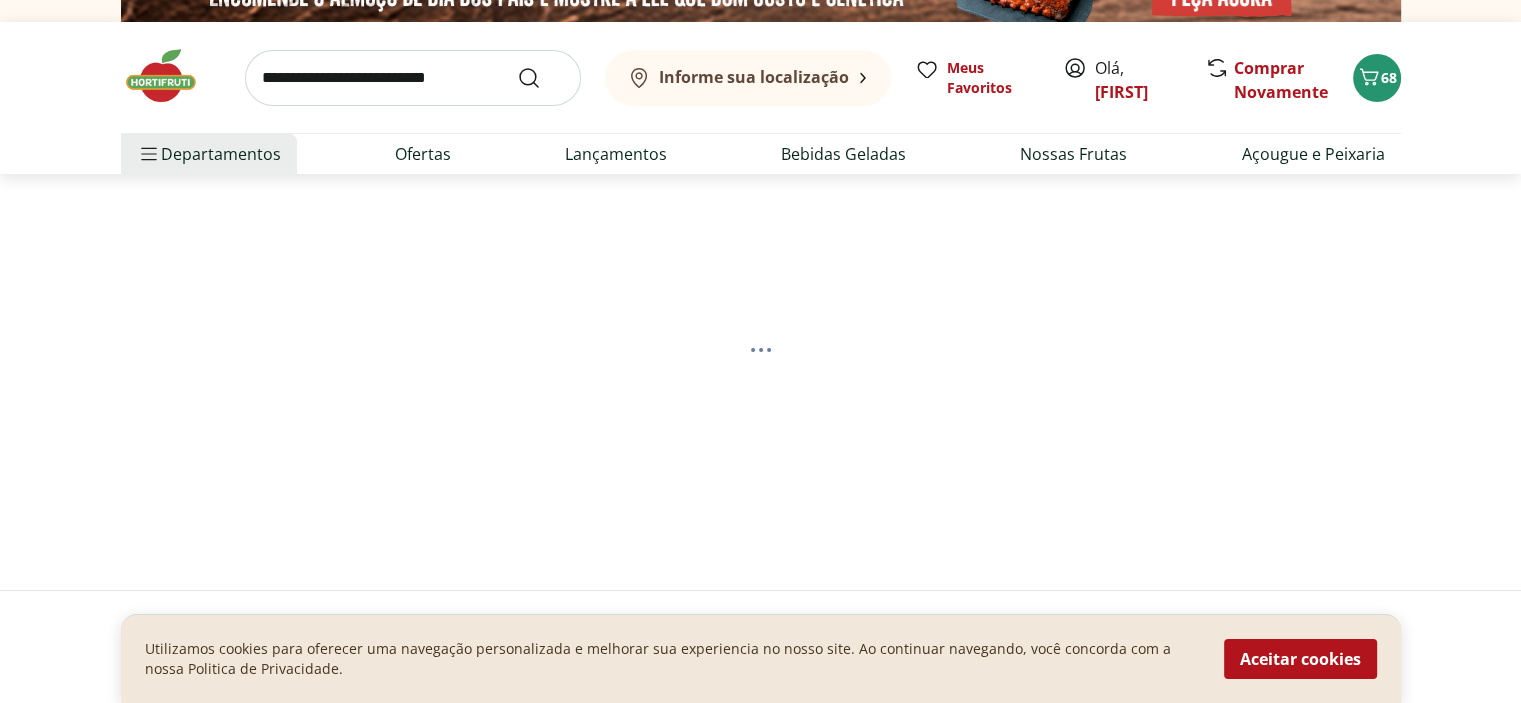scroll, scrollTop: 0, scrollLeft: 0, axis: both 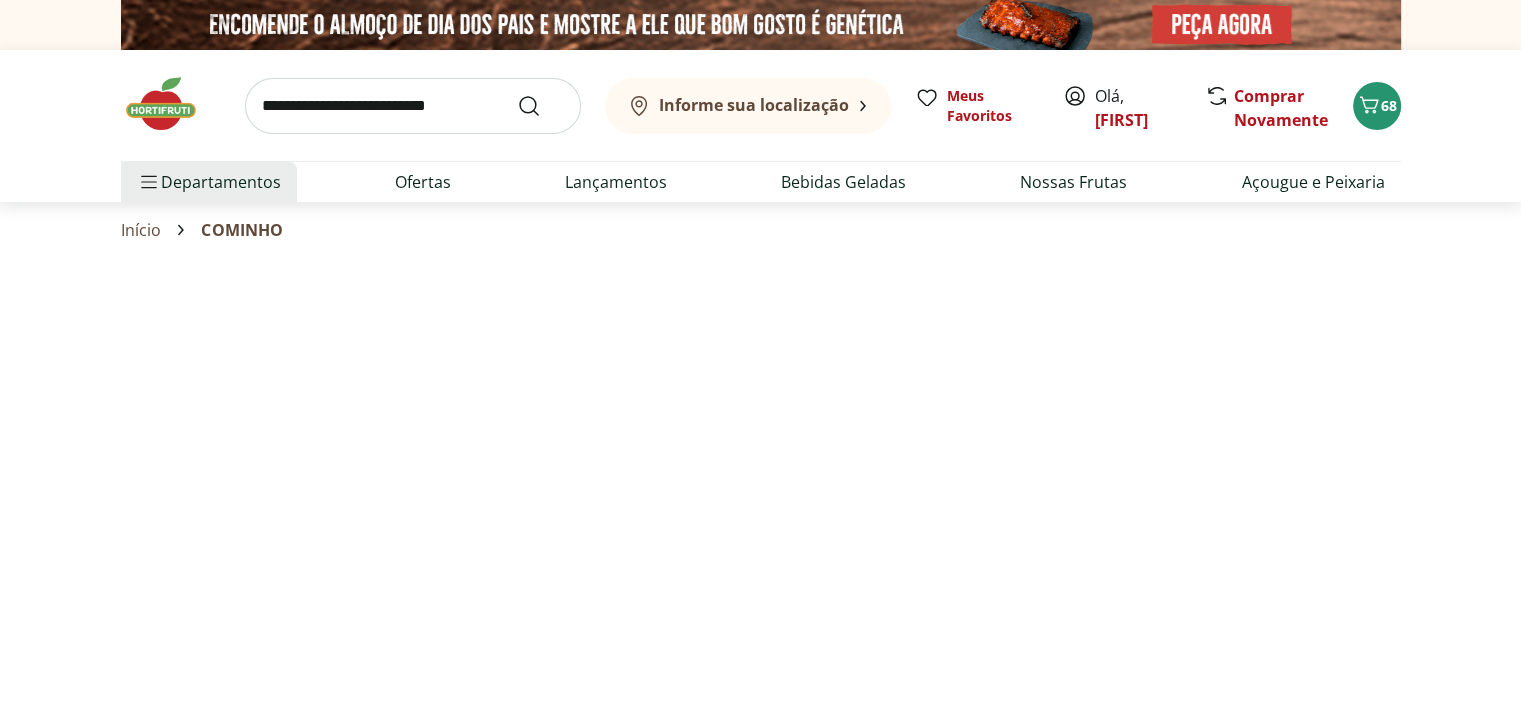 select on "**********" 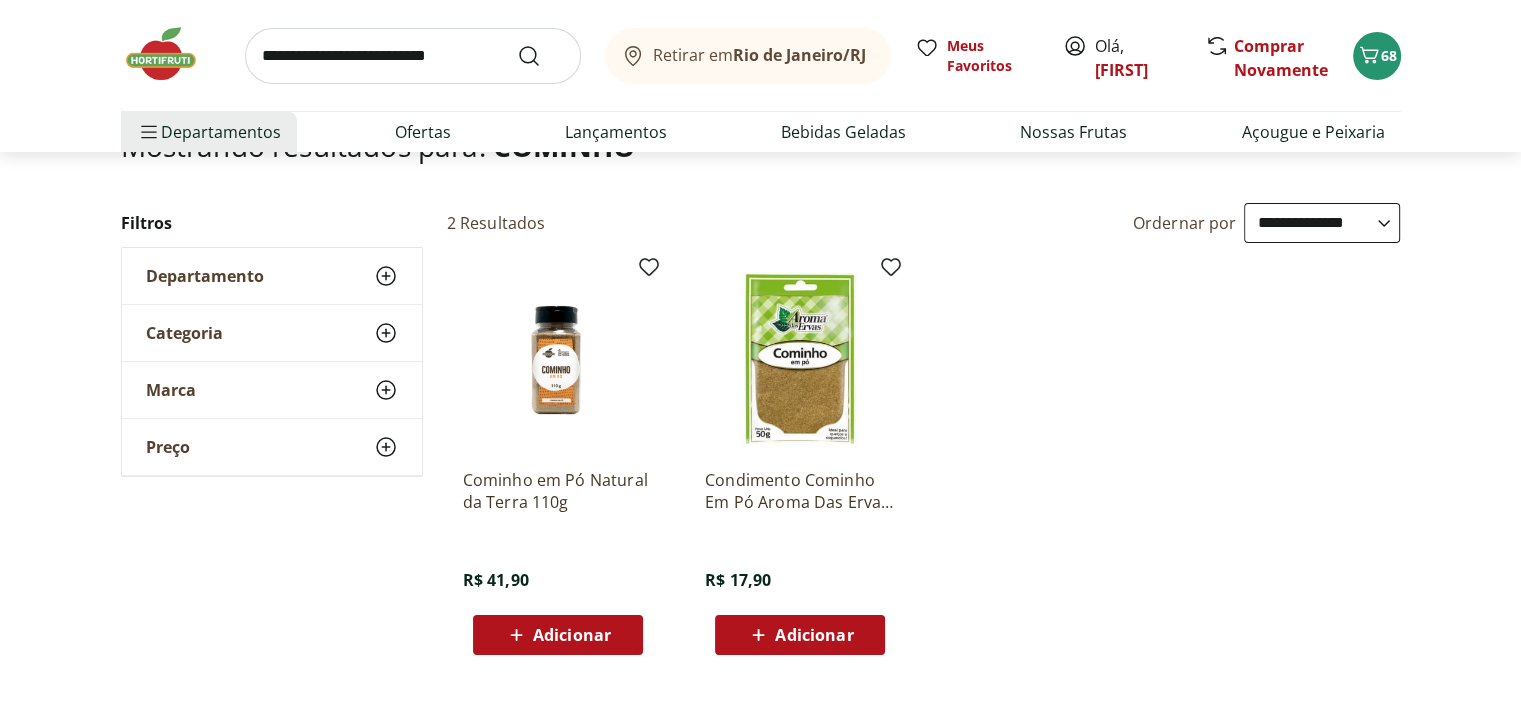scroll, scrollTop: 188, scrollLeft: 0, axis: vertical 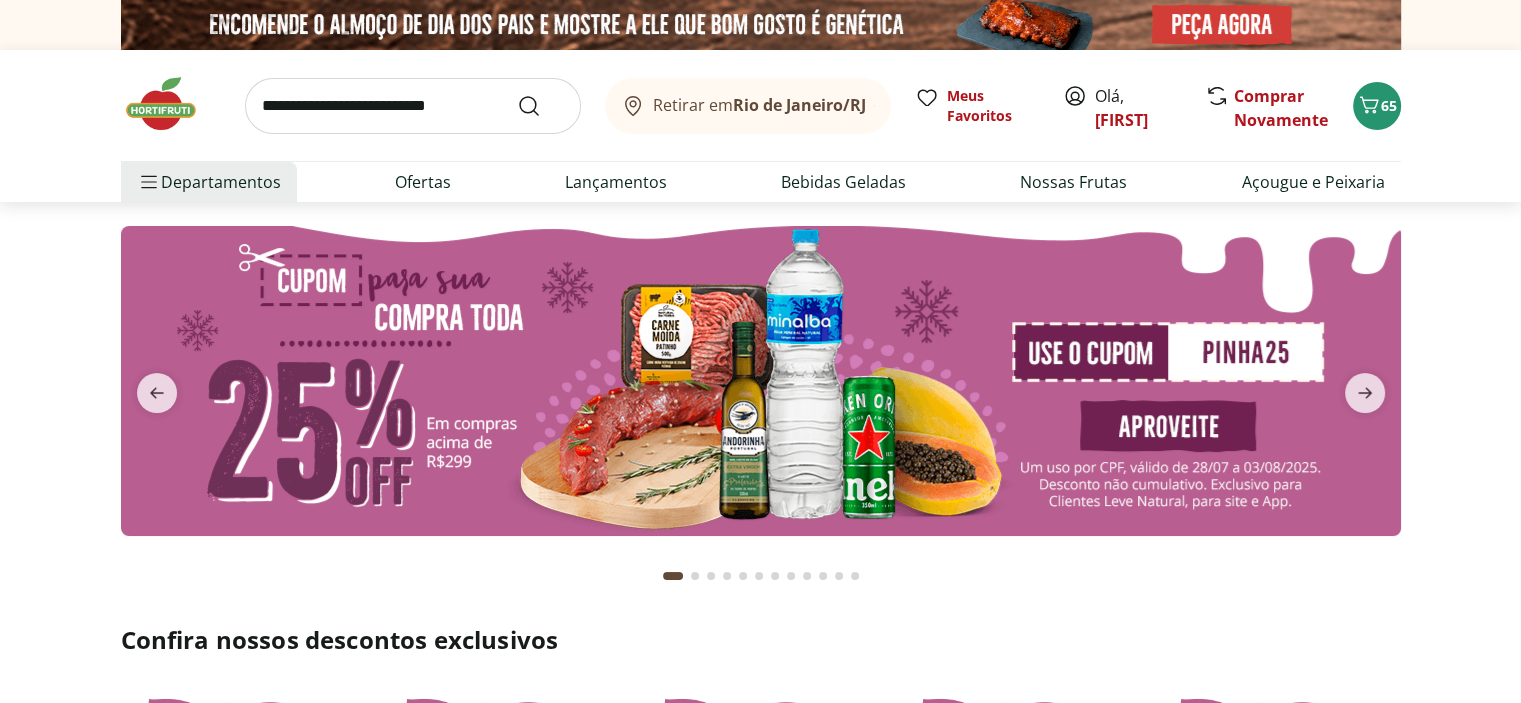 click at bounding box center (413, 106) 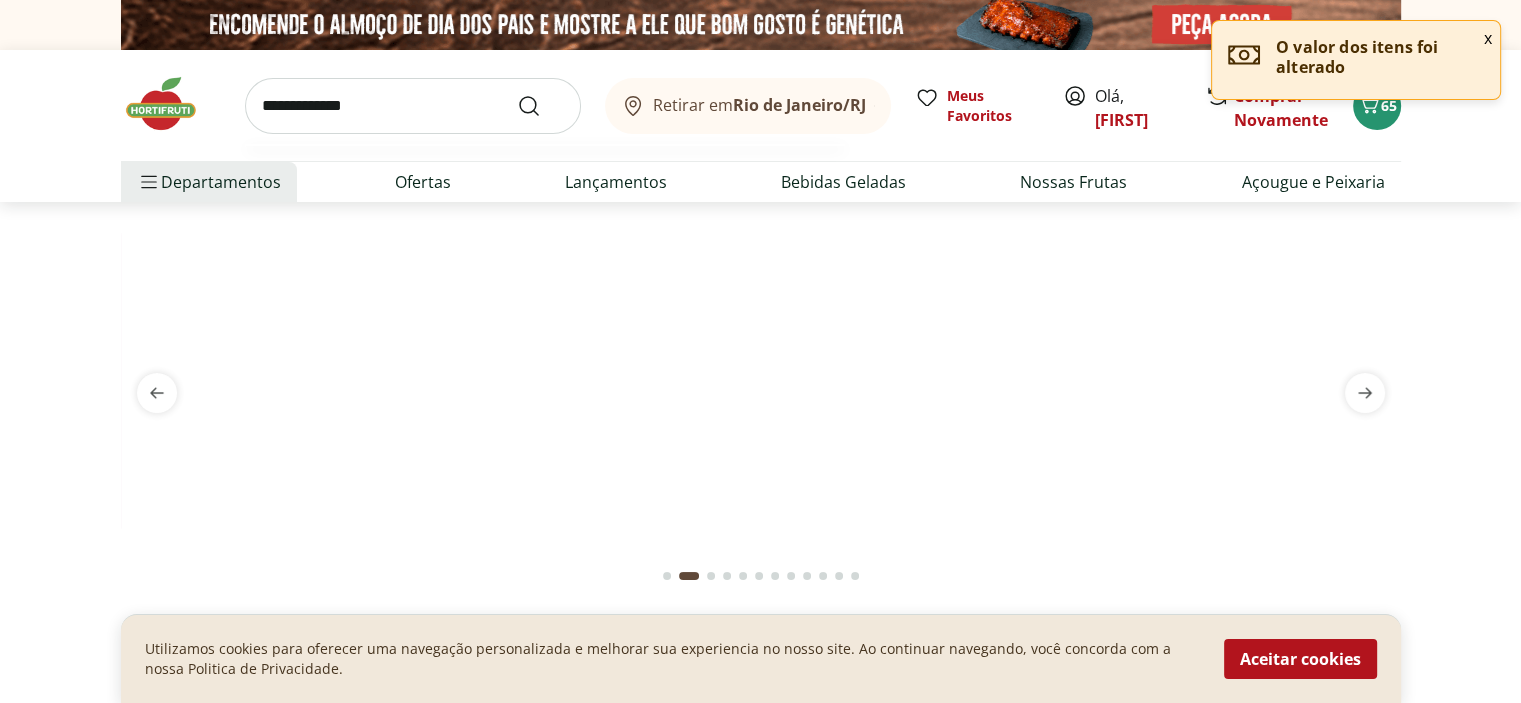 type on "**********" 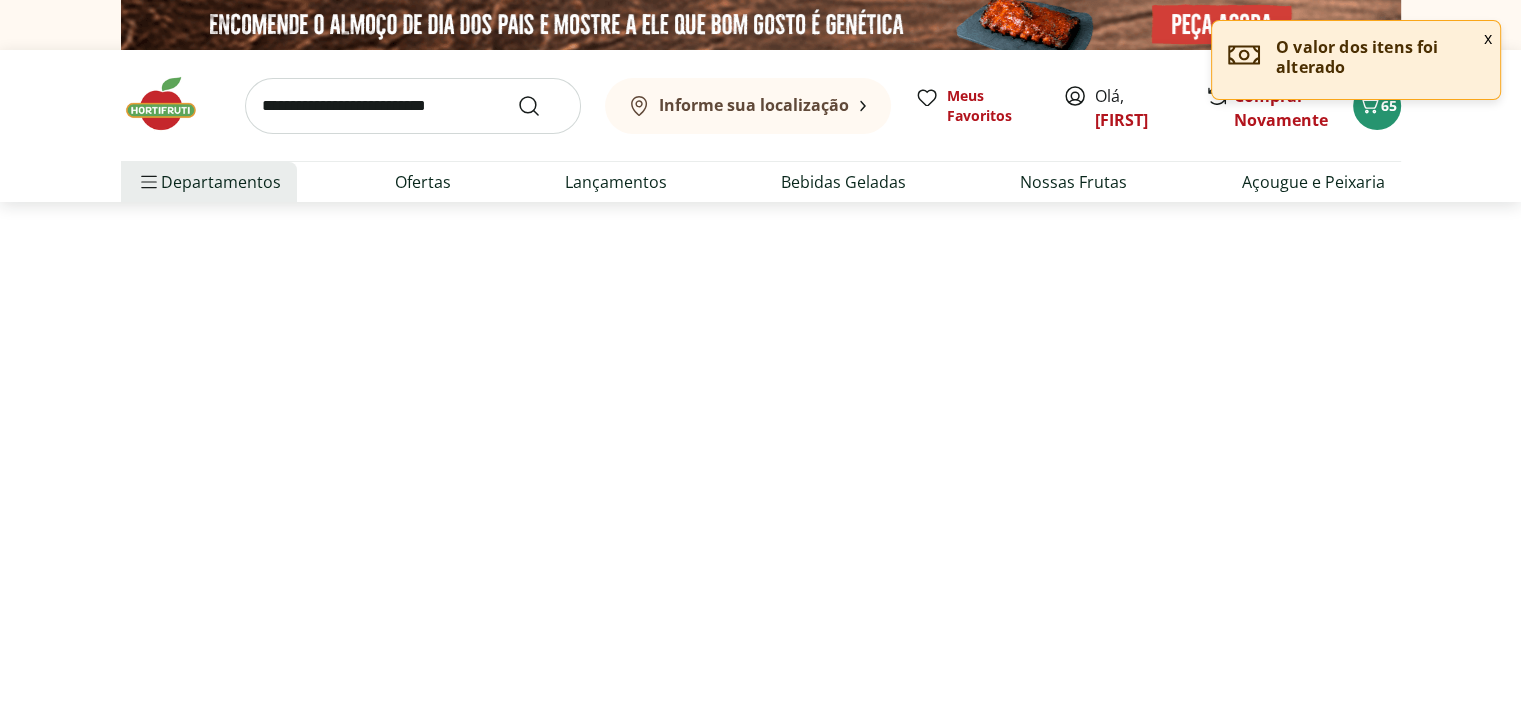 select on "**********" 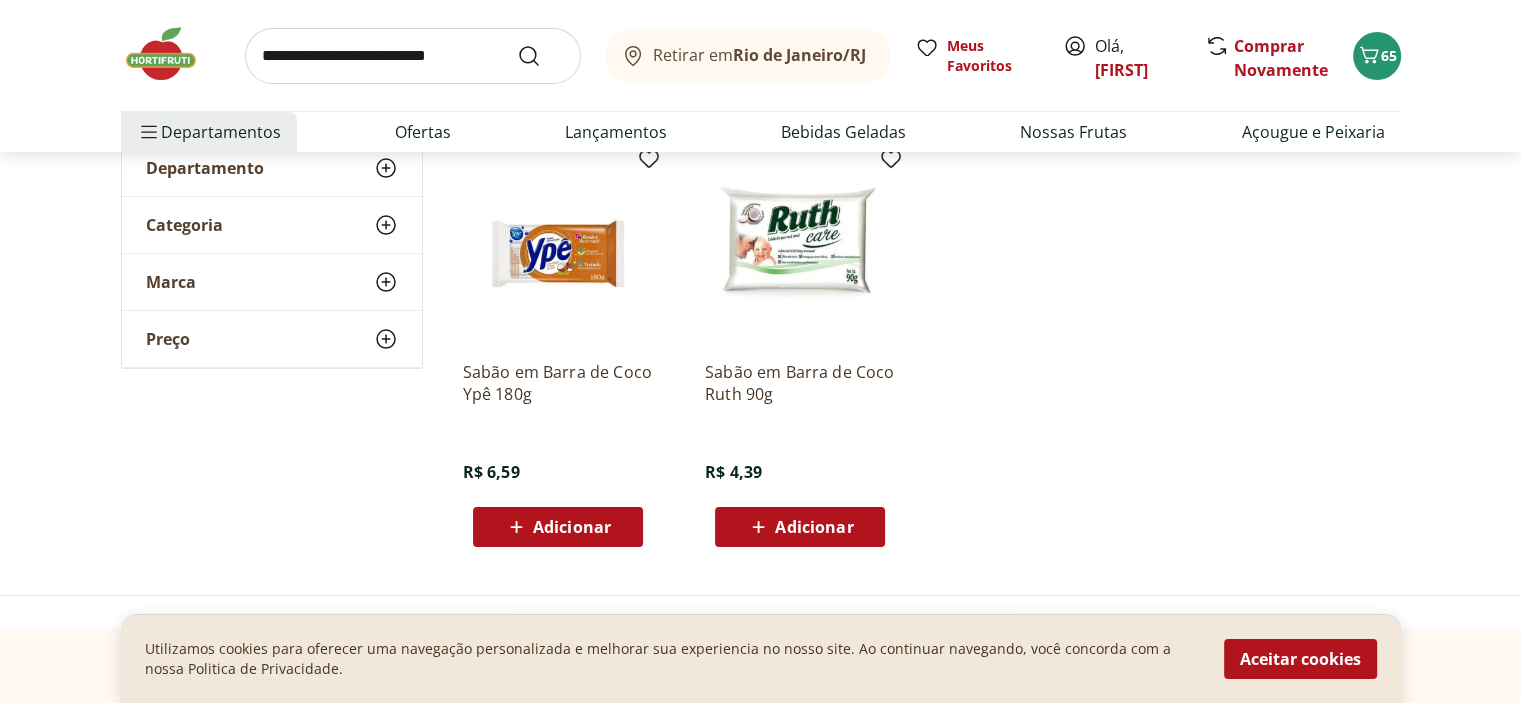 scroll, scrollTop: 274, scrollLeft: 0, axis: vertical 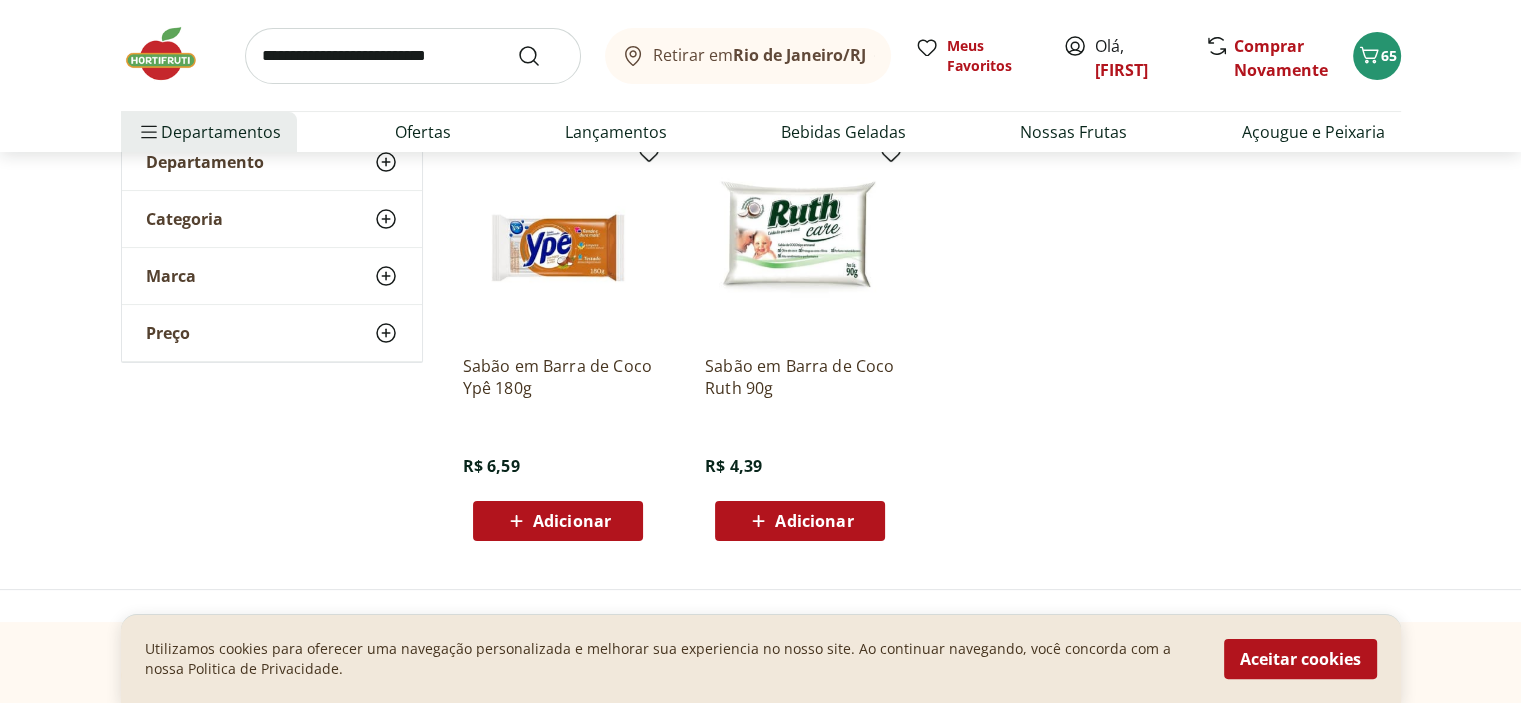 click on "Adicionar" at bounding box center [814, 521] 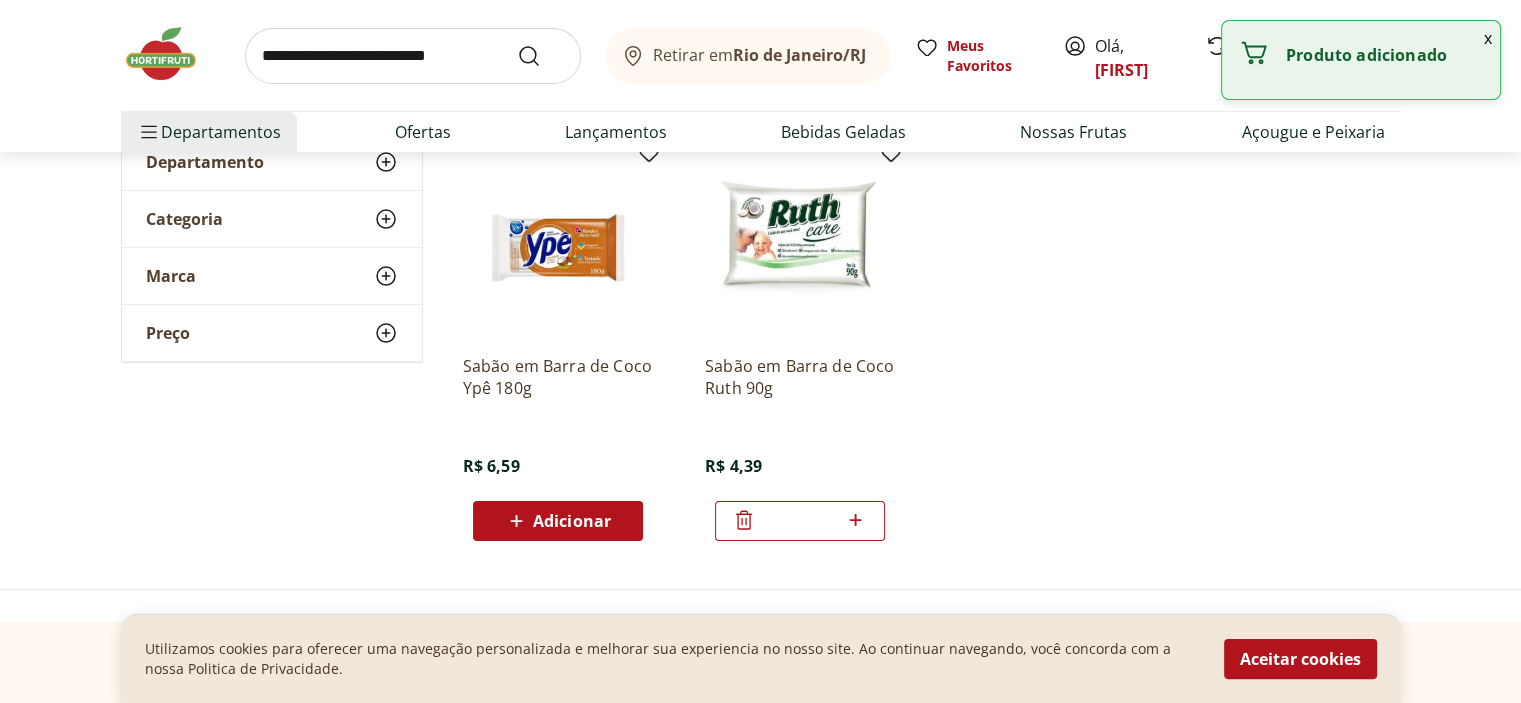 click 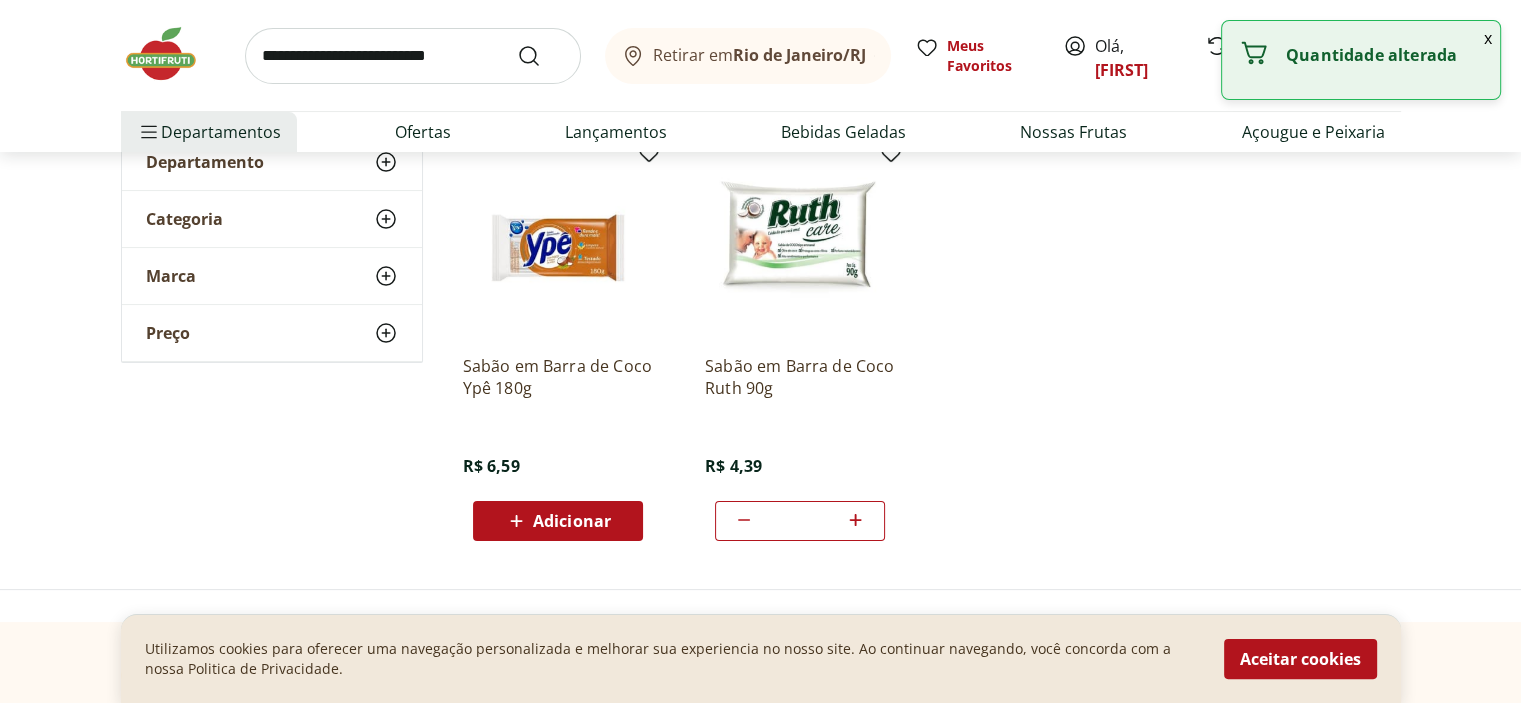 click 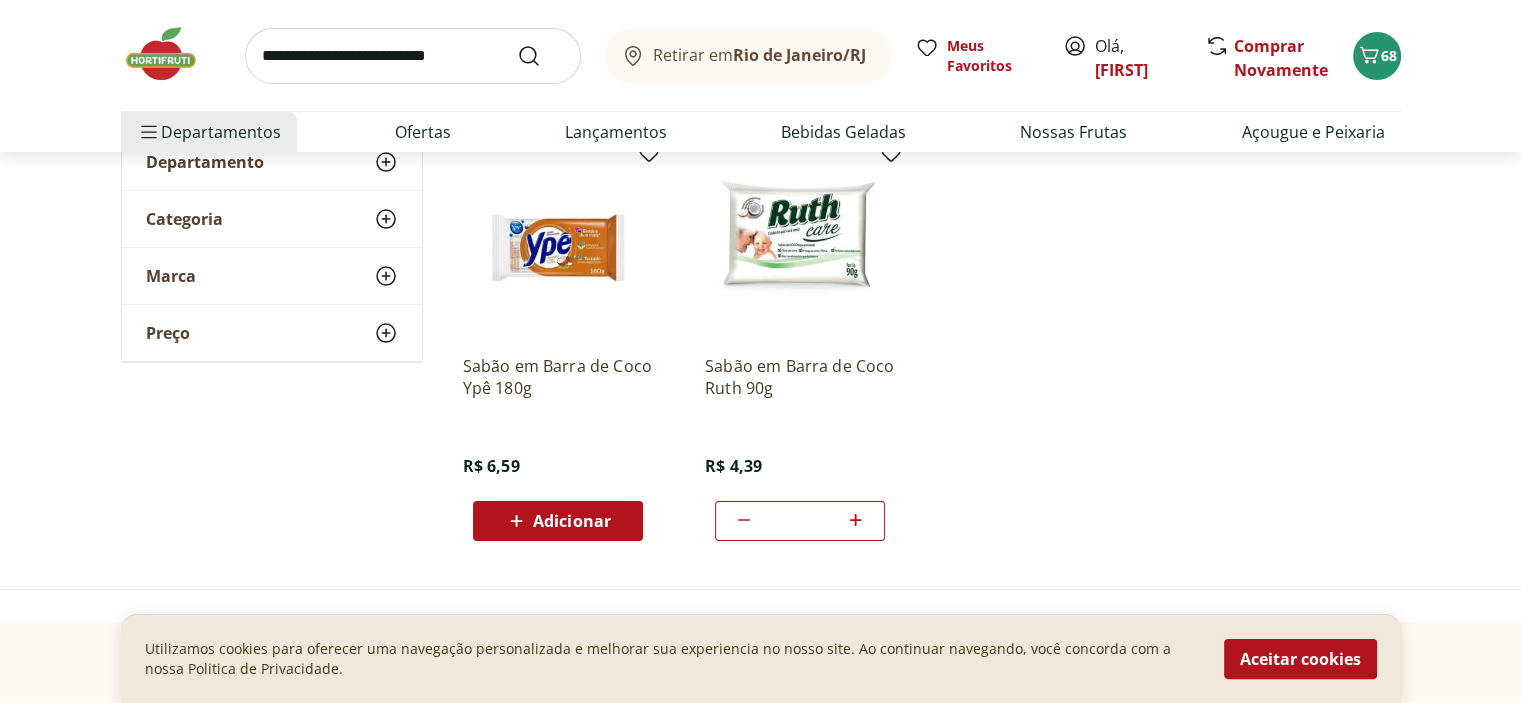 click 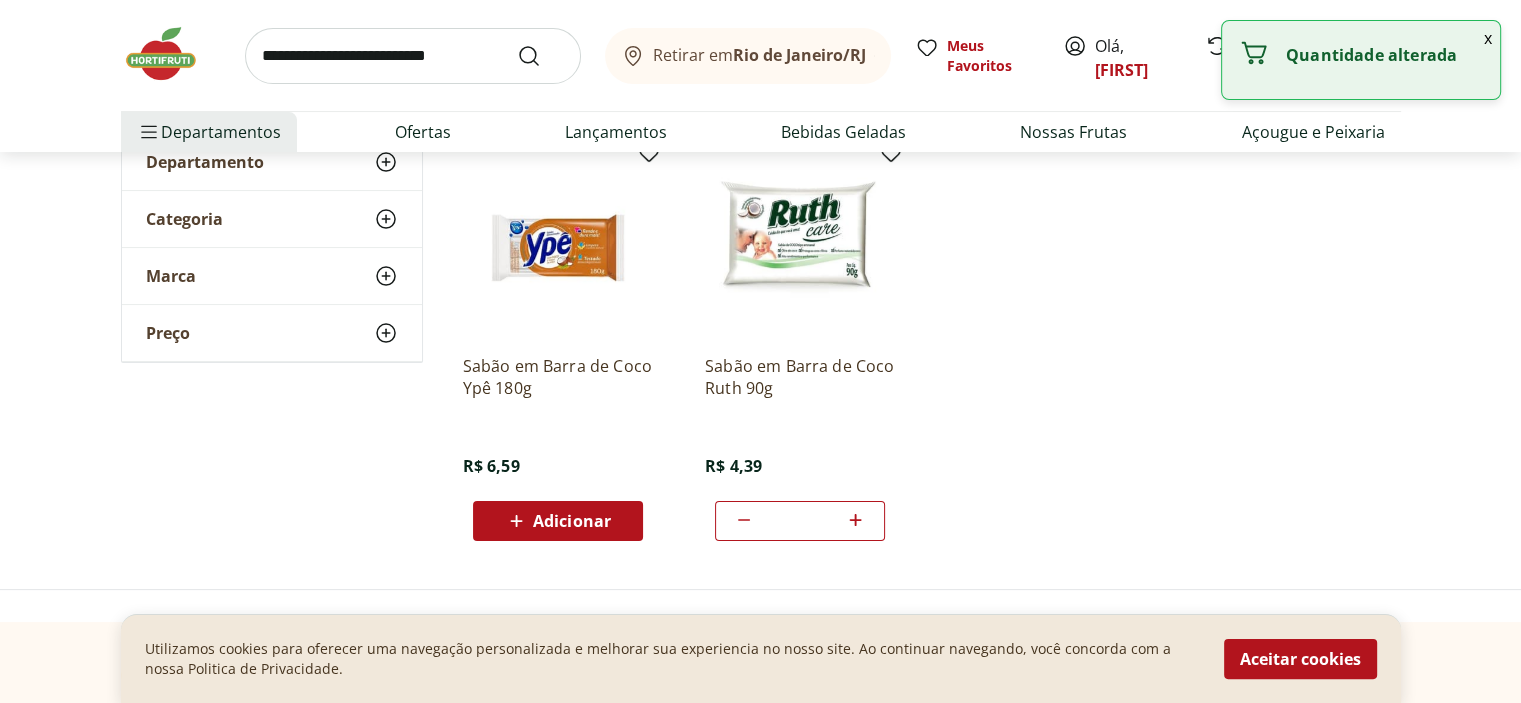 click 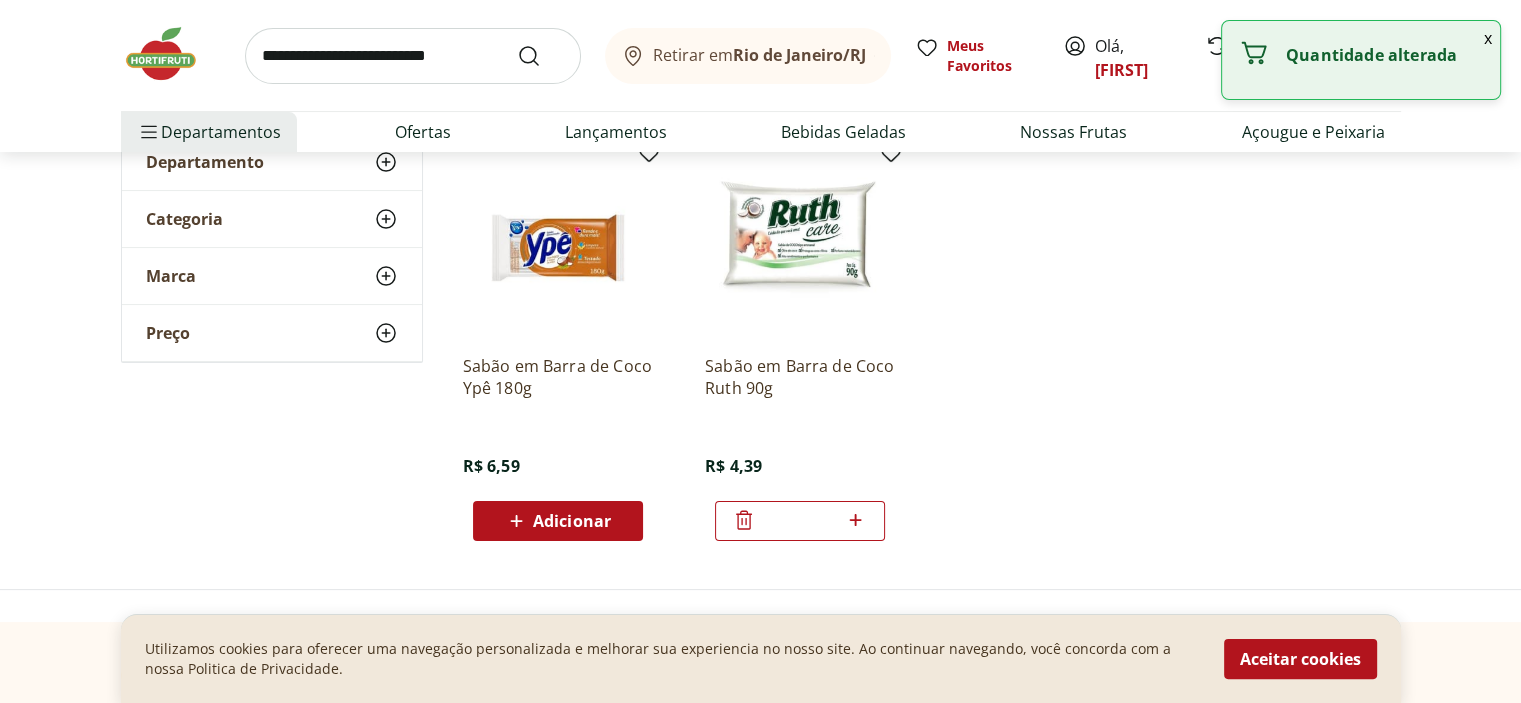 click 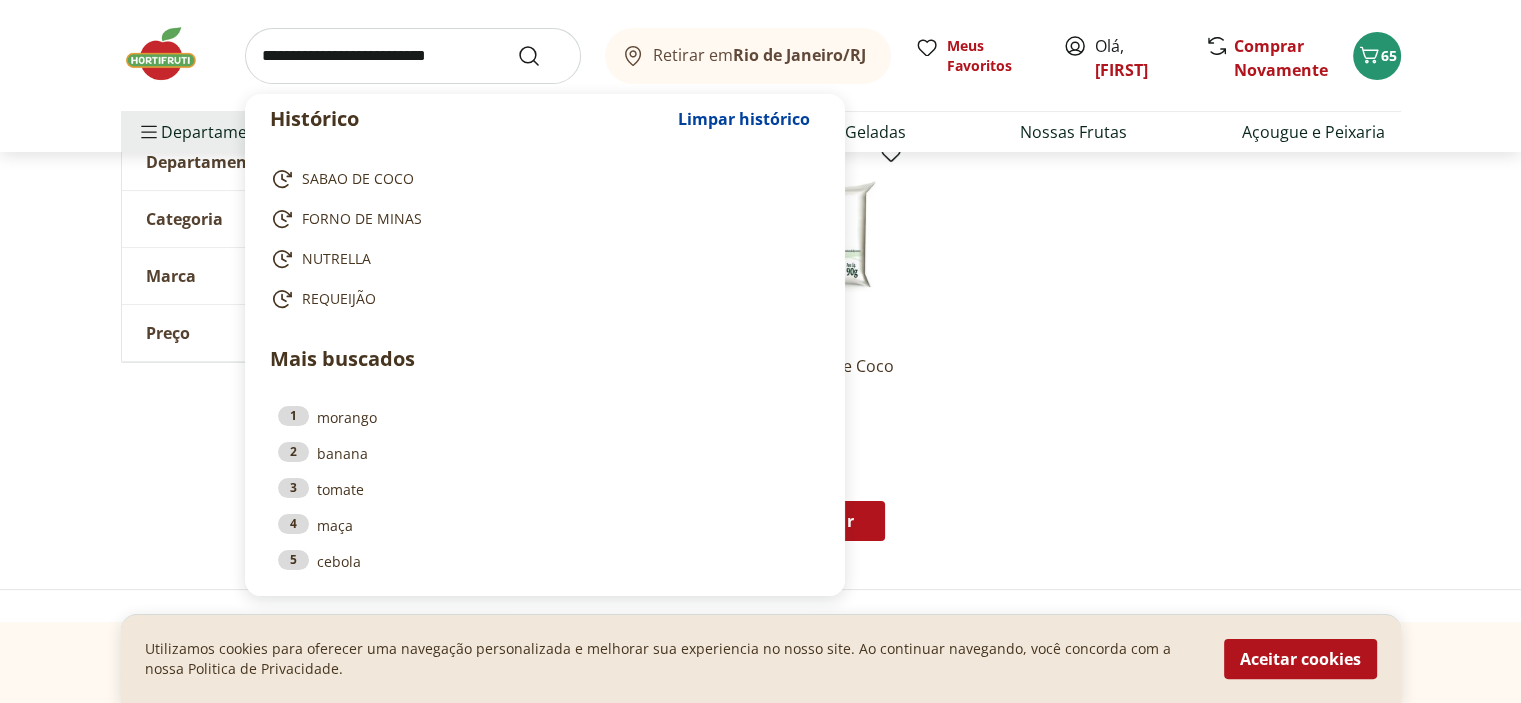 click at bounding box center [413, 56] 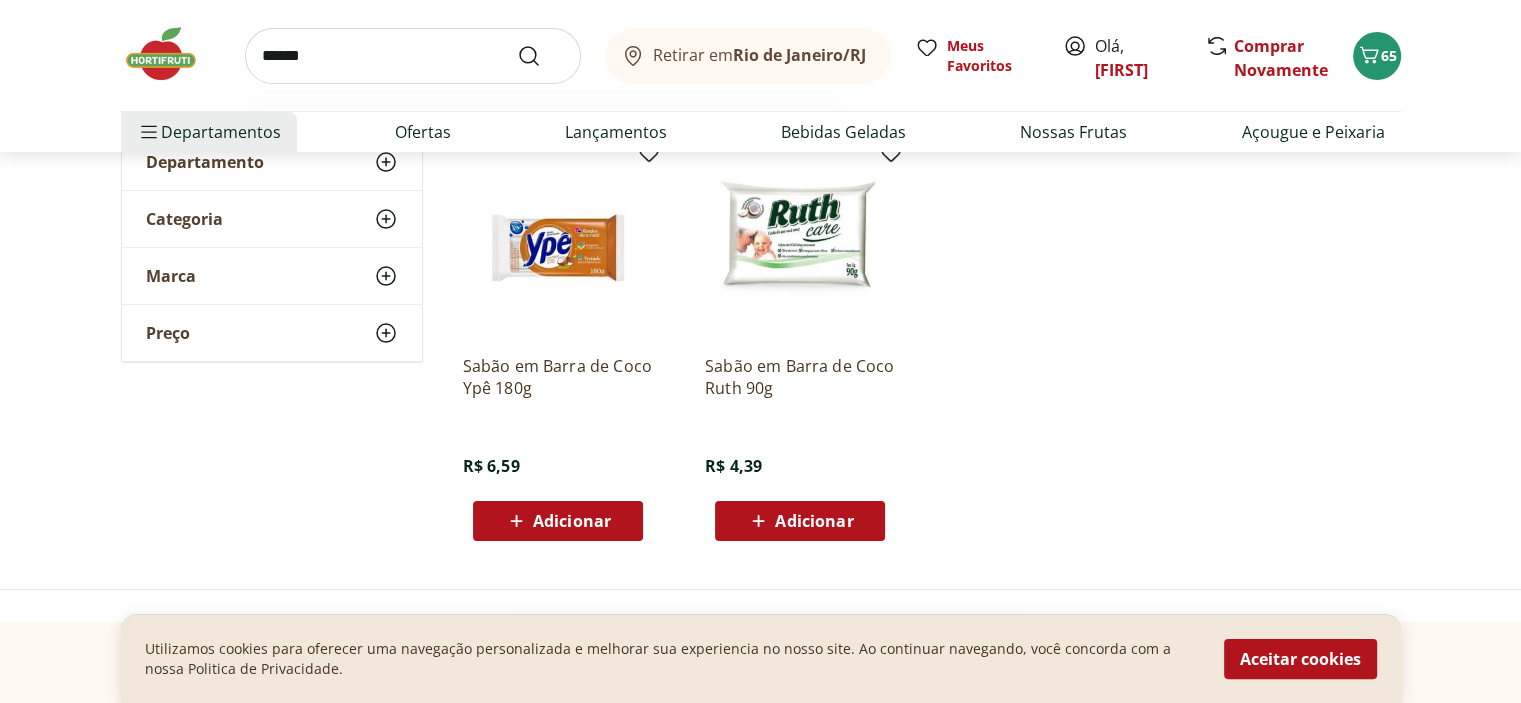 type on "******" 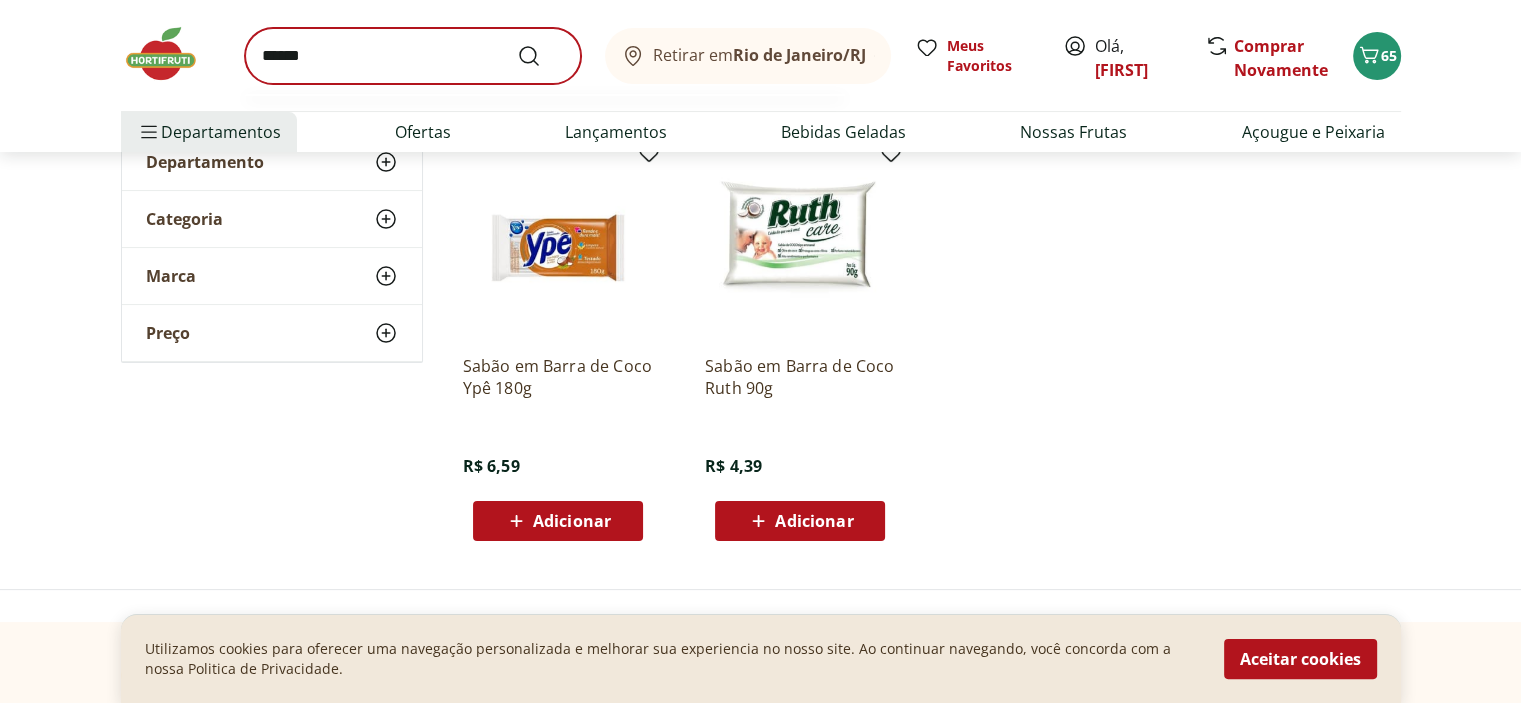scroll, scrollTop: 0, scrollLeft: 0, axis: both 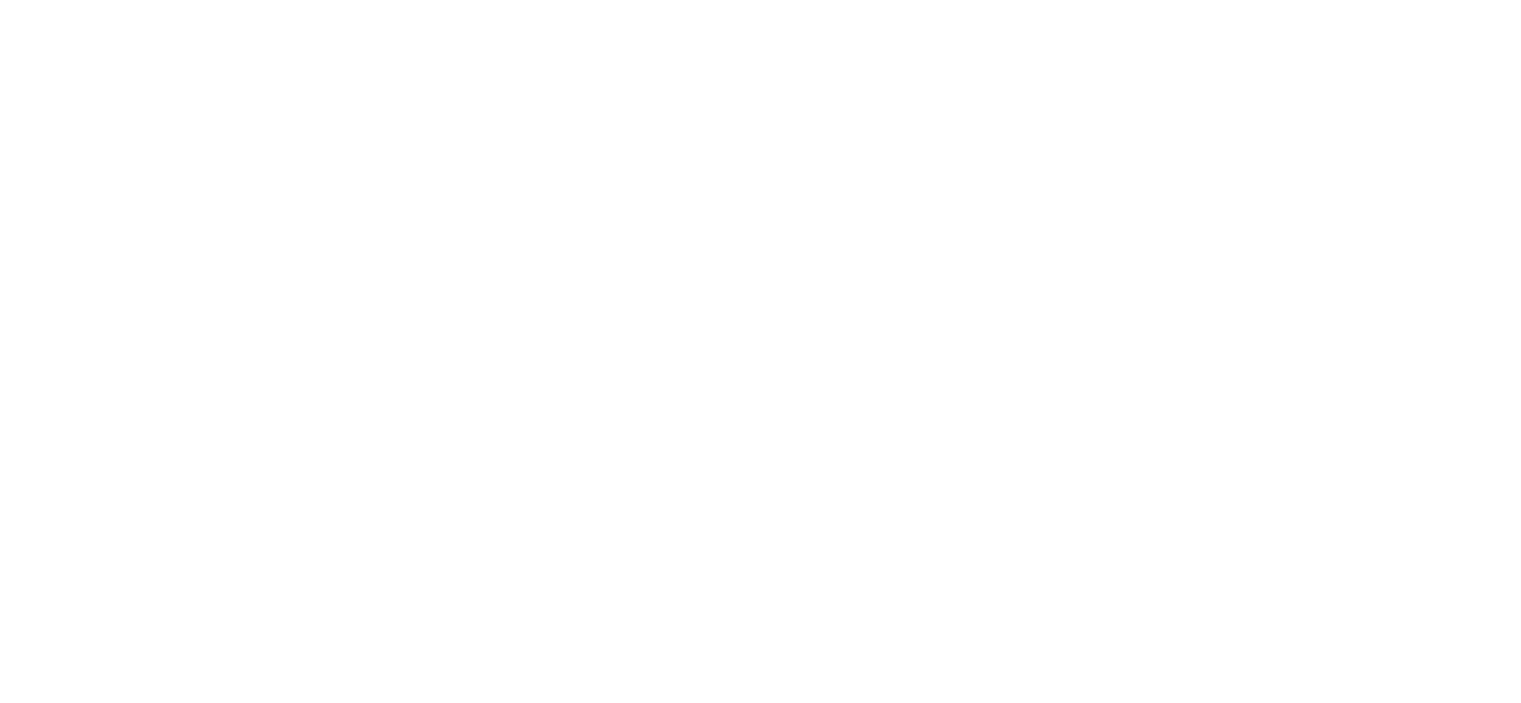 select on "**********" 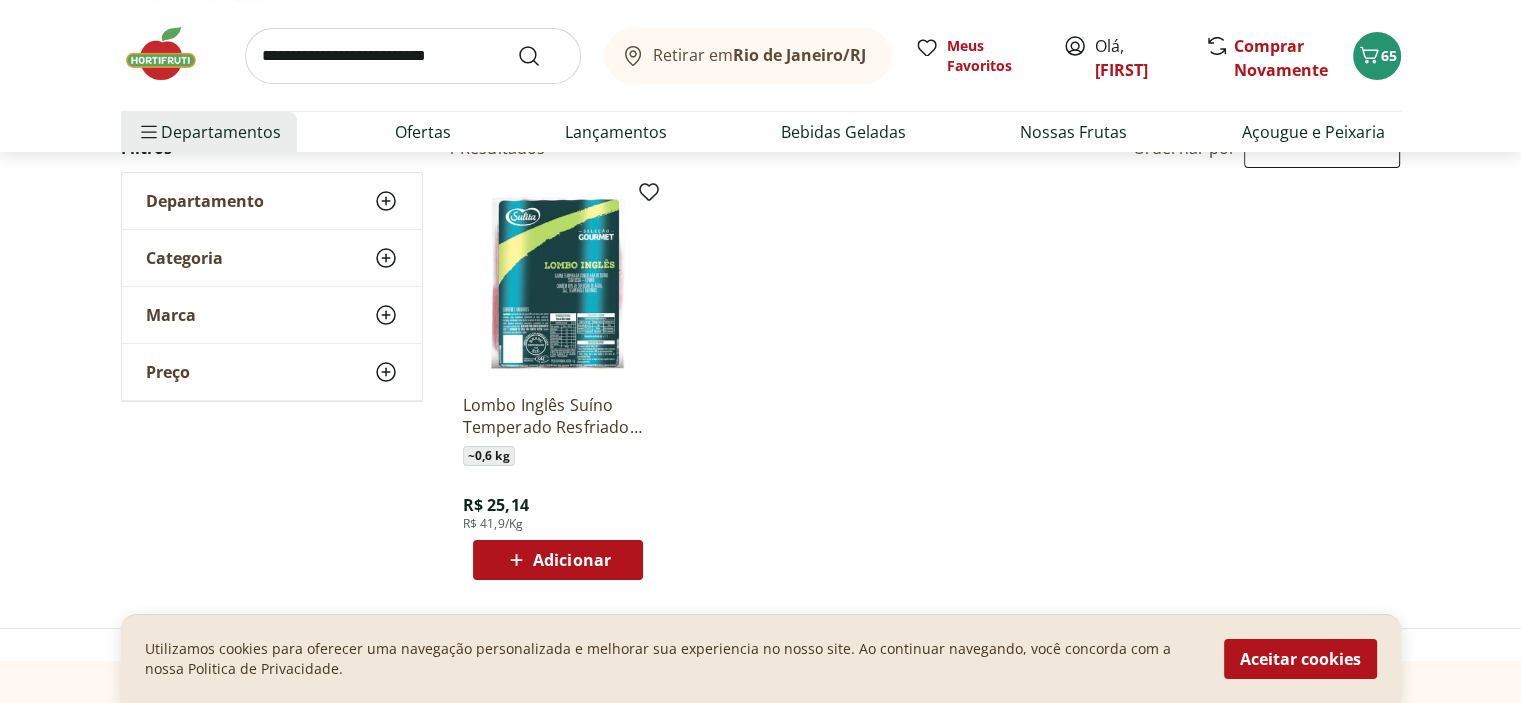 scroll, scrollTop: 234, scrollLeft: 0, axis: vertical 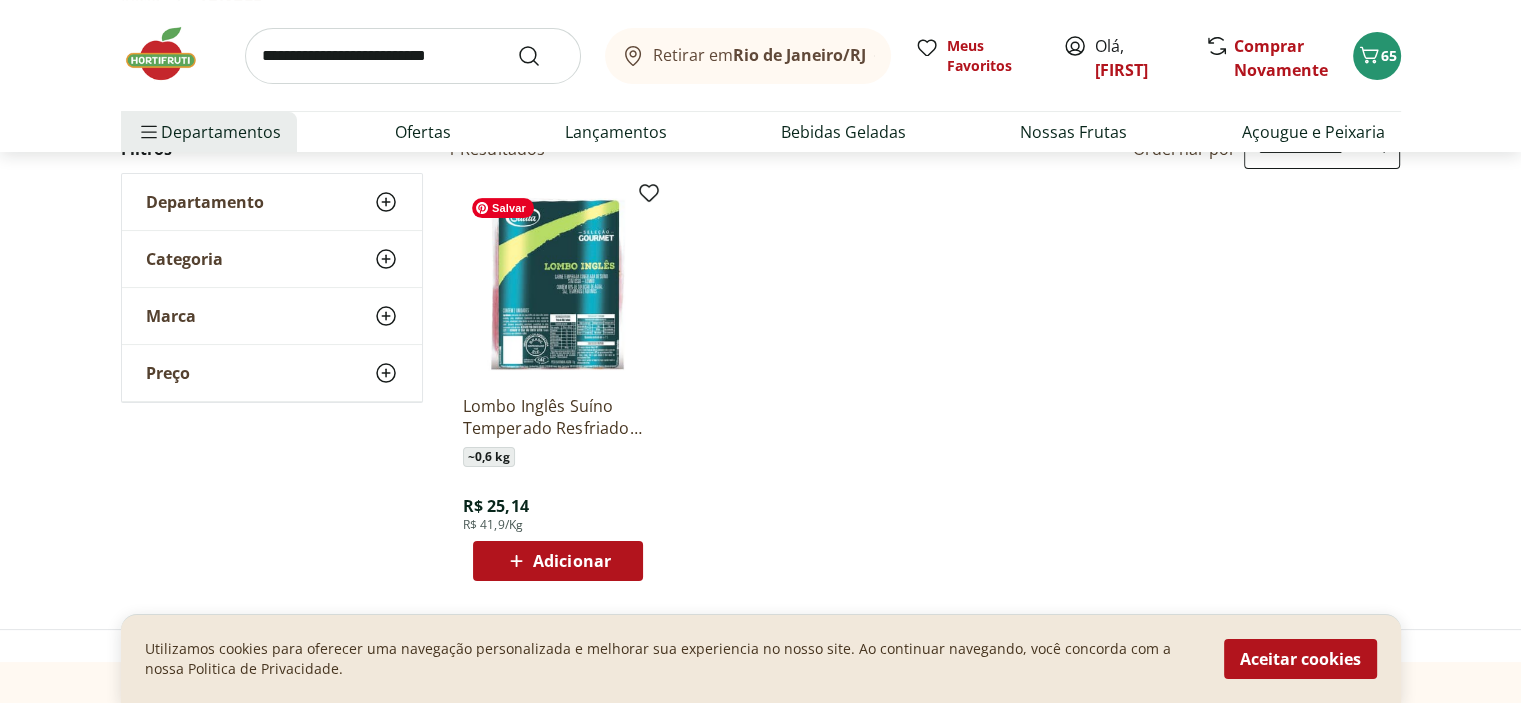click at bounding box center [558, 284] 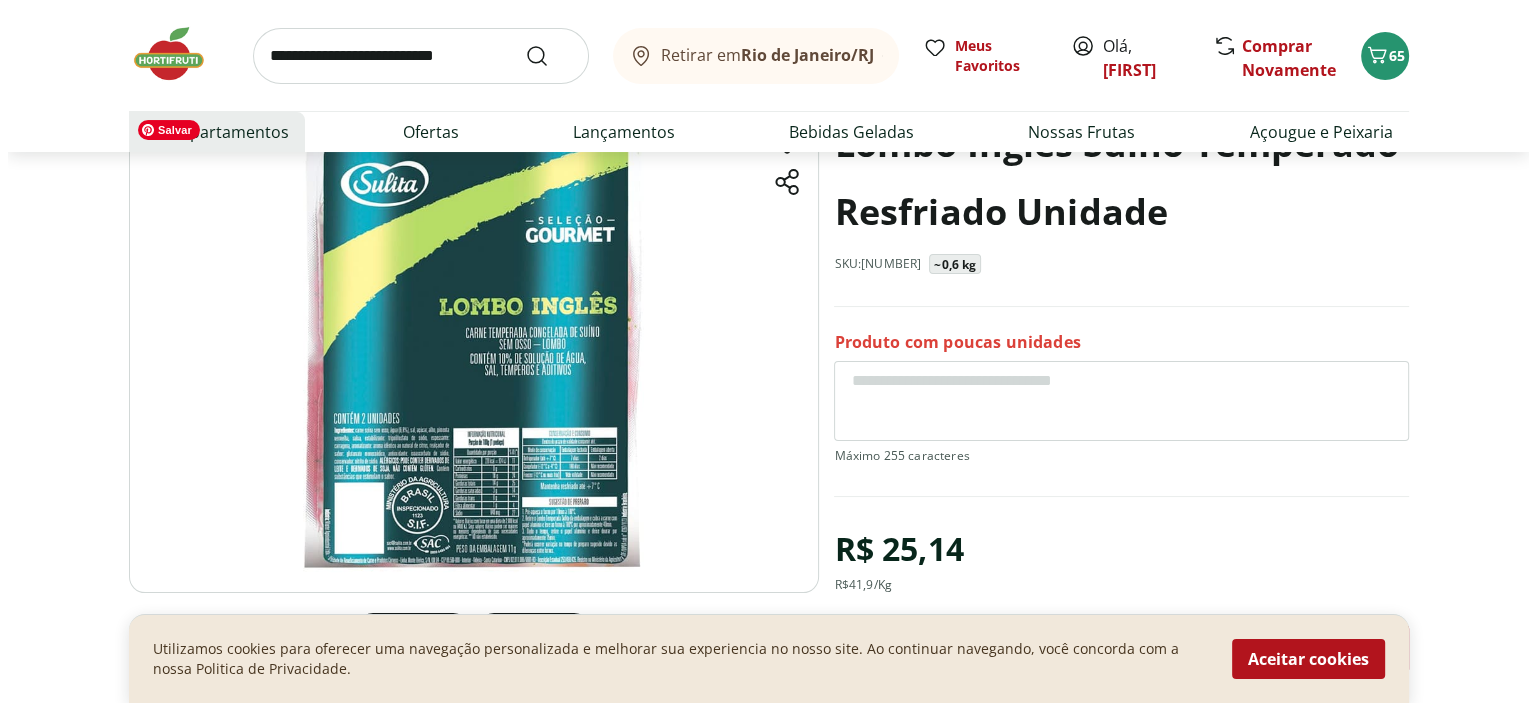 scroll, scrollTop: 272, scrollLeft: 0, axis: vertical 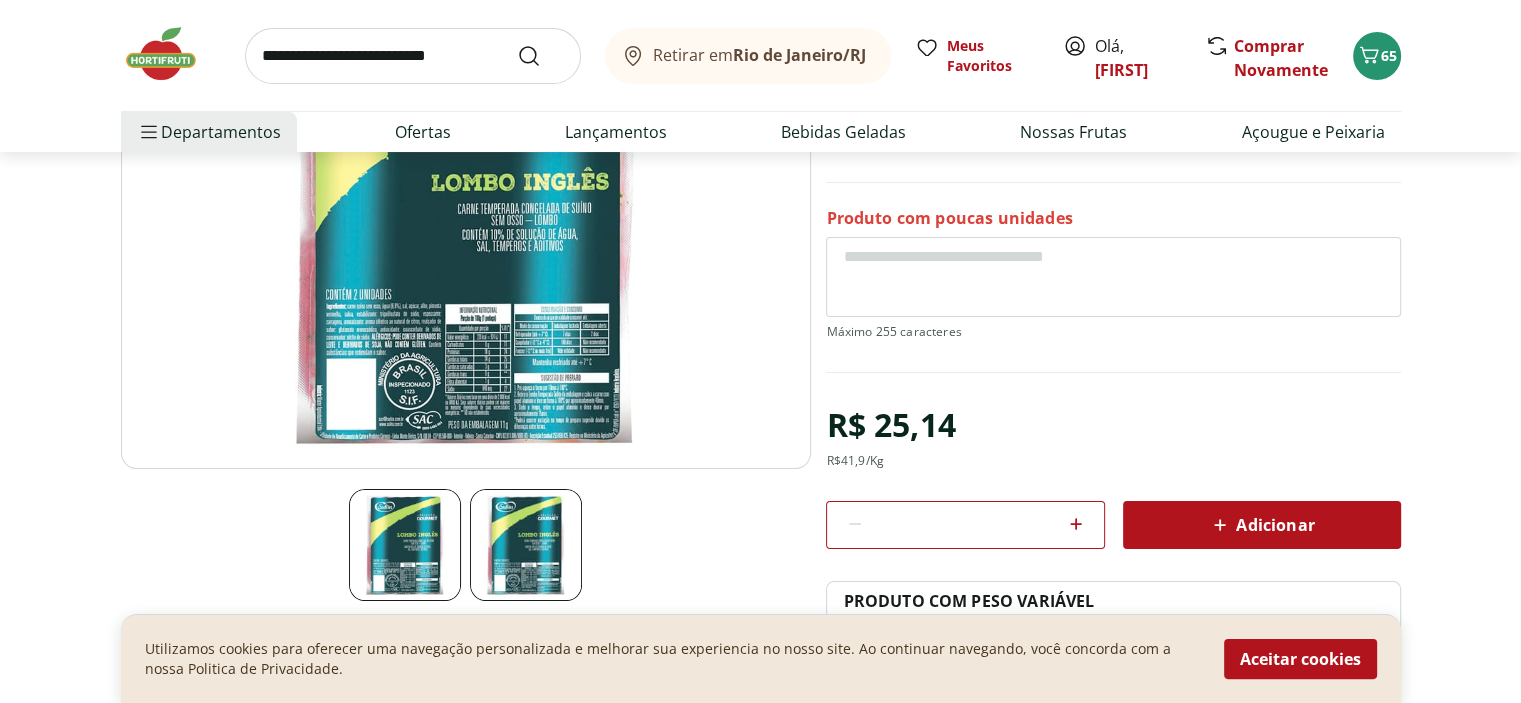 click on "Adicionar" at bounding box center (1261, 525) 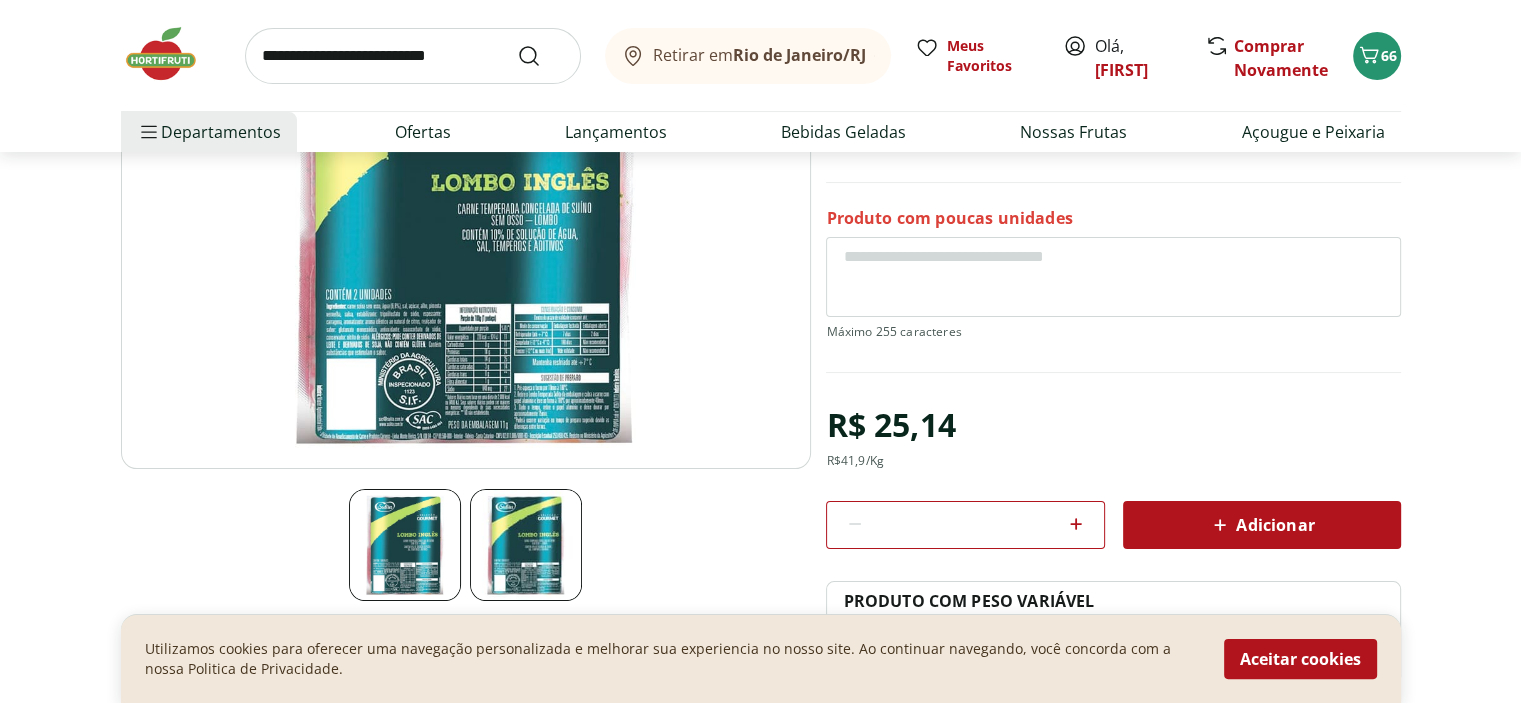 click on "Retirar em  Rio de Janeiro/RJ Meus Favoritos Olá,  Carol Comprar Novamente 66" at bounding box center (761, 55) 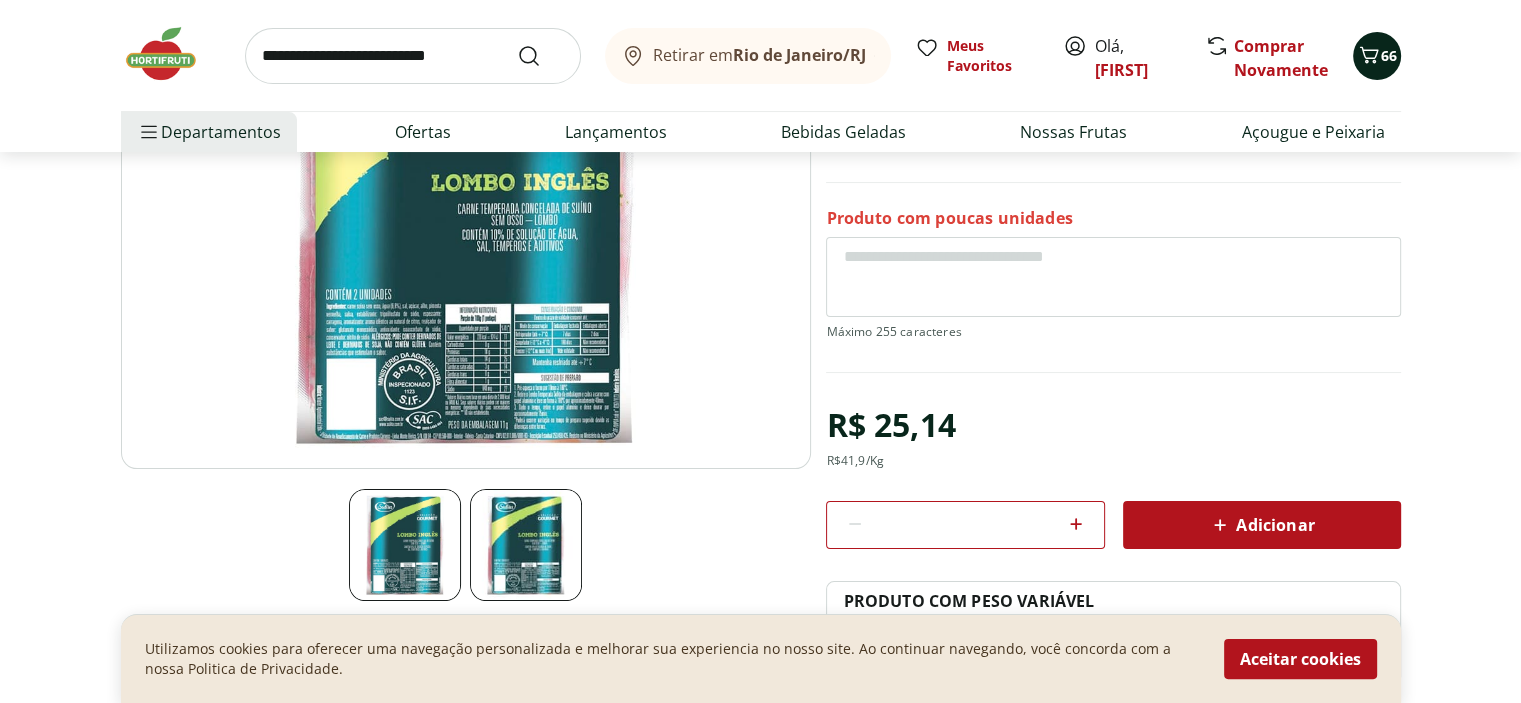 click on "66" at bounding box center (1389, 55) 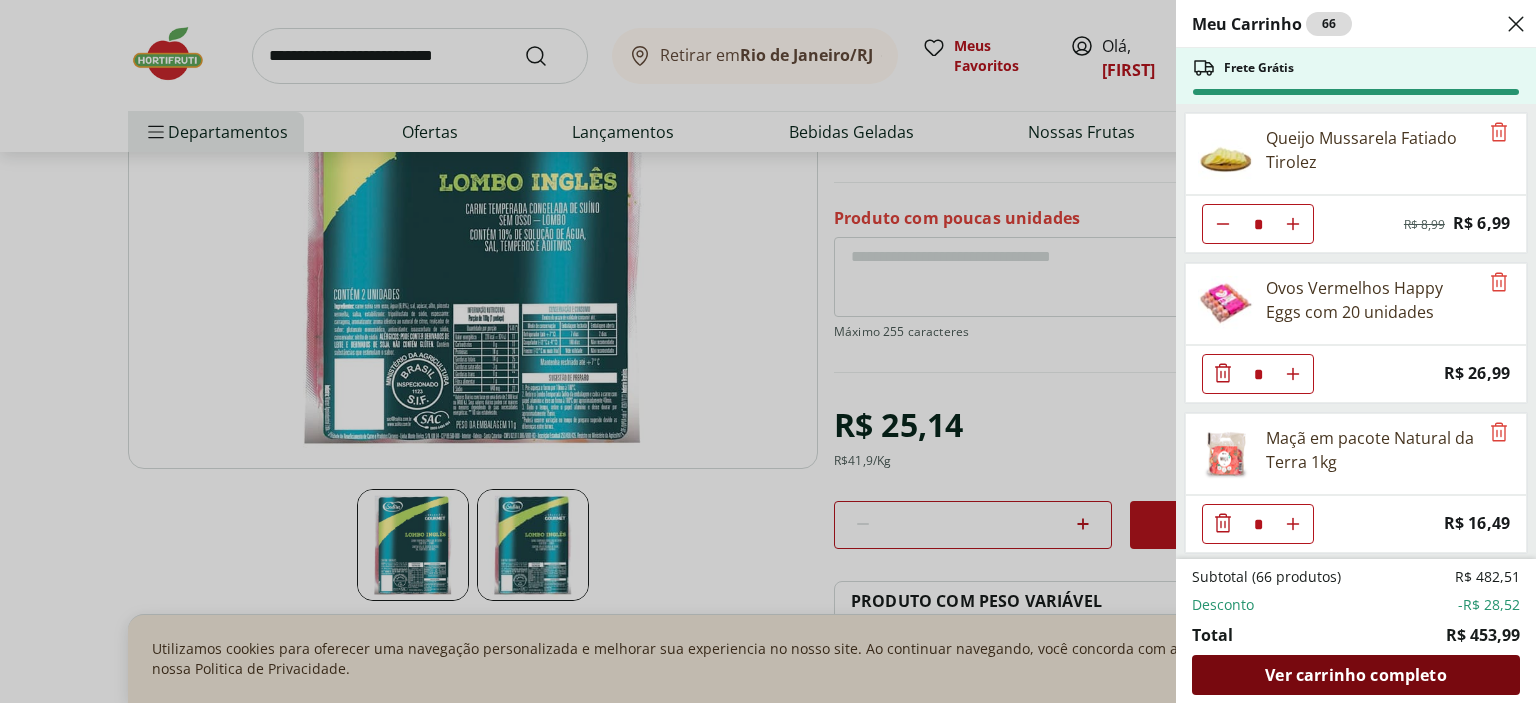 click on "Ver carrinho completo" at bounding box center (1355, 675) 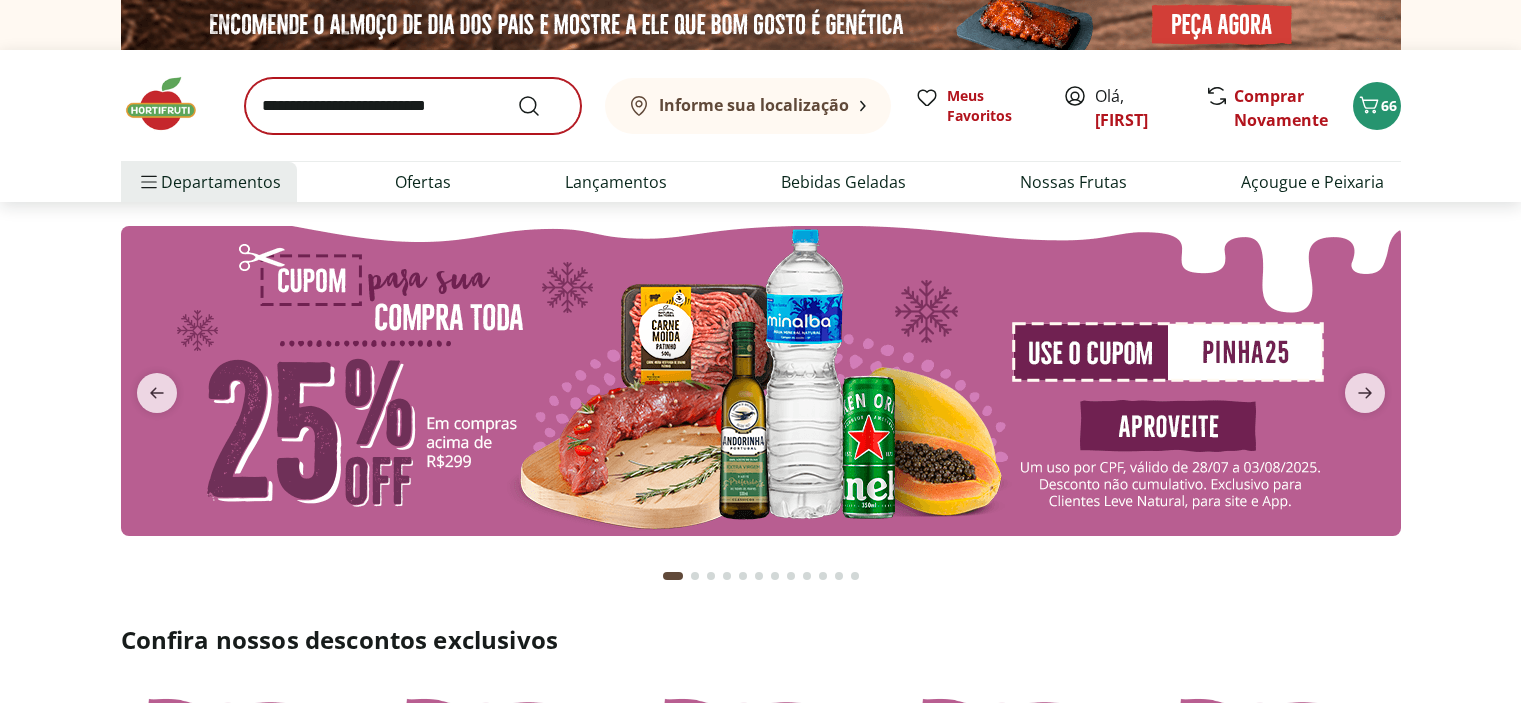 scroll, scrollTop: 0, scrollLeft: 0, axis: both 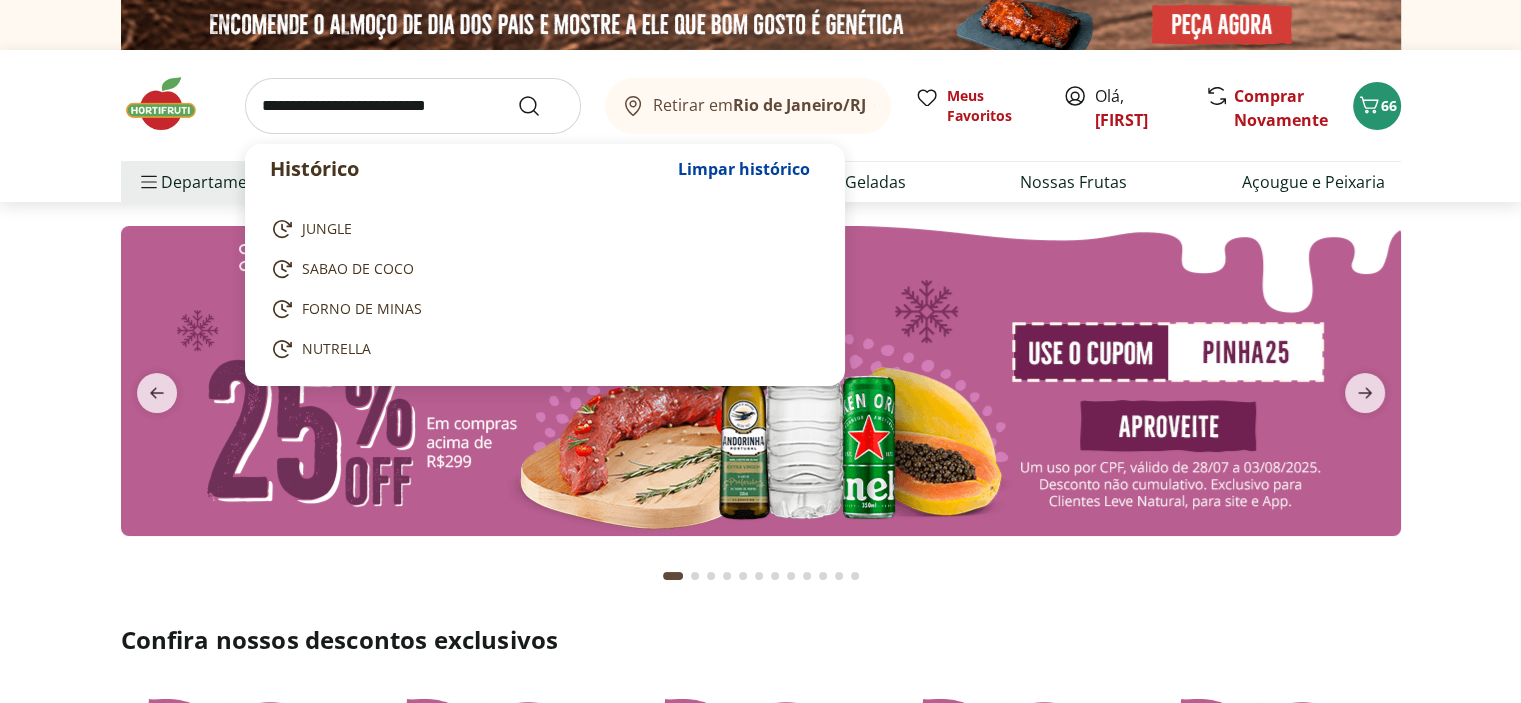click at bounding box center [413, 106] 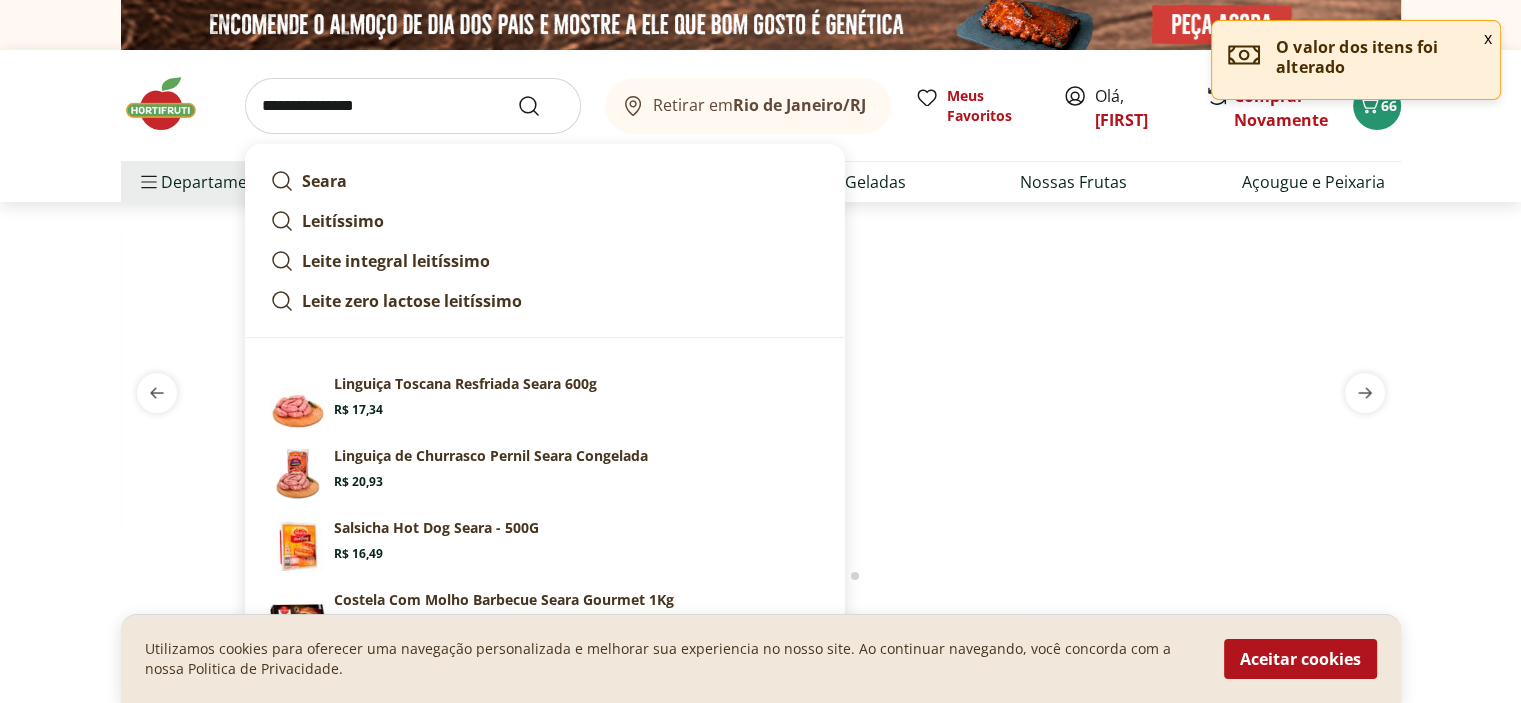 type on "**********" 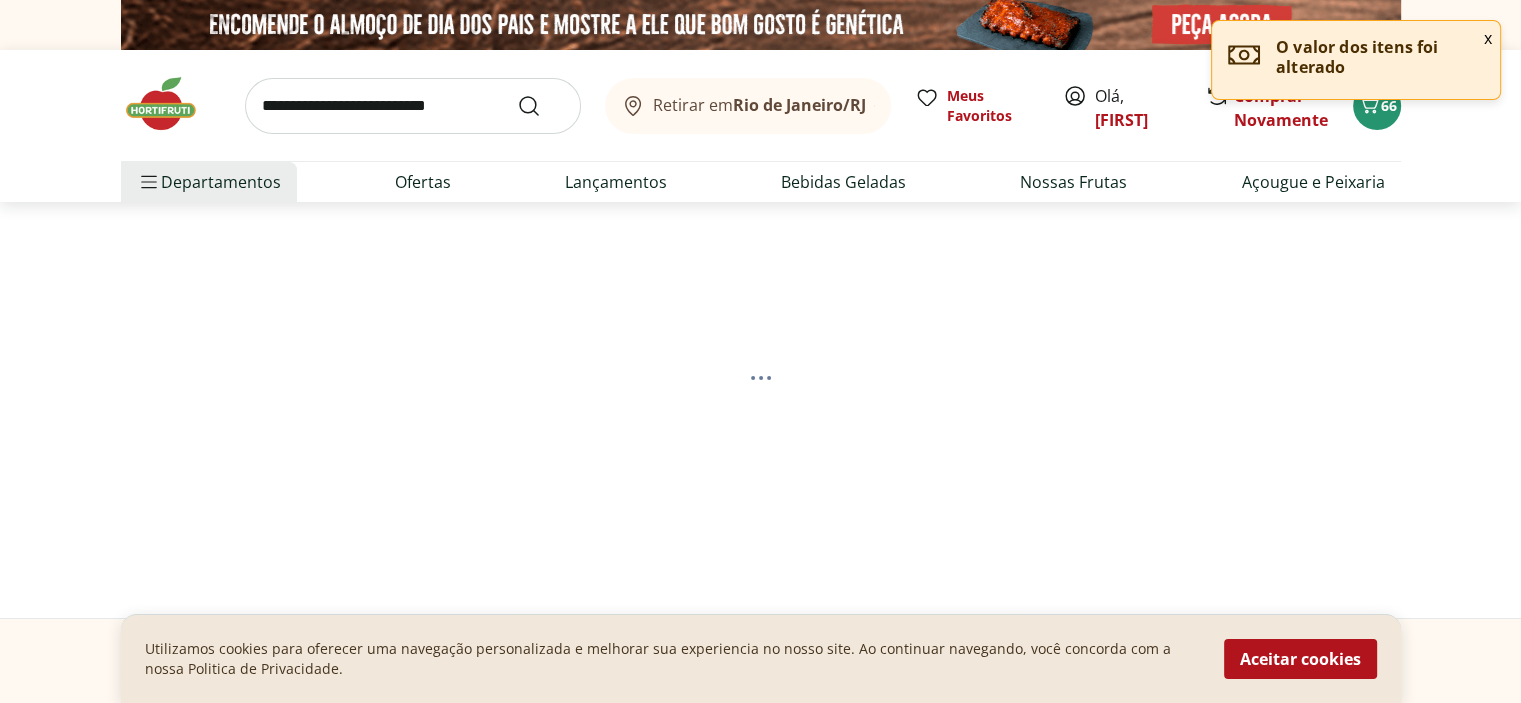 select on "**********" 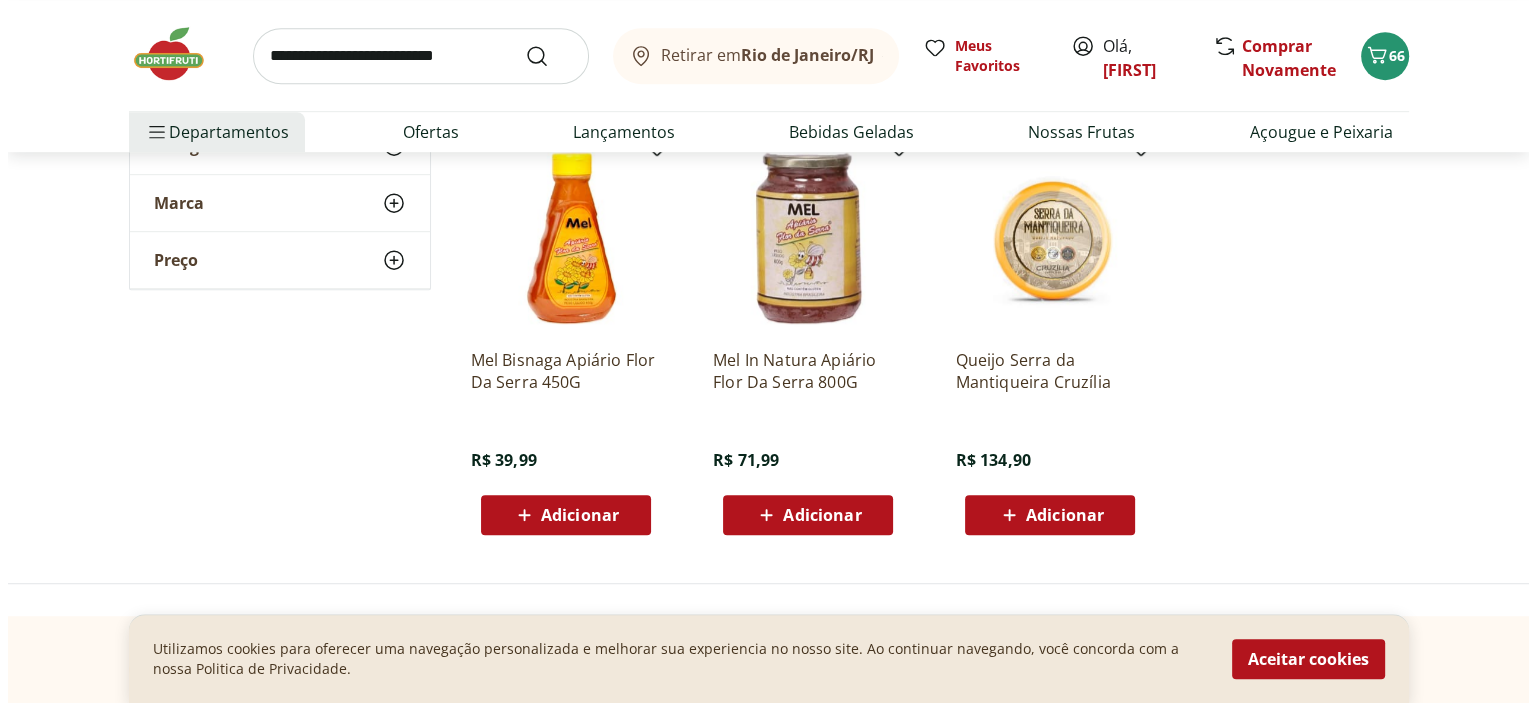 scroll, scrollTop: 1170, scrollLeft: 0, axis: vertical 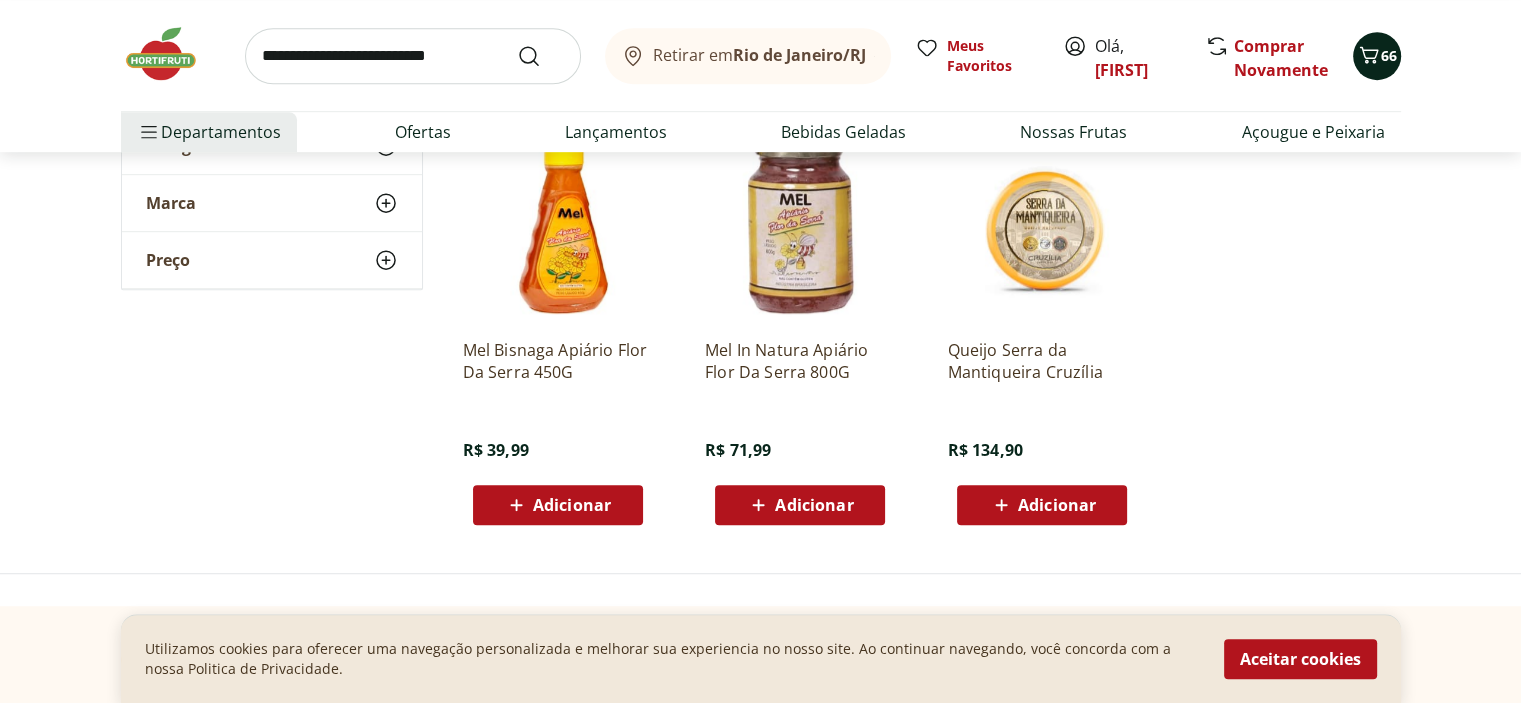 click 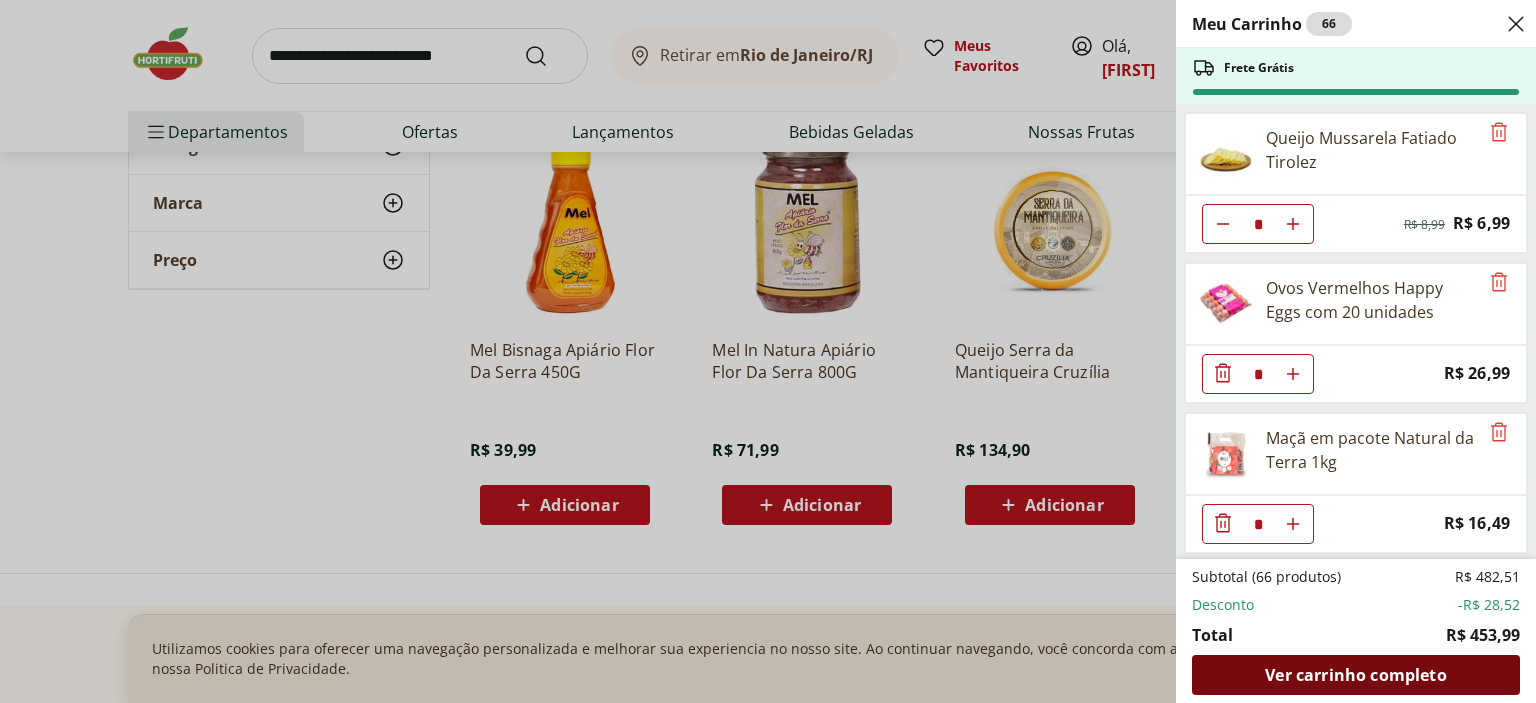 click on "Ver carrinho completo" at bounding box center (1355, 675) 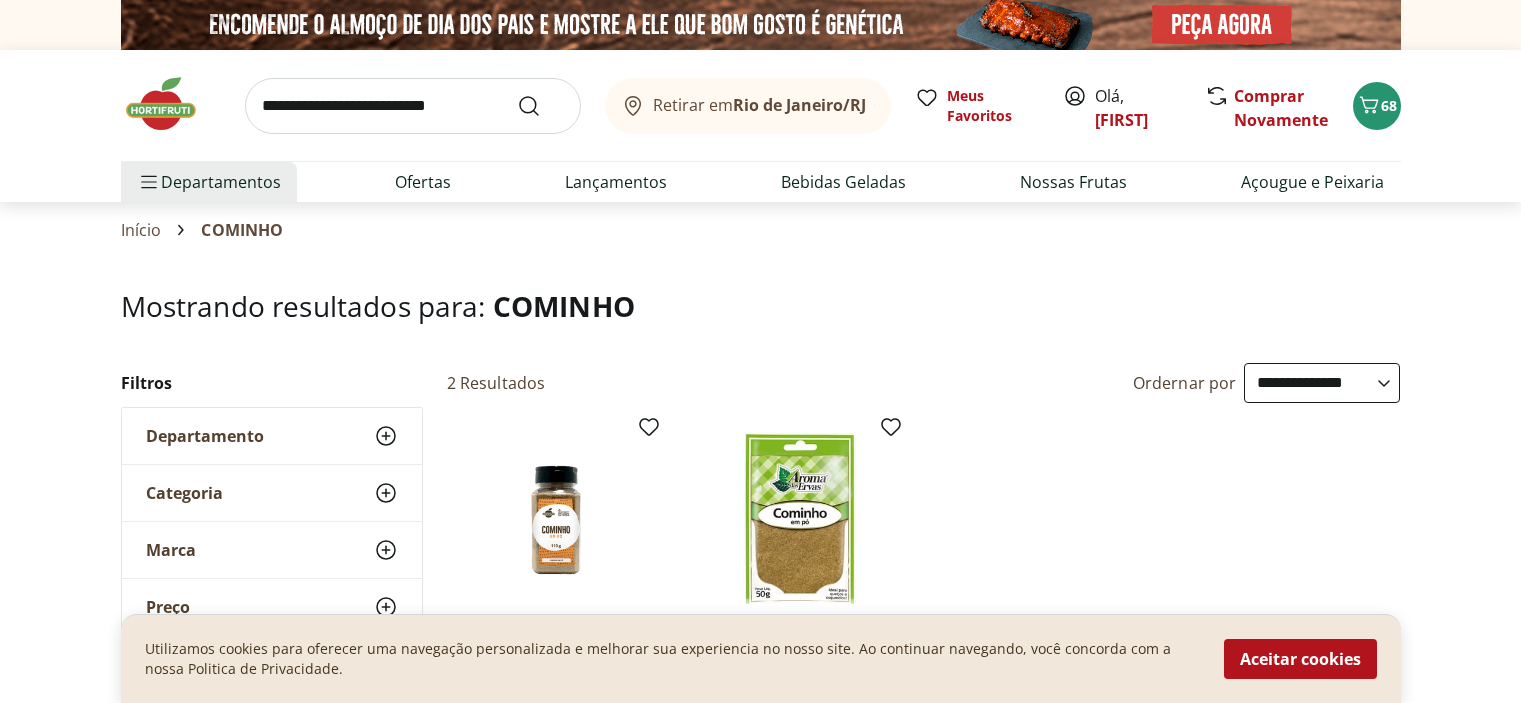 select on "**********" 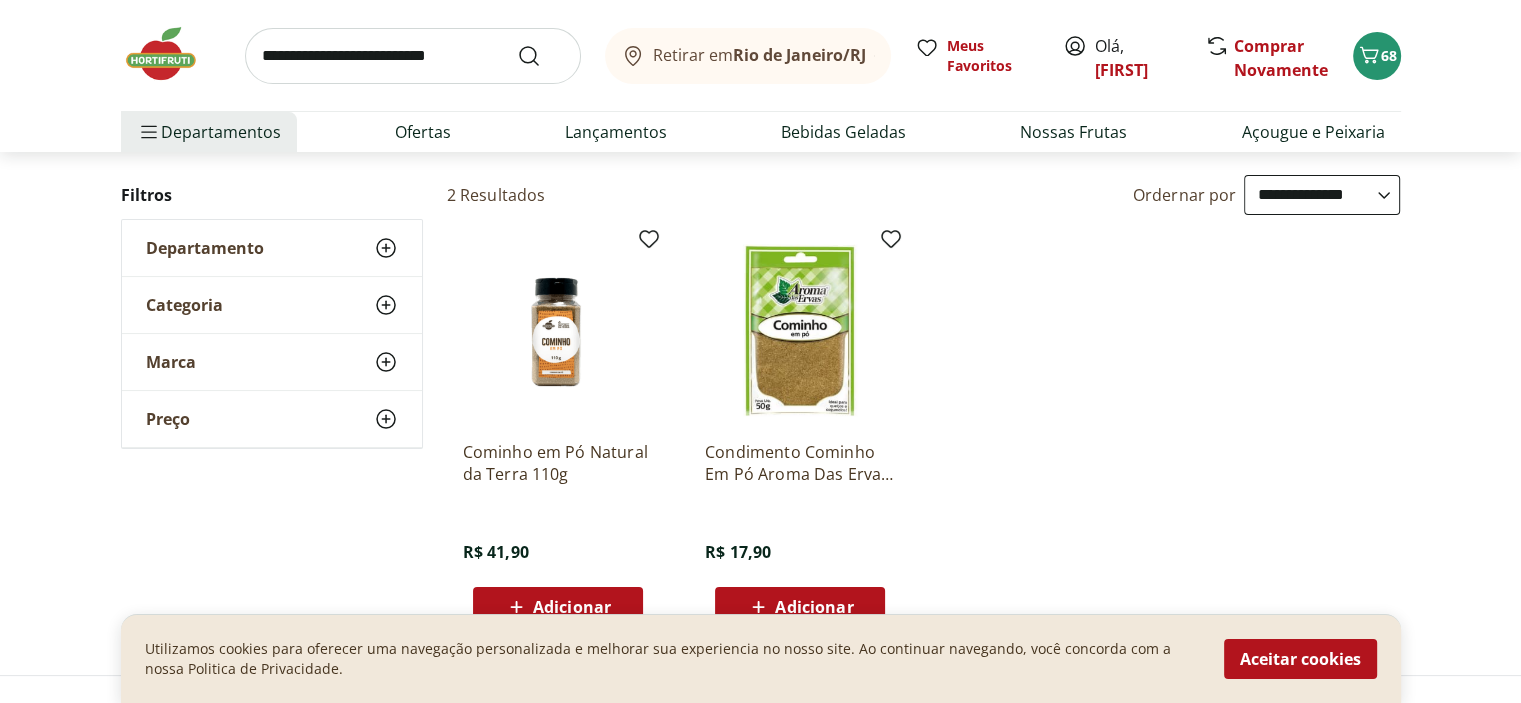 scroll, scrollTop: 0, scrollLeft: 0, axis: both 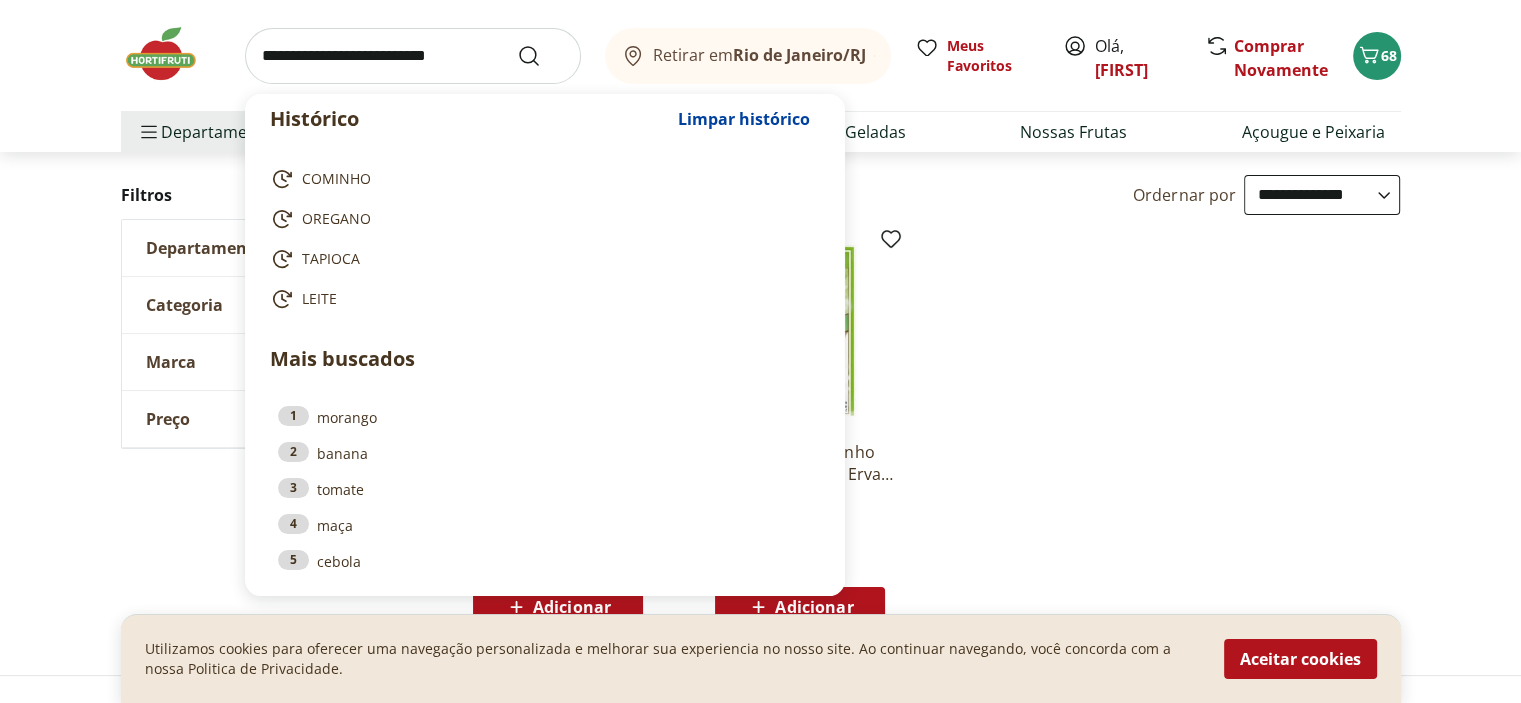 click at bounding box center [413, 56] 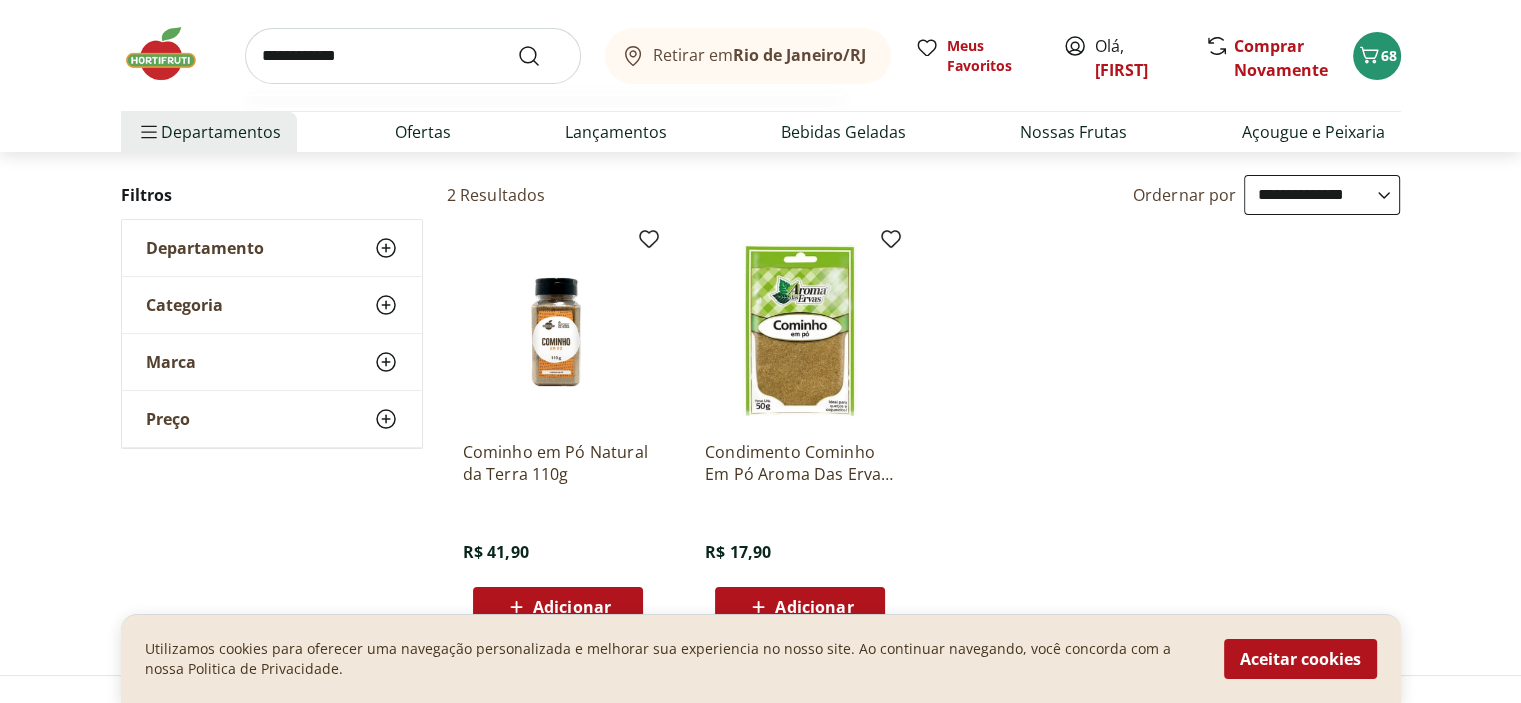 type on "**********" 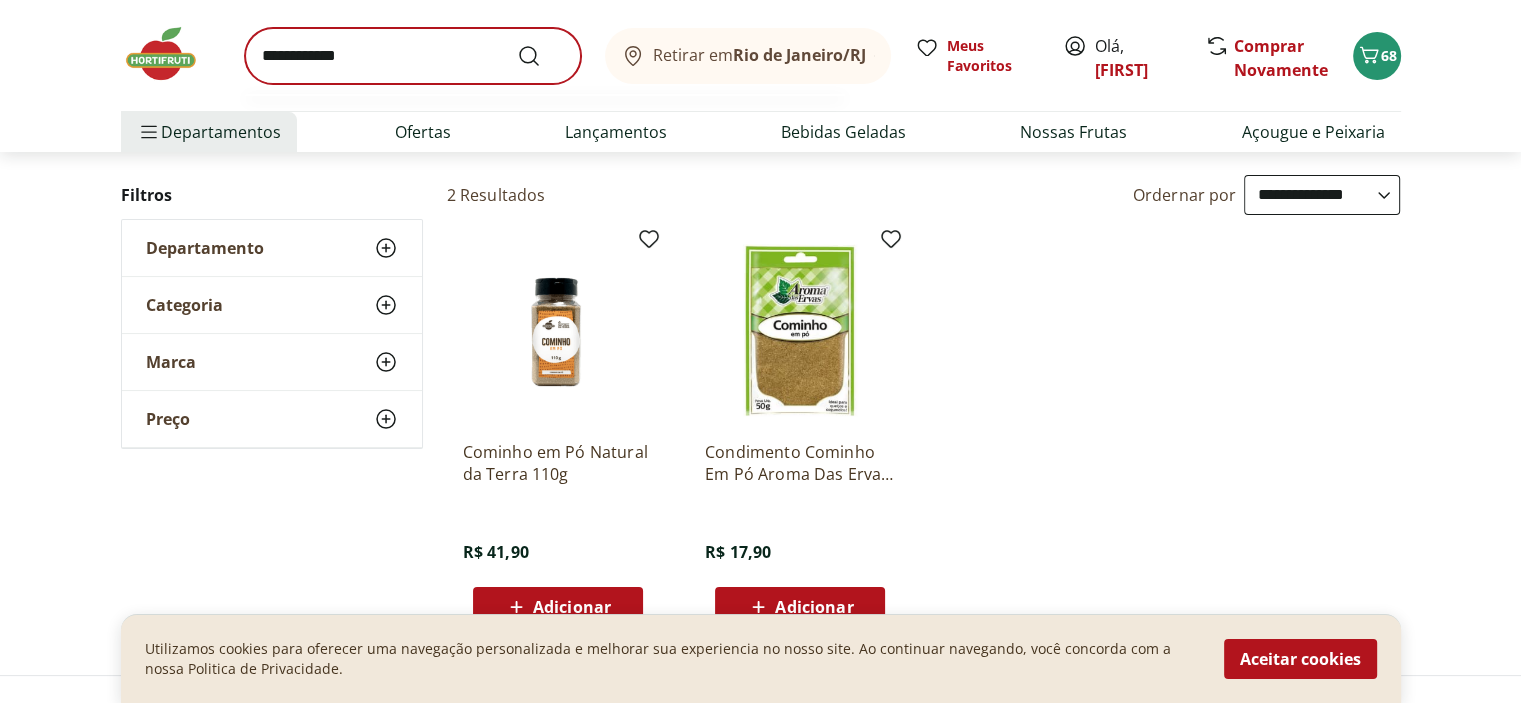 scroll, scrollTop: 0, scrollLeft: 0, axis: both 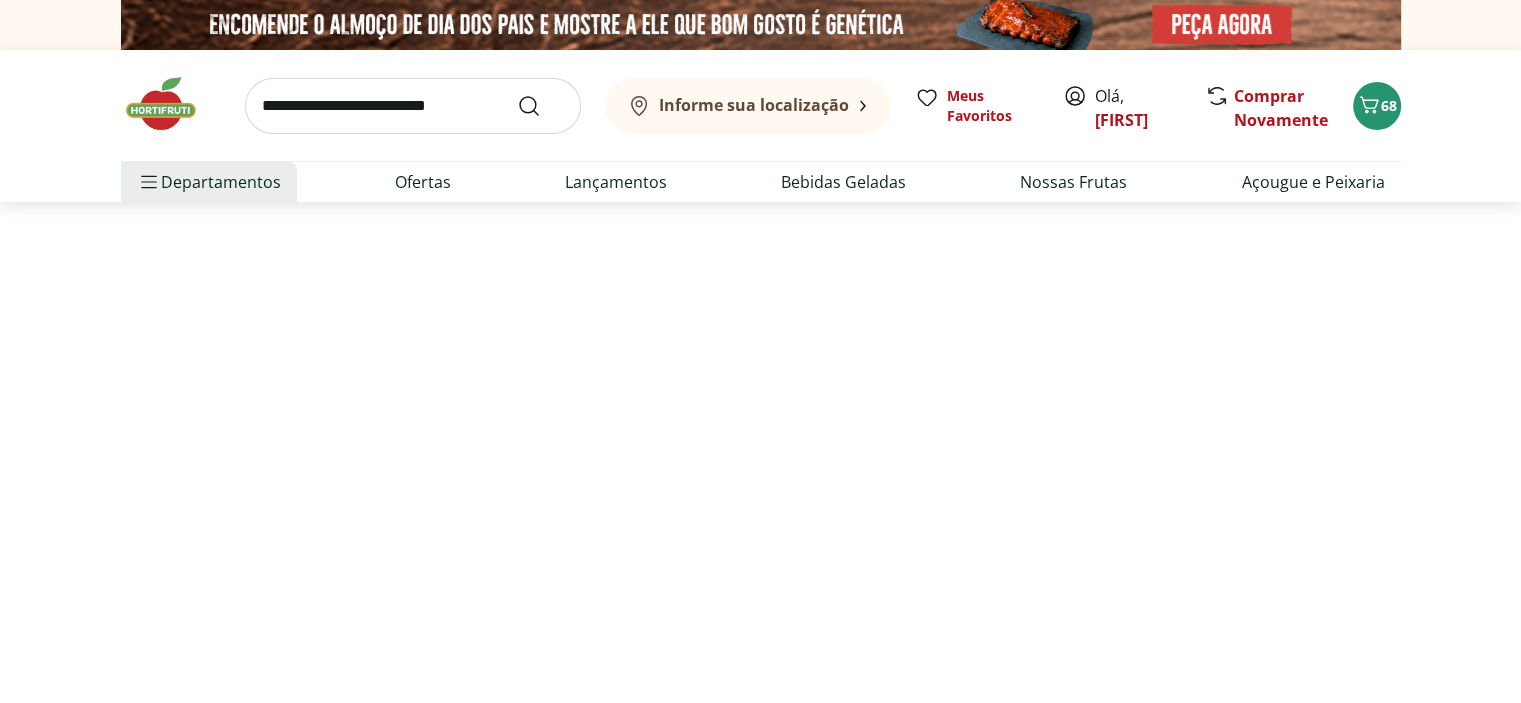 select on "**********" 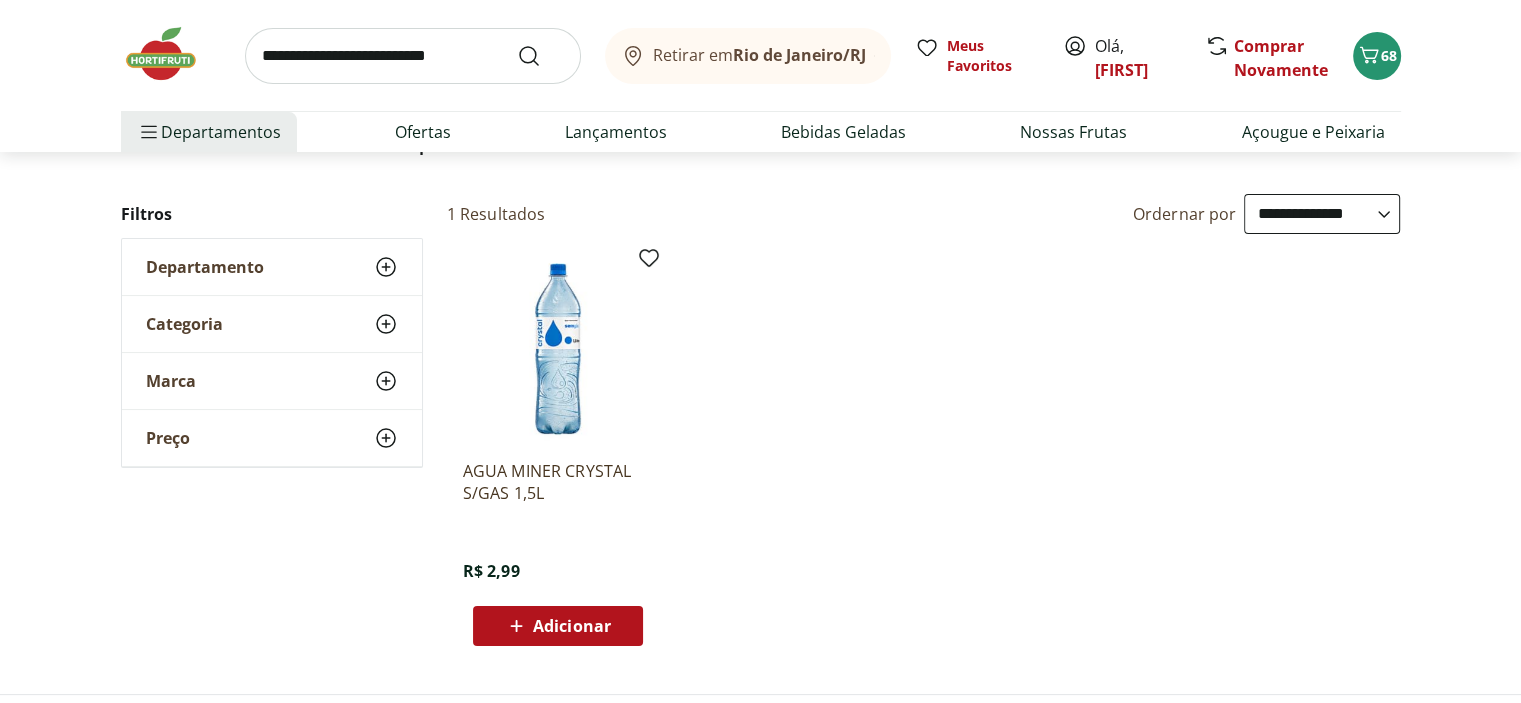 scroll, scrollTop: 170, scrollLeft: 0, axis: vertical 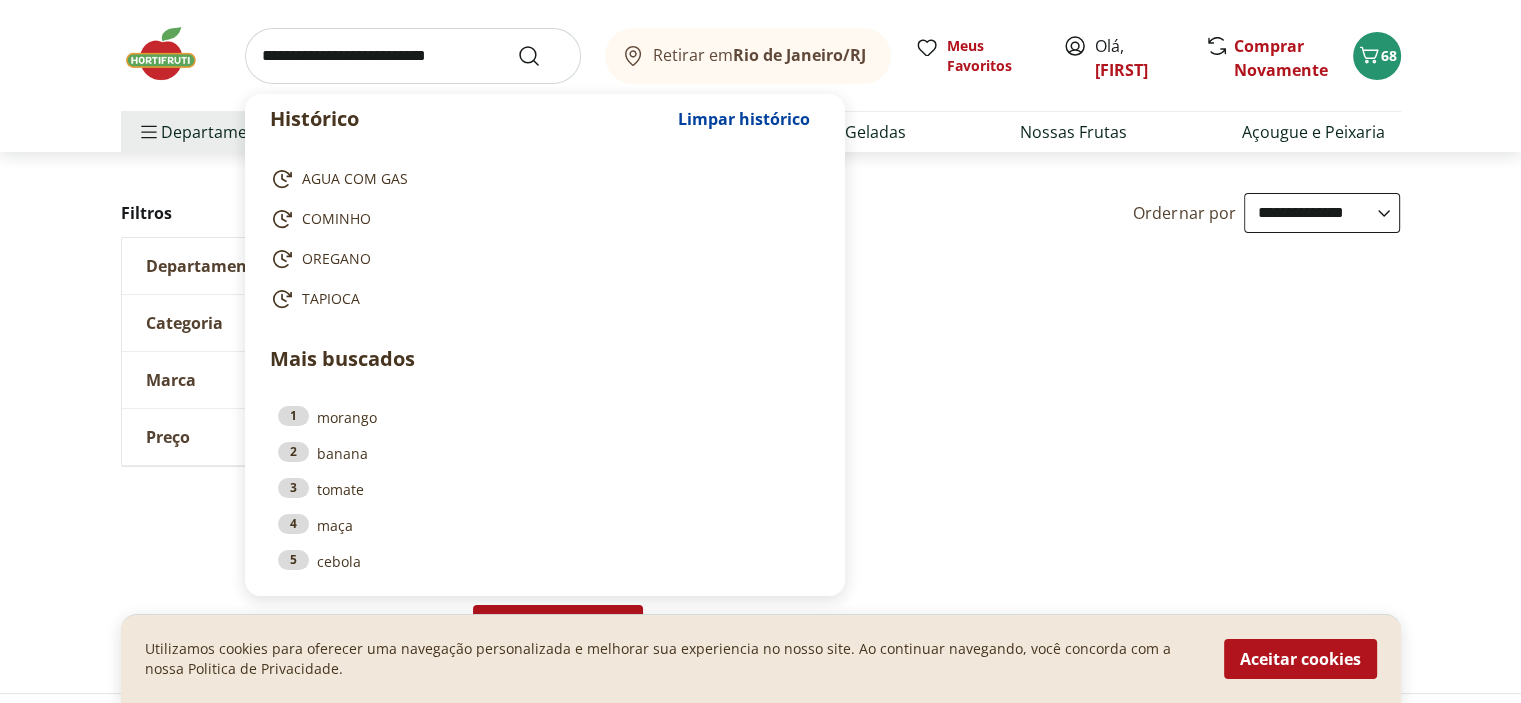click at bounding box center (413, 56) 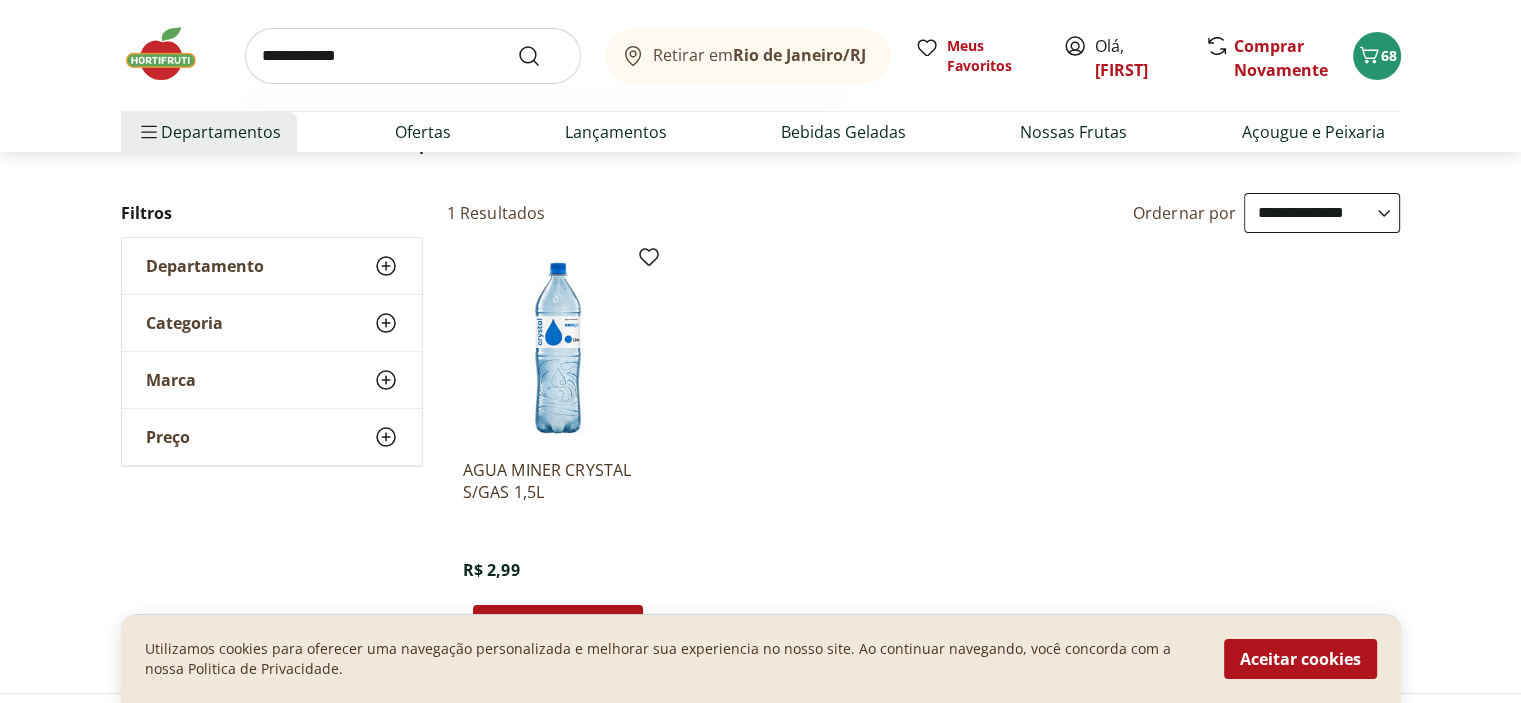 type on "**********" 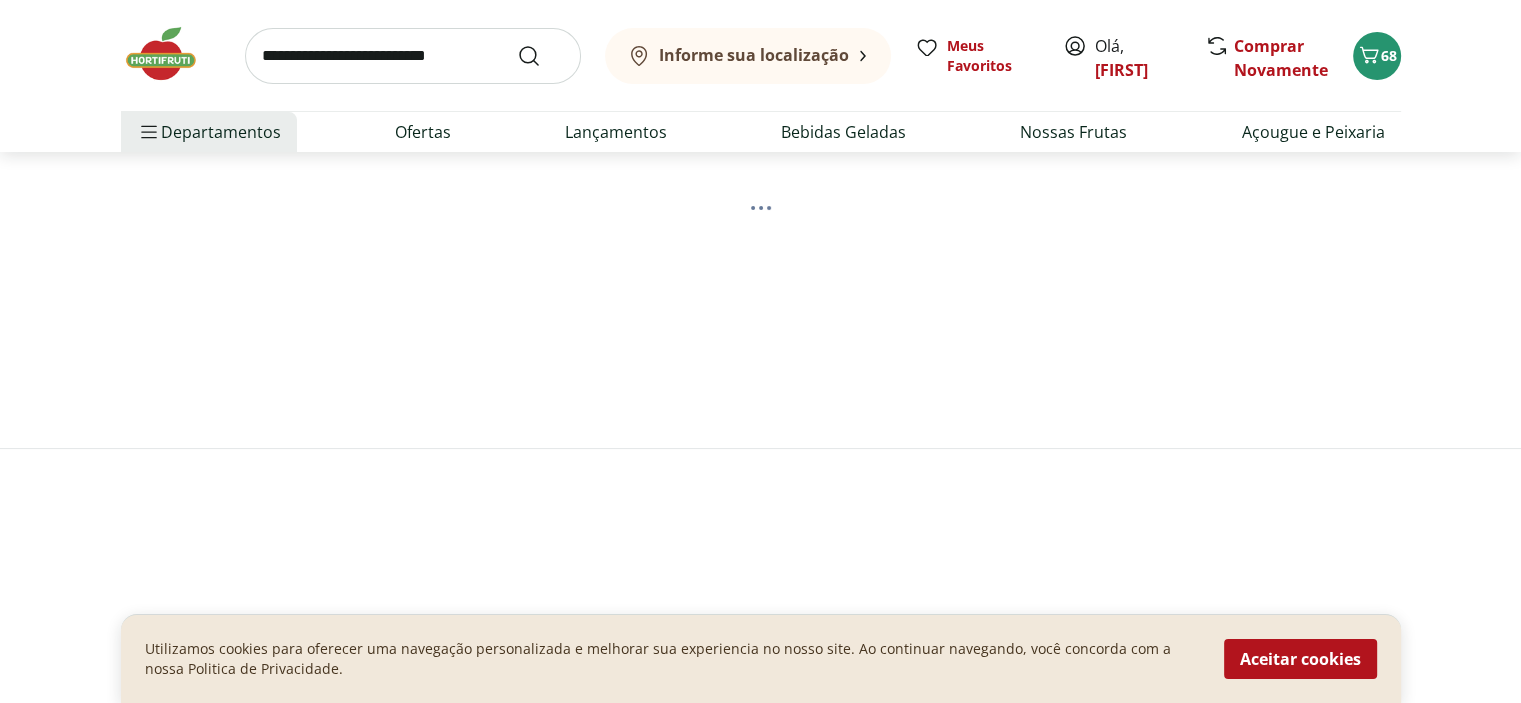 scroll, scrollTop: 0, scrollLeft: 0, axis: both 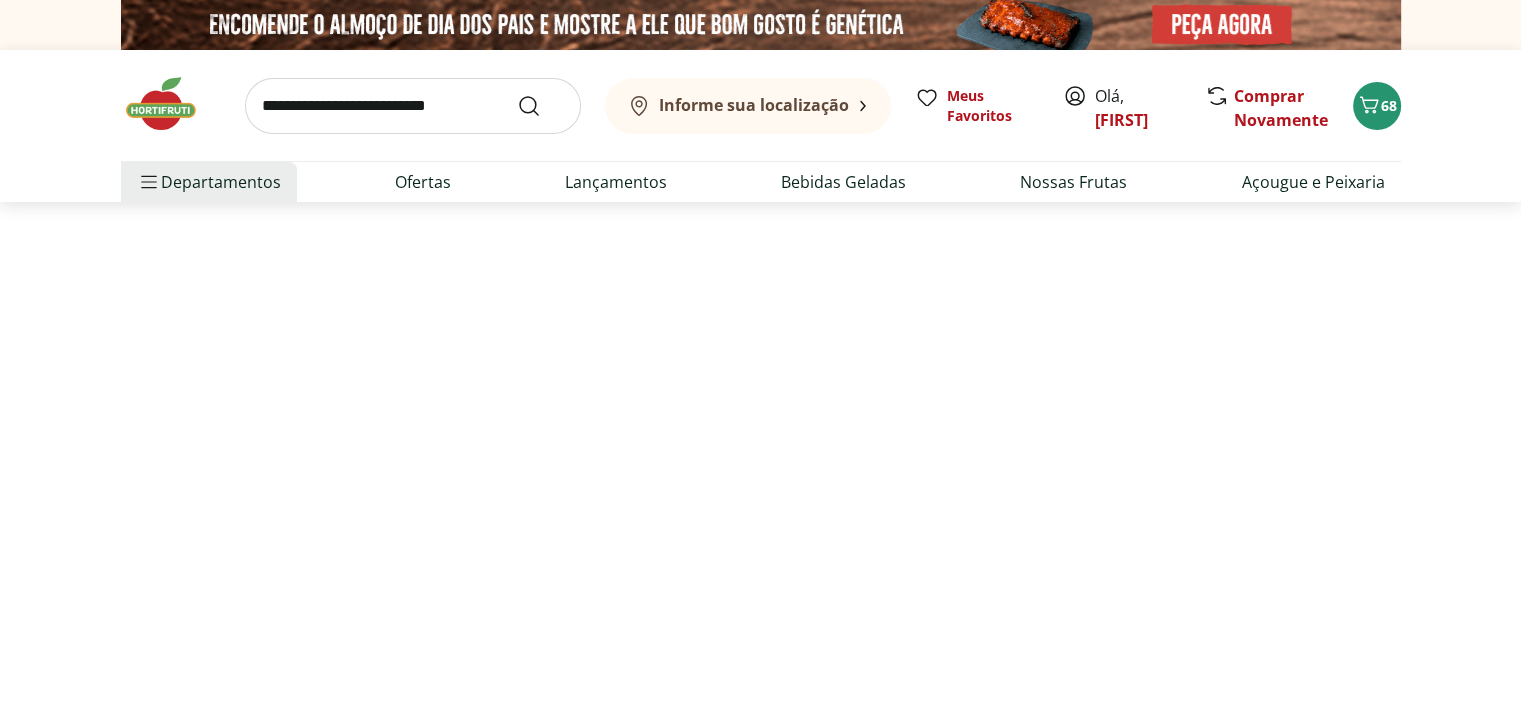 select on "**********" 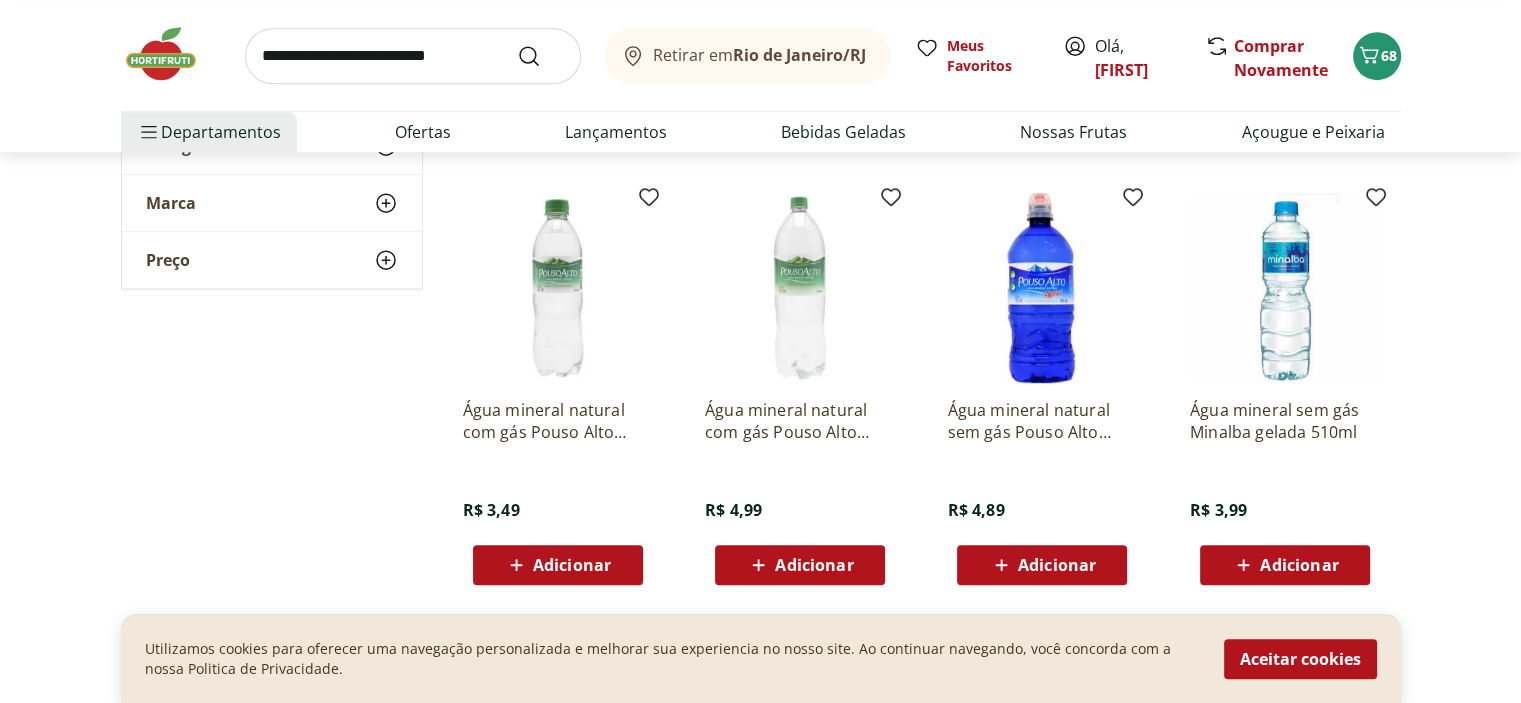 scroll, scrollTop: 1124, scrollLeft: 0, axis: vertical 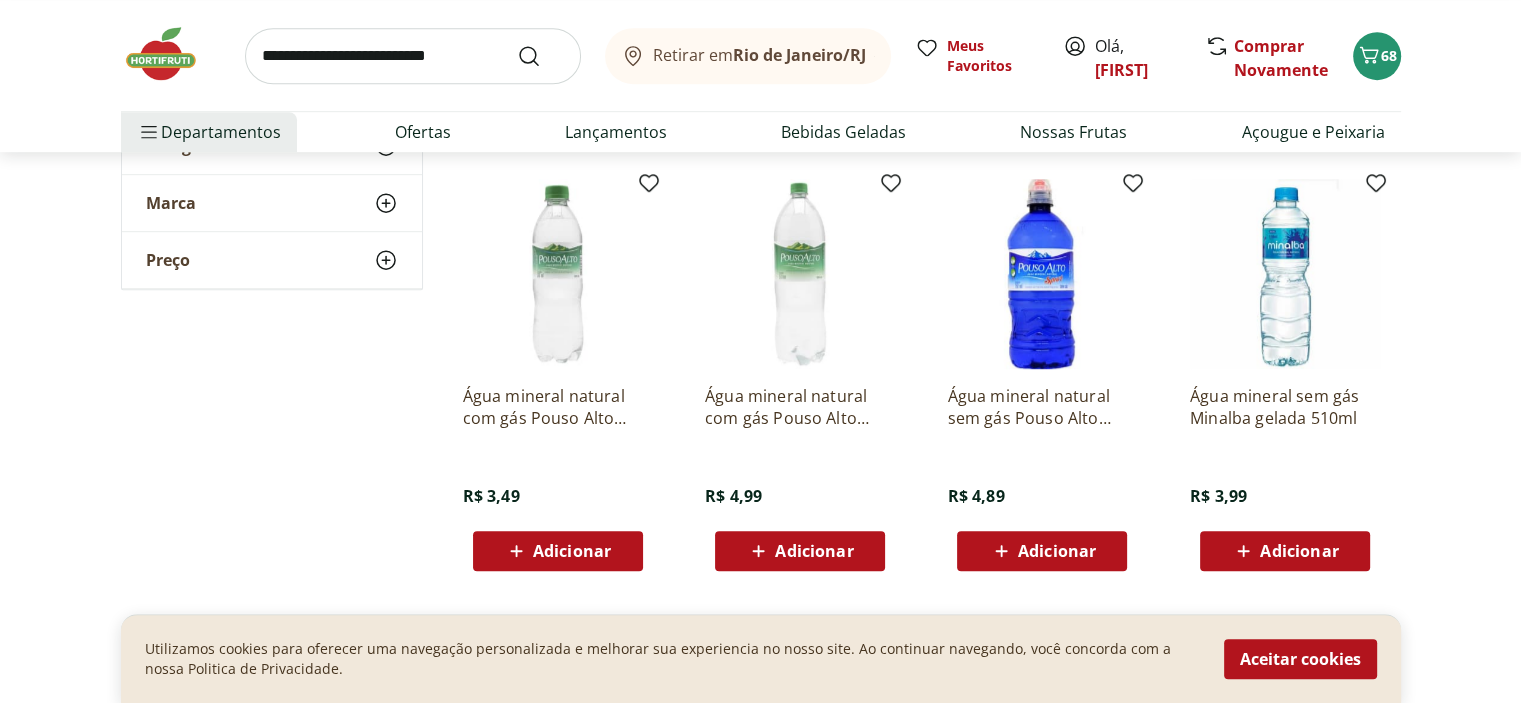 click on "Adicionar" at bounding box center [572, 551] 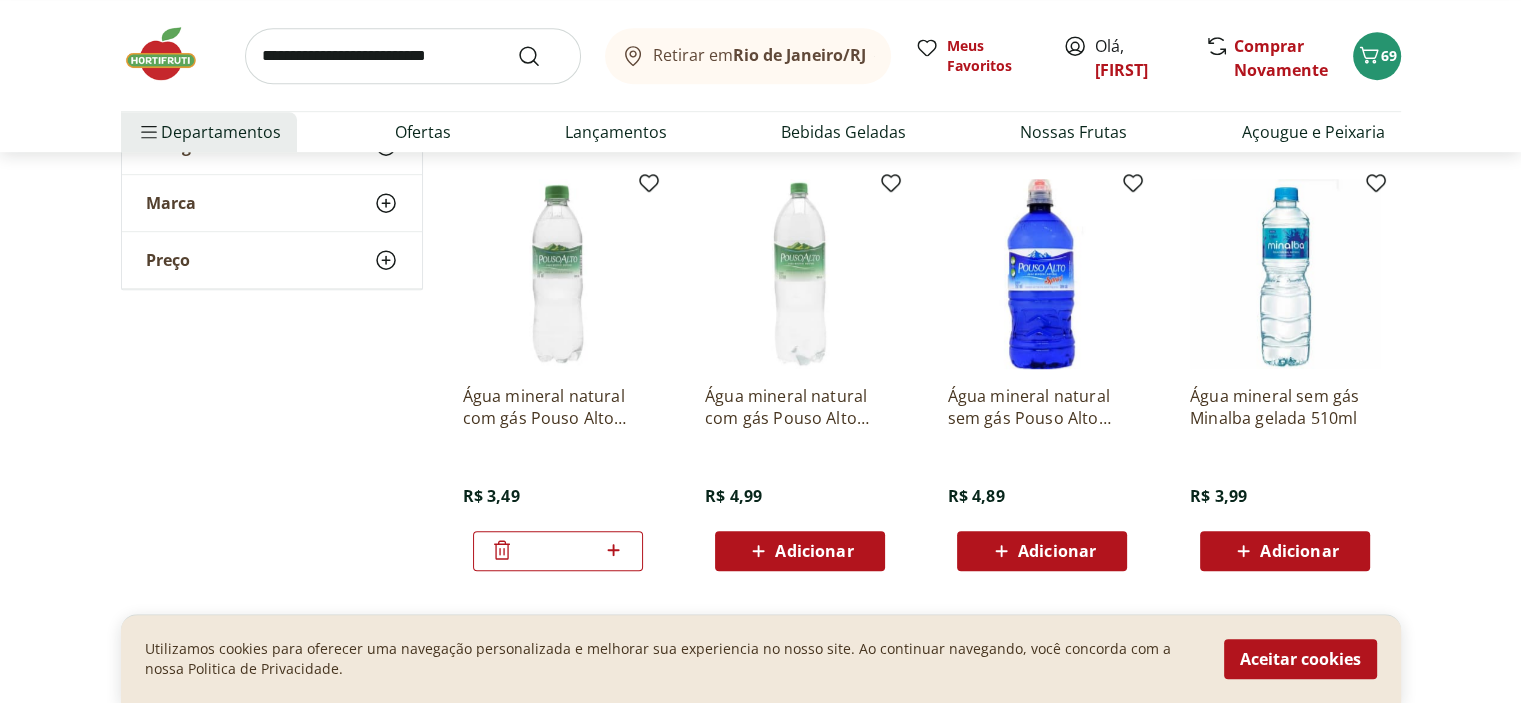 click 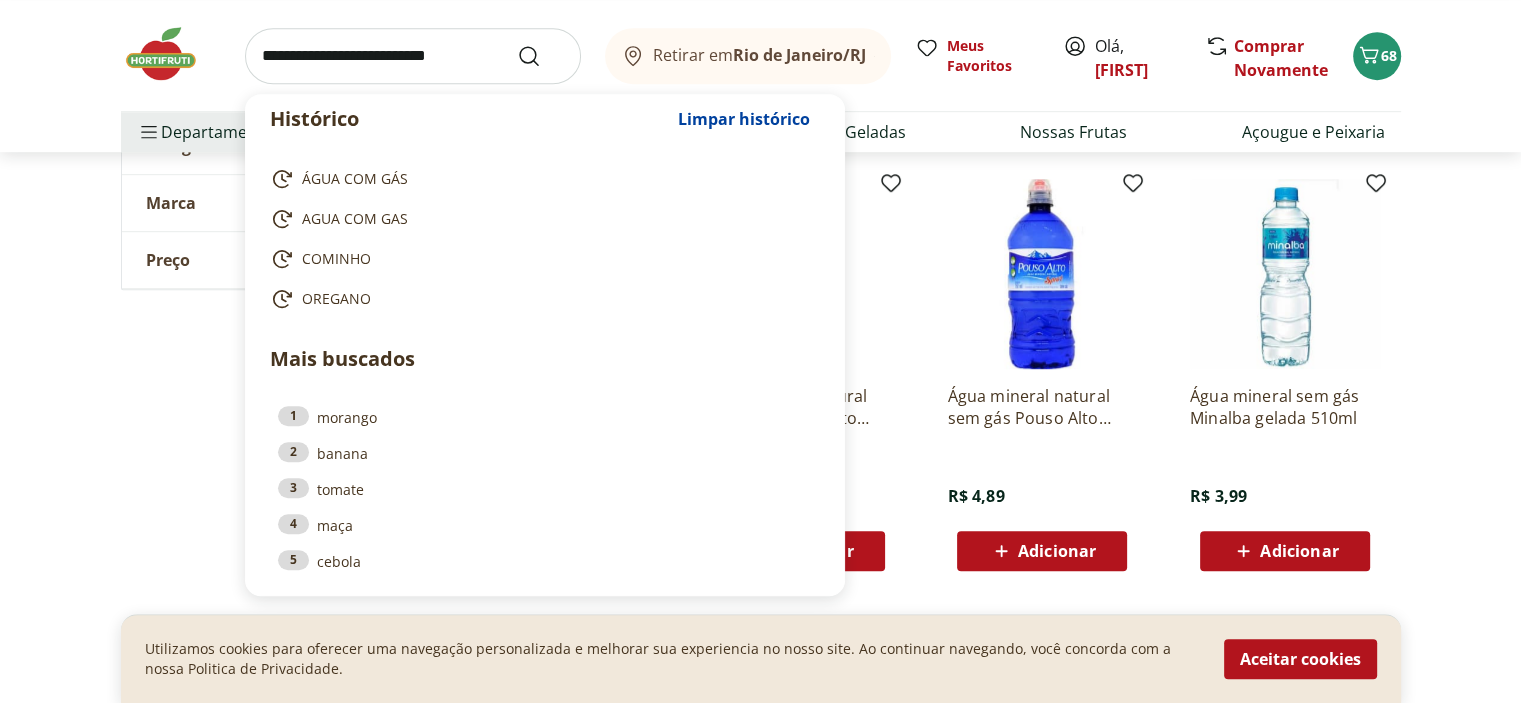 click at bounding box center [413, 56] 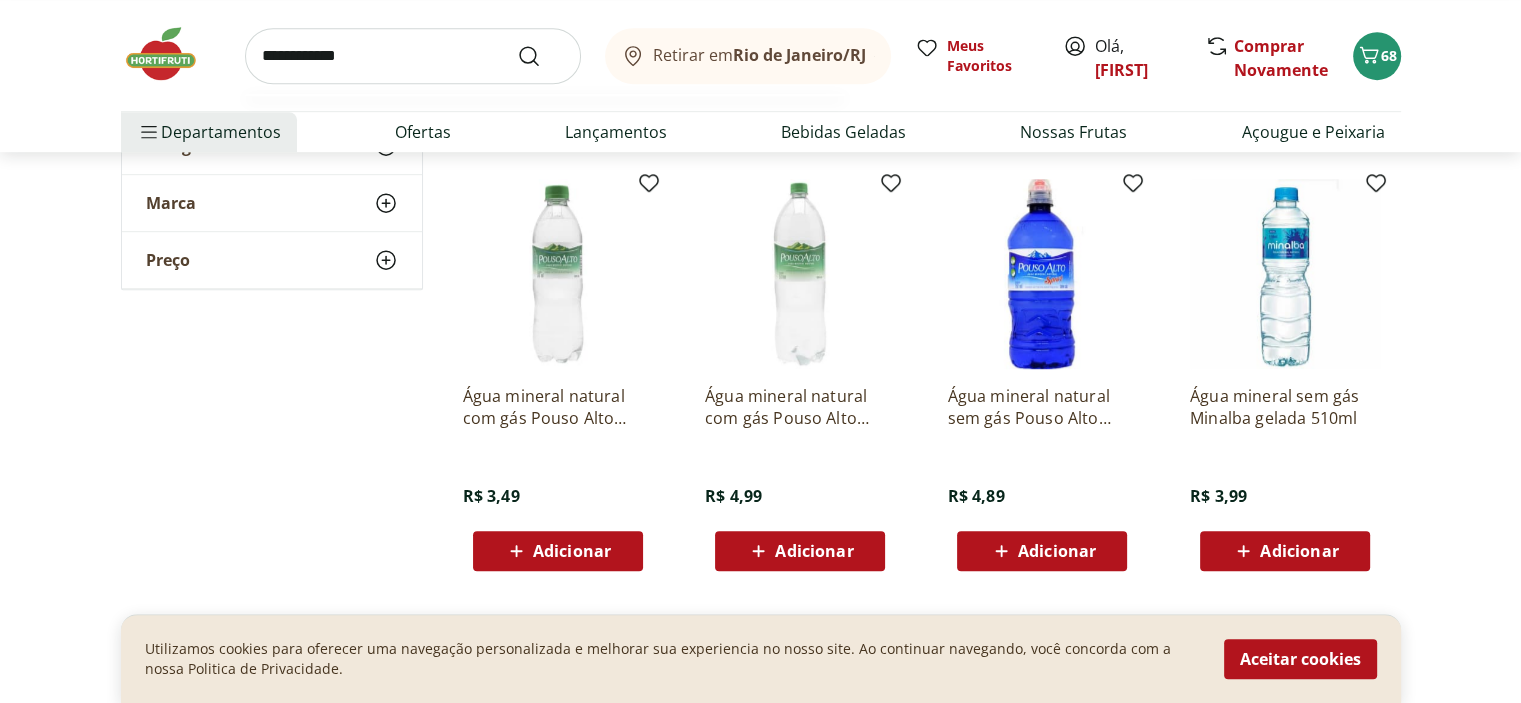 type on "**********" 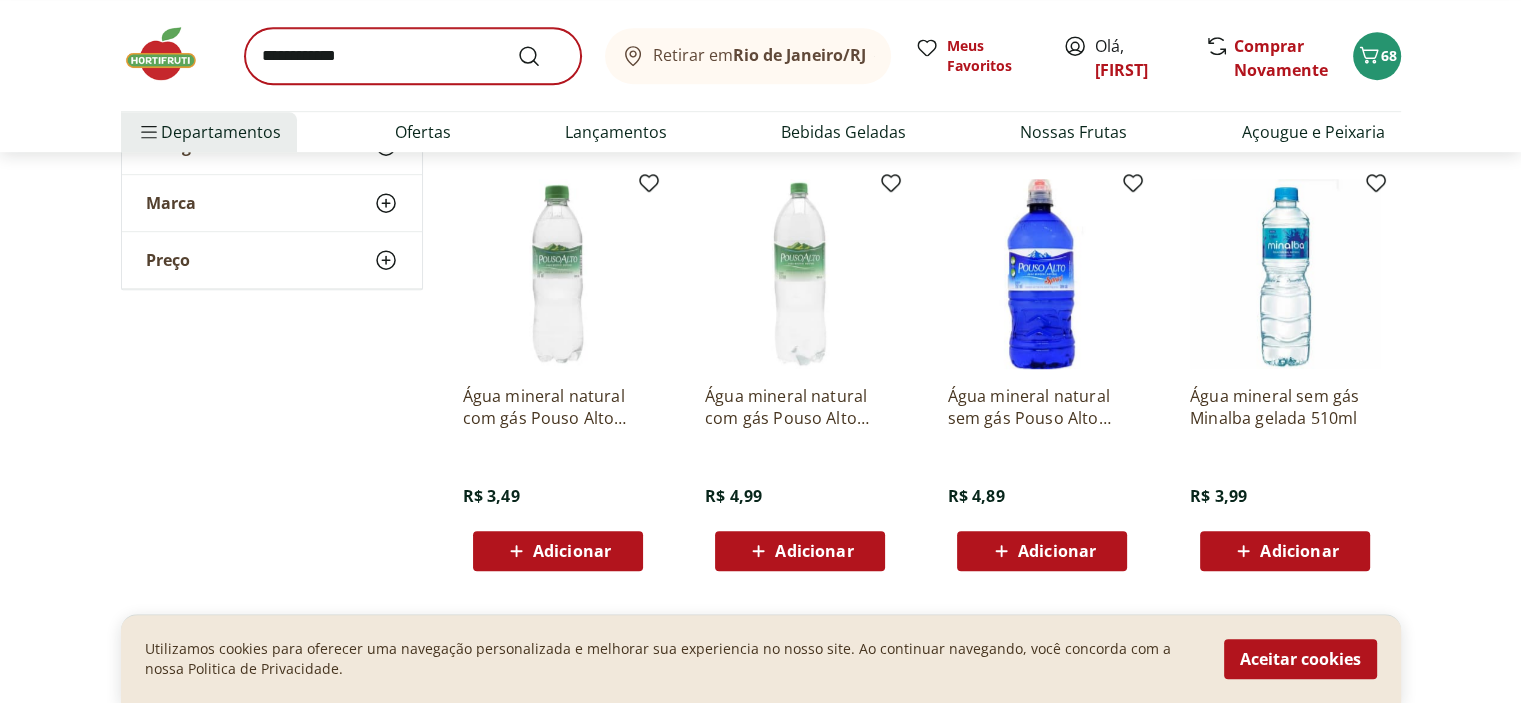 scroll, scrollTop: 0, scrollLeft: 0, axis: both 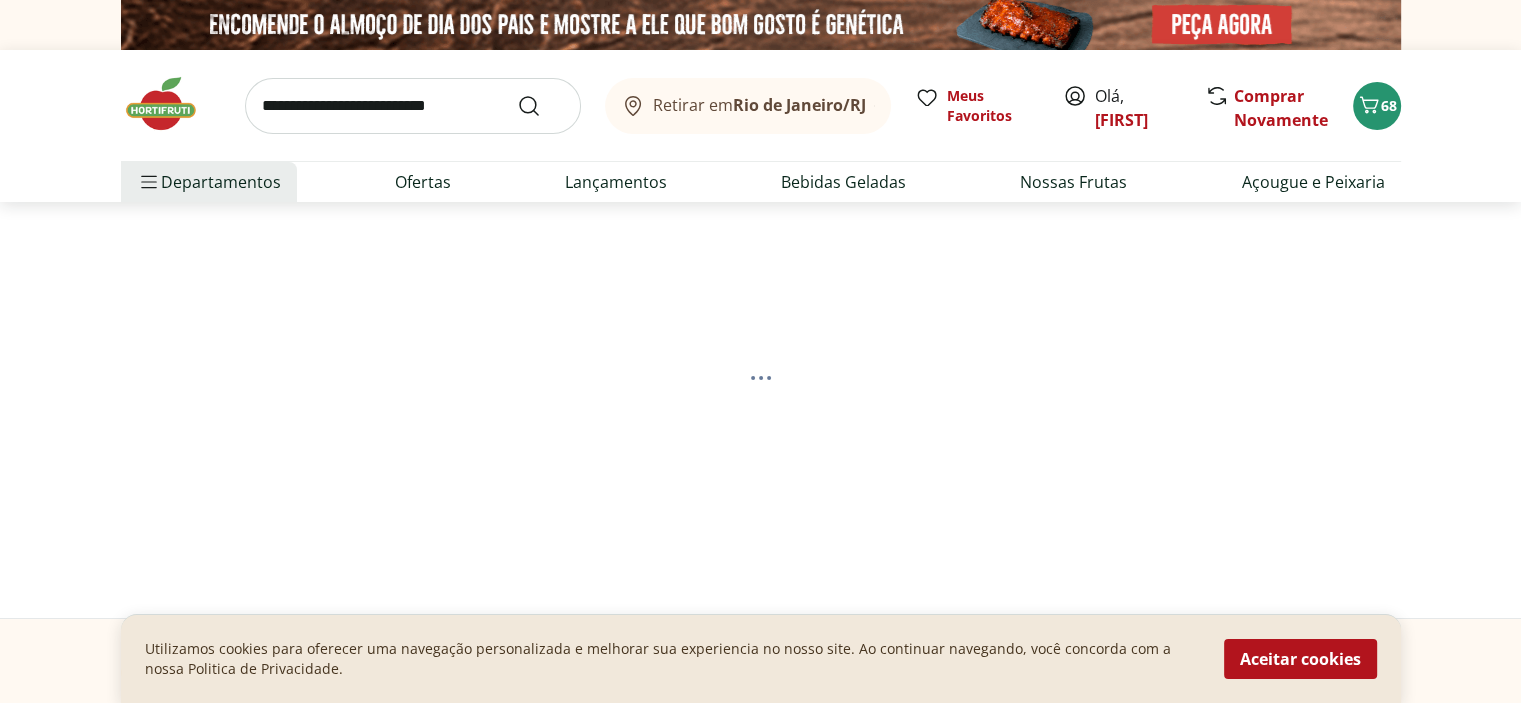 select on "**********" 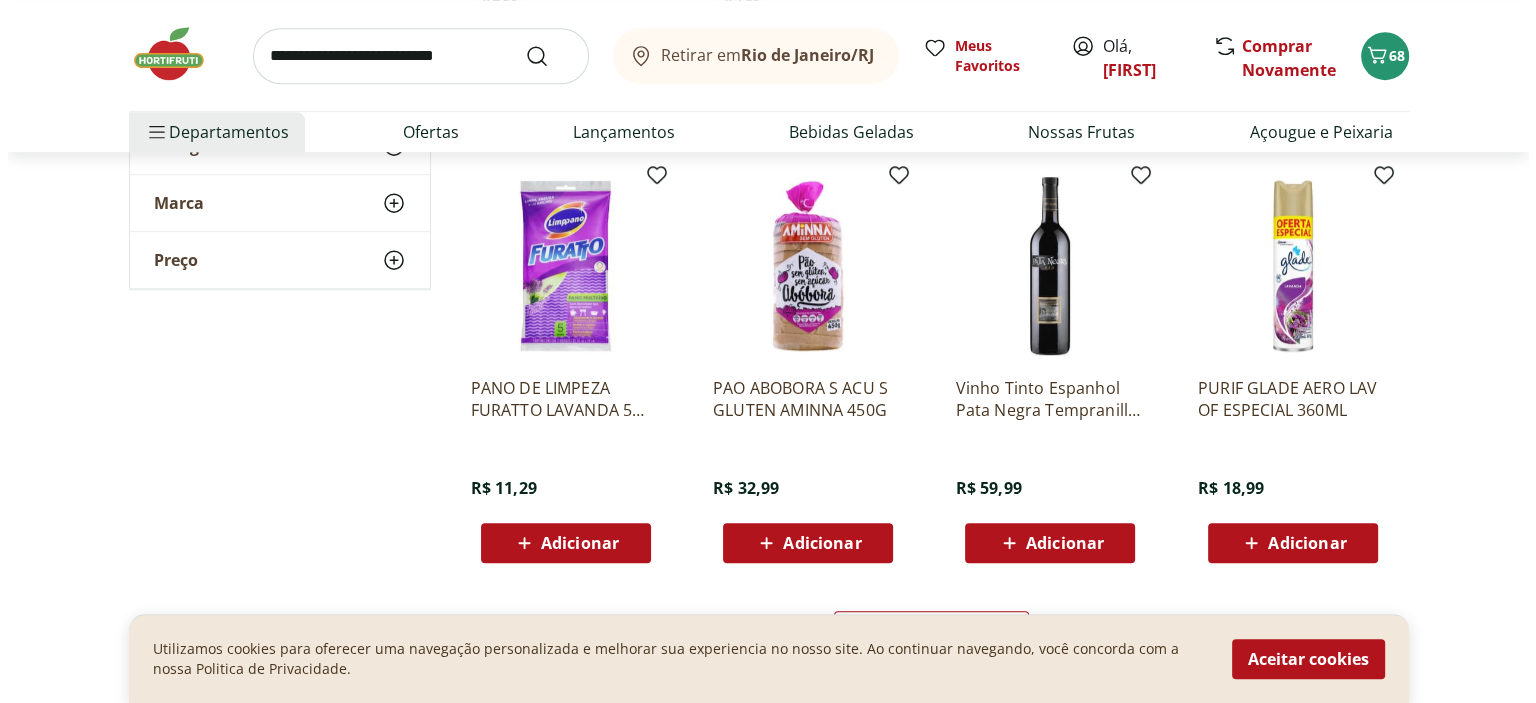 scroll, scrollTop: 1172, scrollLeft: 0, axis: vertical 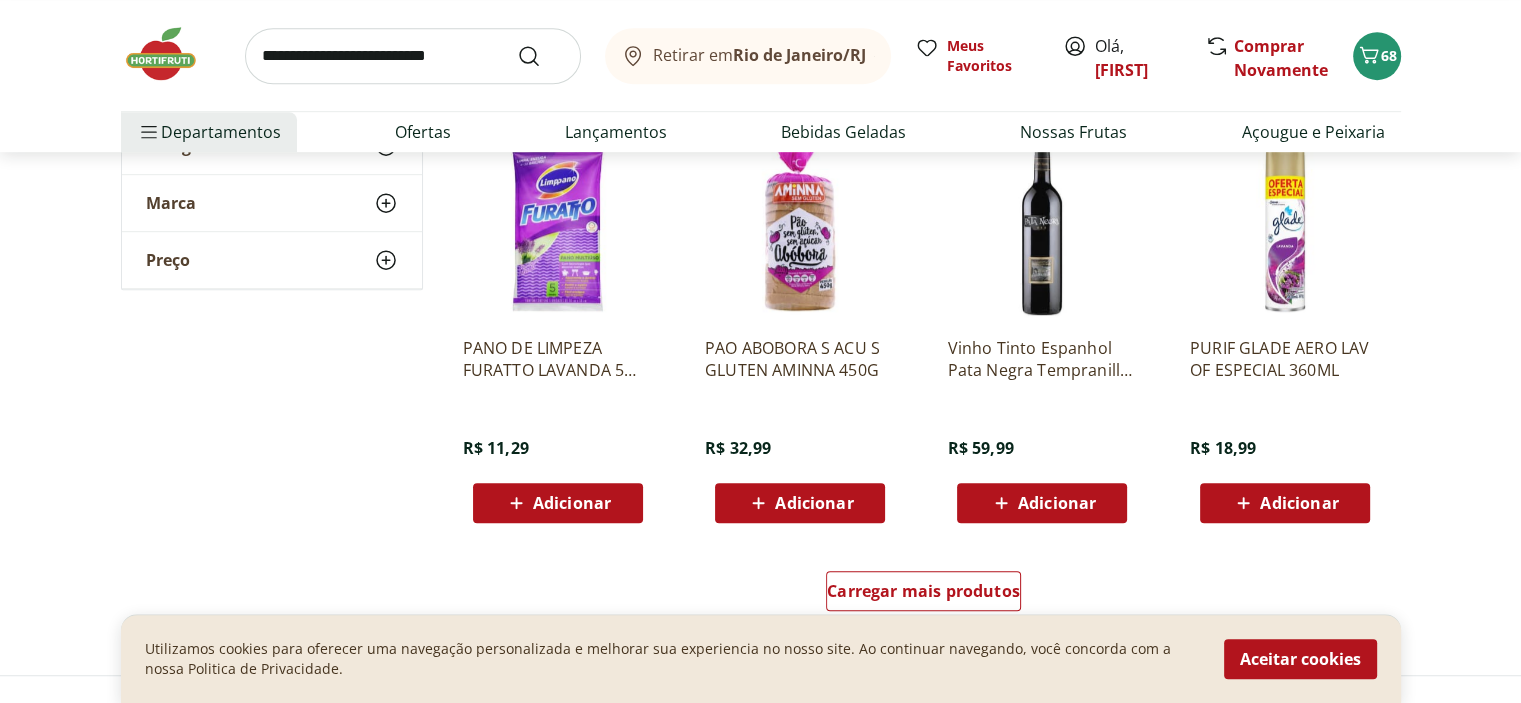 click on "Retirar em  Rio de Janeiro/RJ Meus Favoritos Olá,  Carol Comprar Novamente 68" at bounding box center (761, 55) 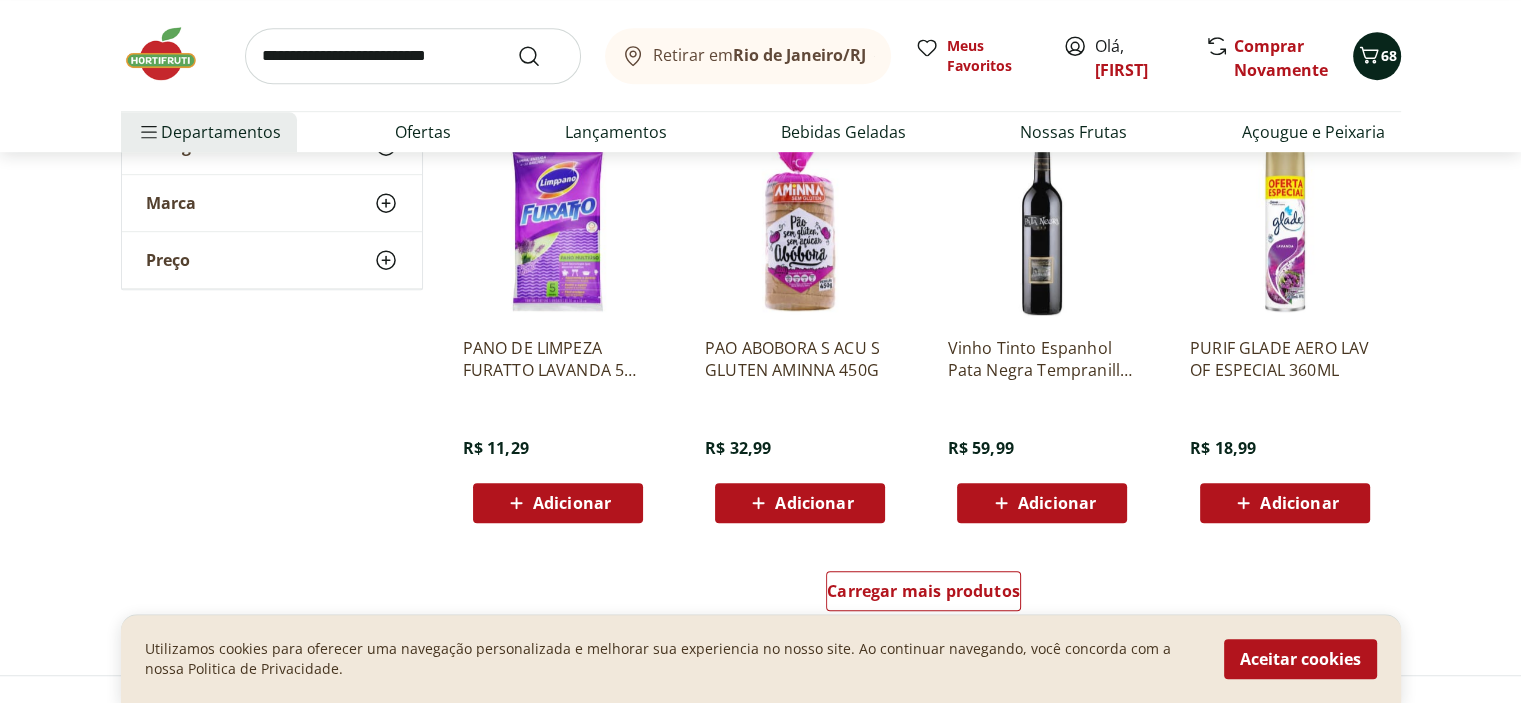 click 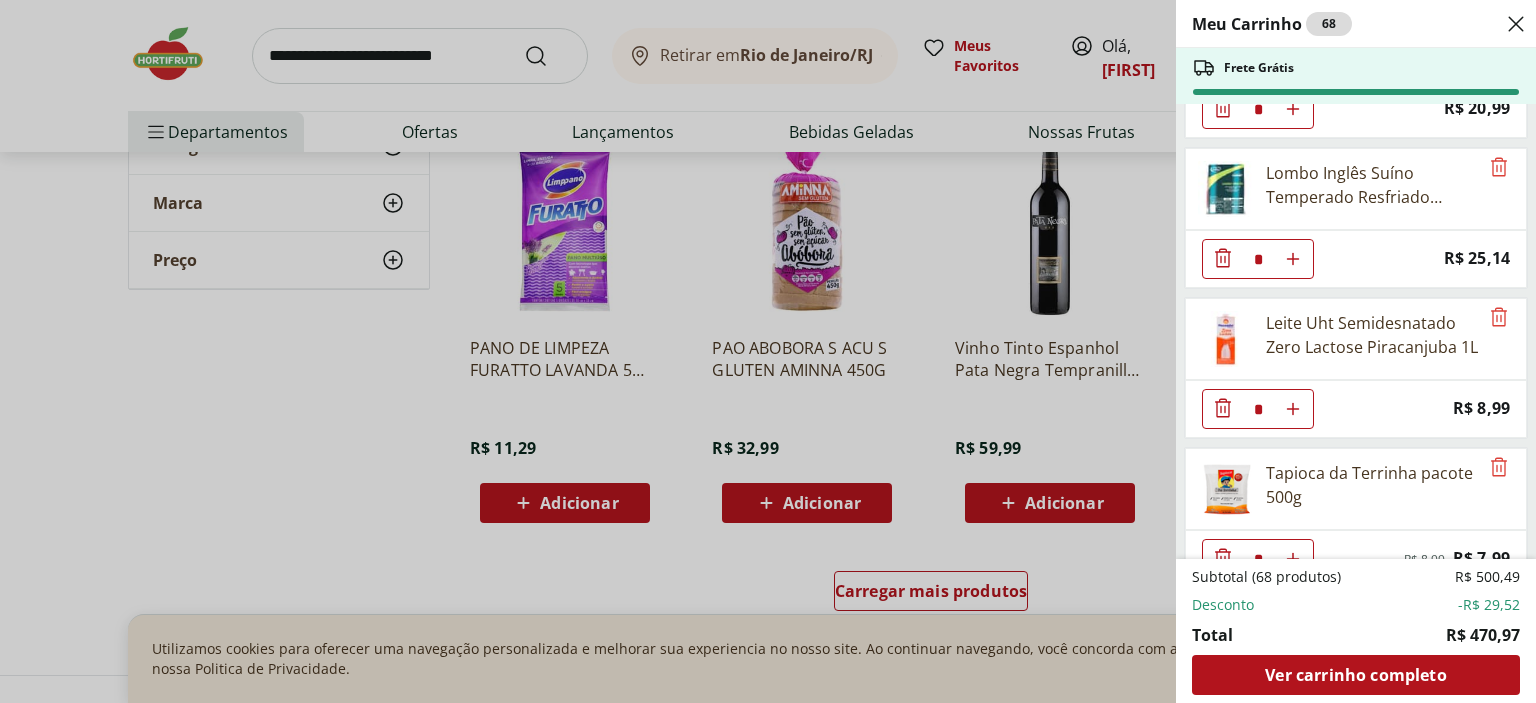scroll, scrollTop: 4619, scrollLeft: 0, axis: vertical 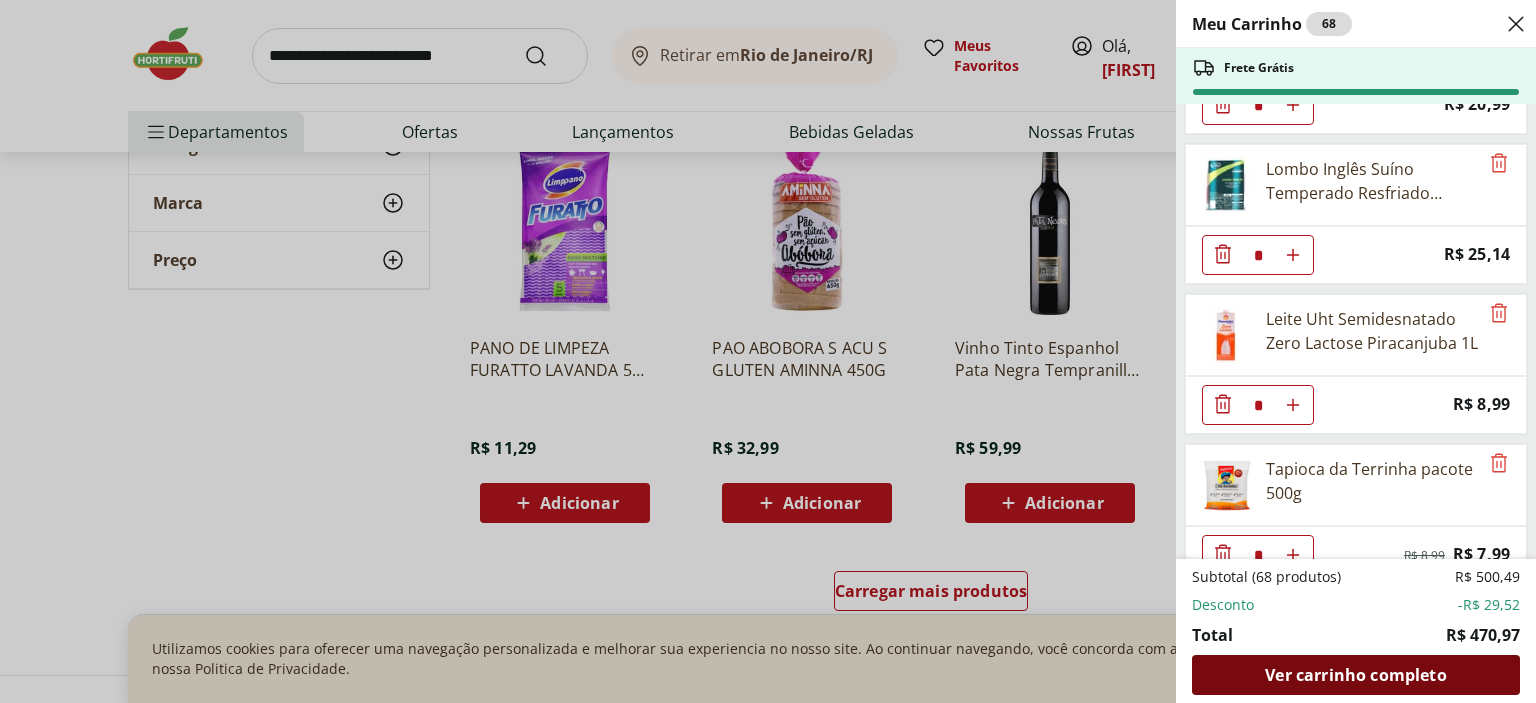 click on "Ver carrinho completo" at bounding box center (1355, 675) 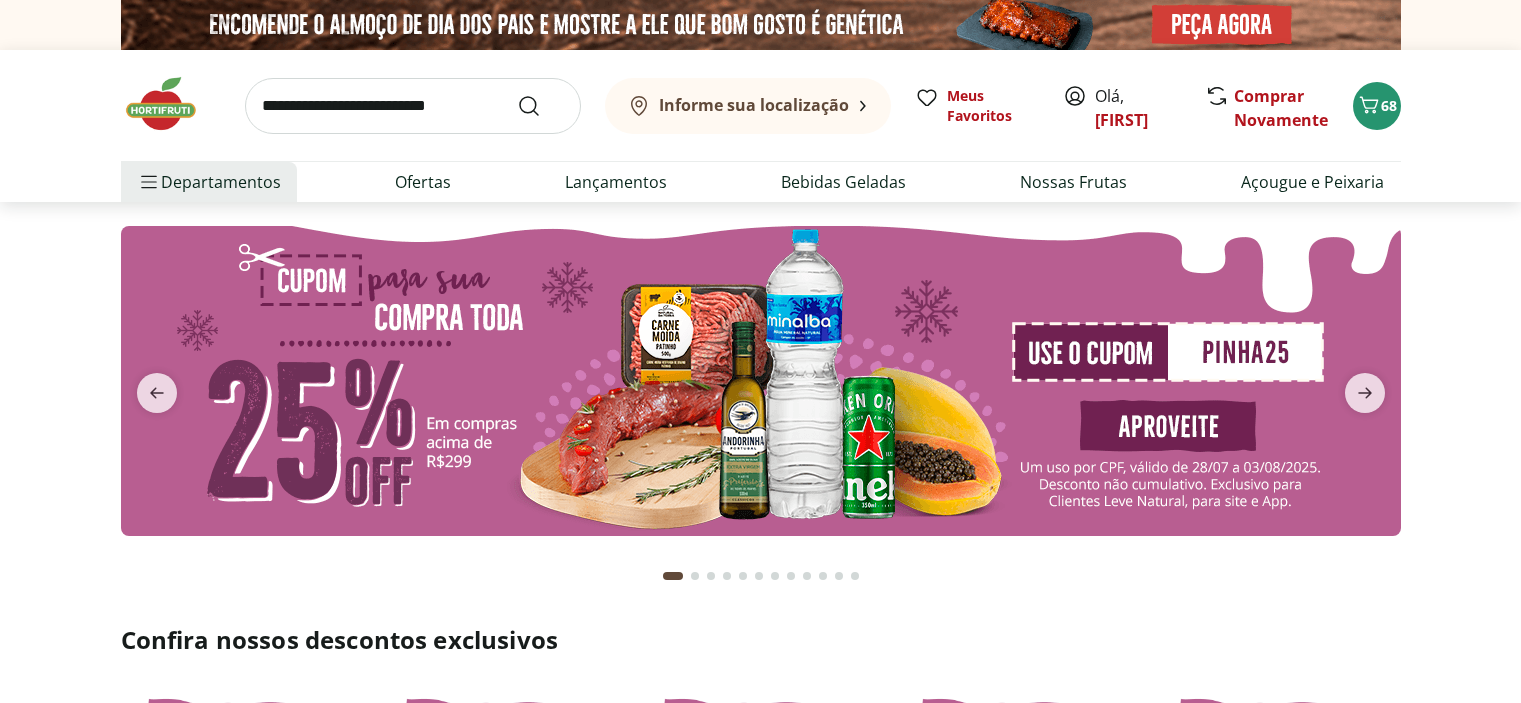 scroll, scrollTop: 0, scrollLeft: 0, axis: both 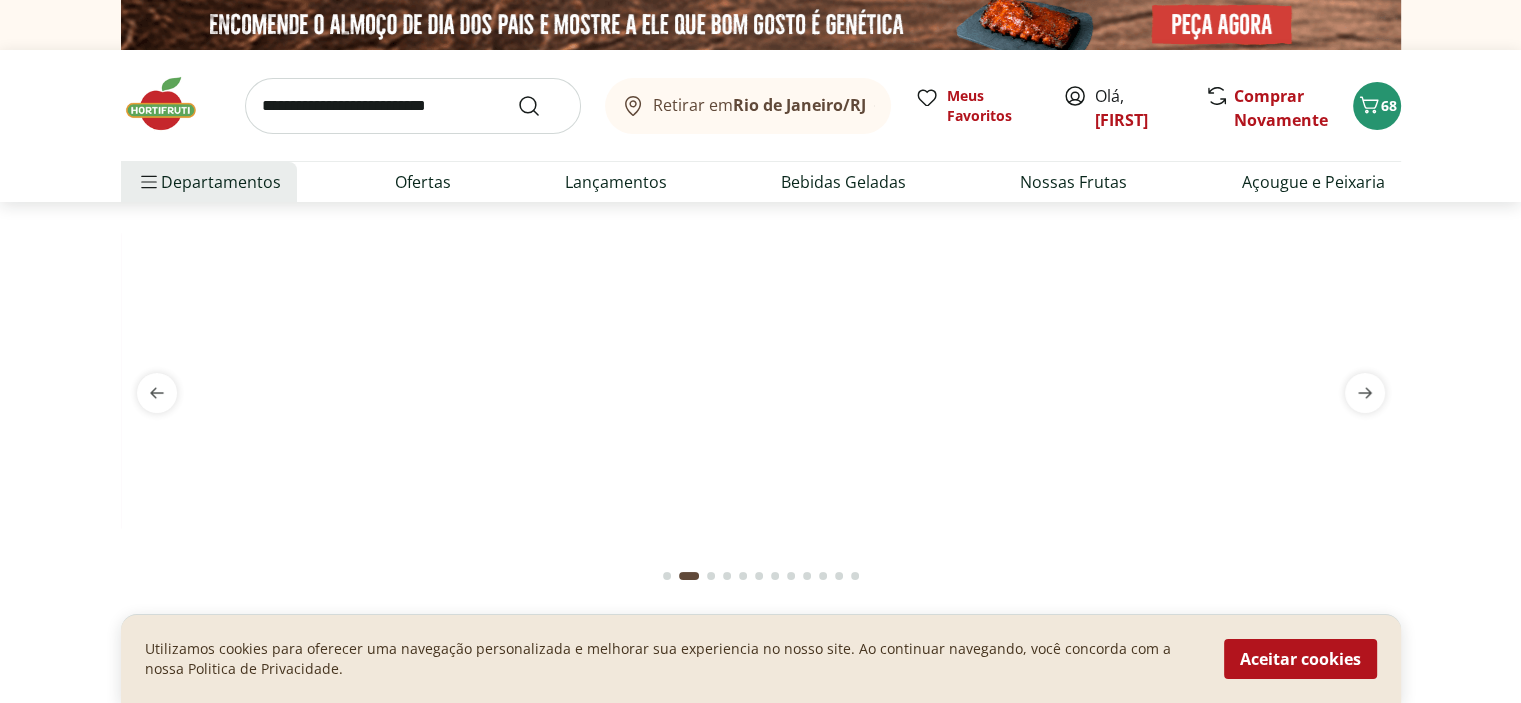 click at bounding box center [760, 401] 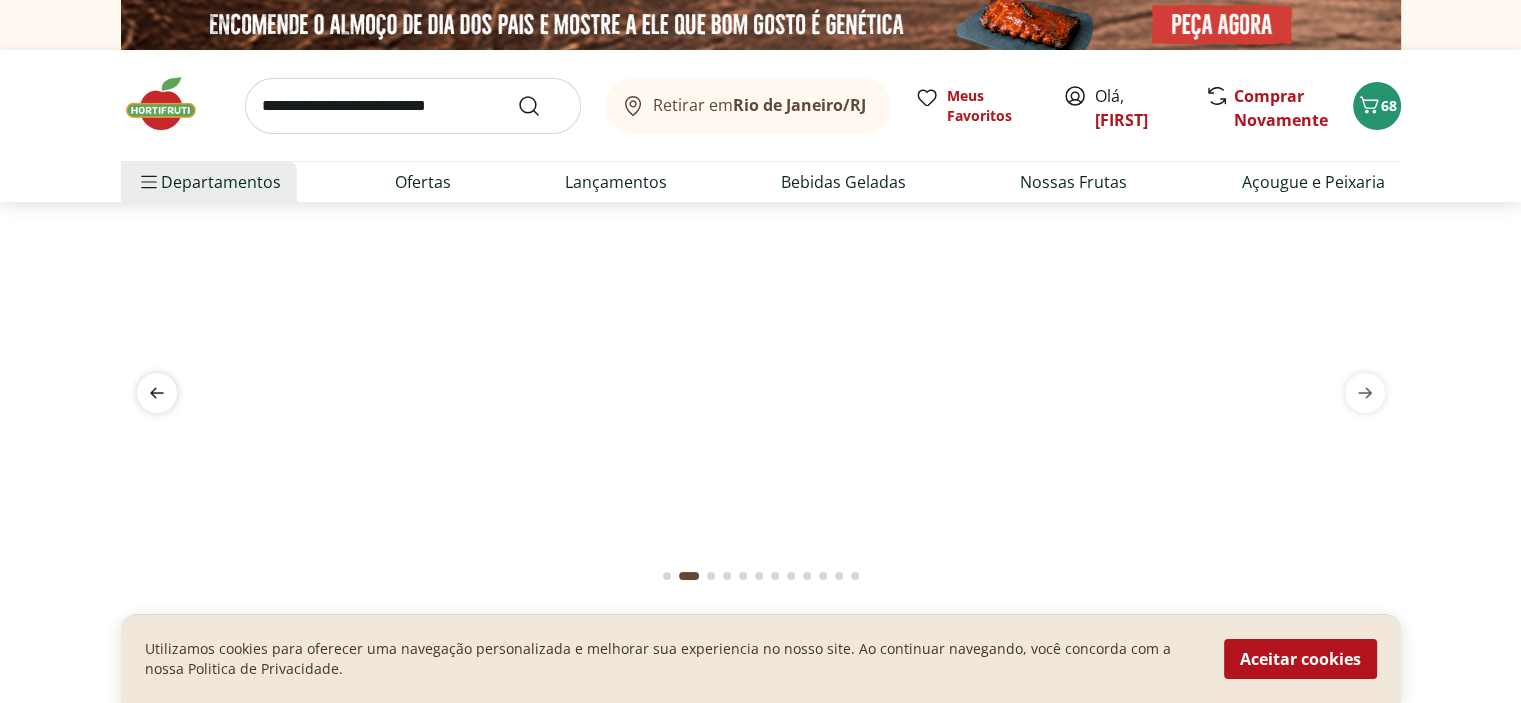 click 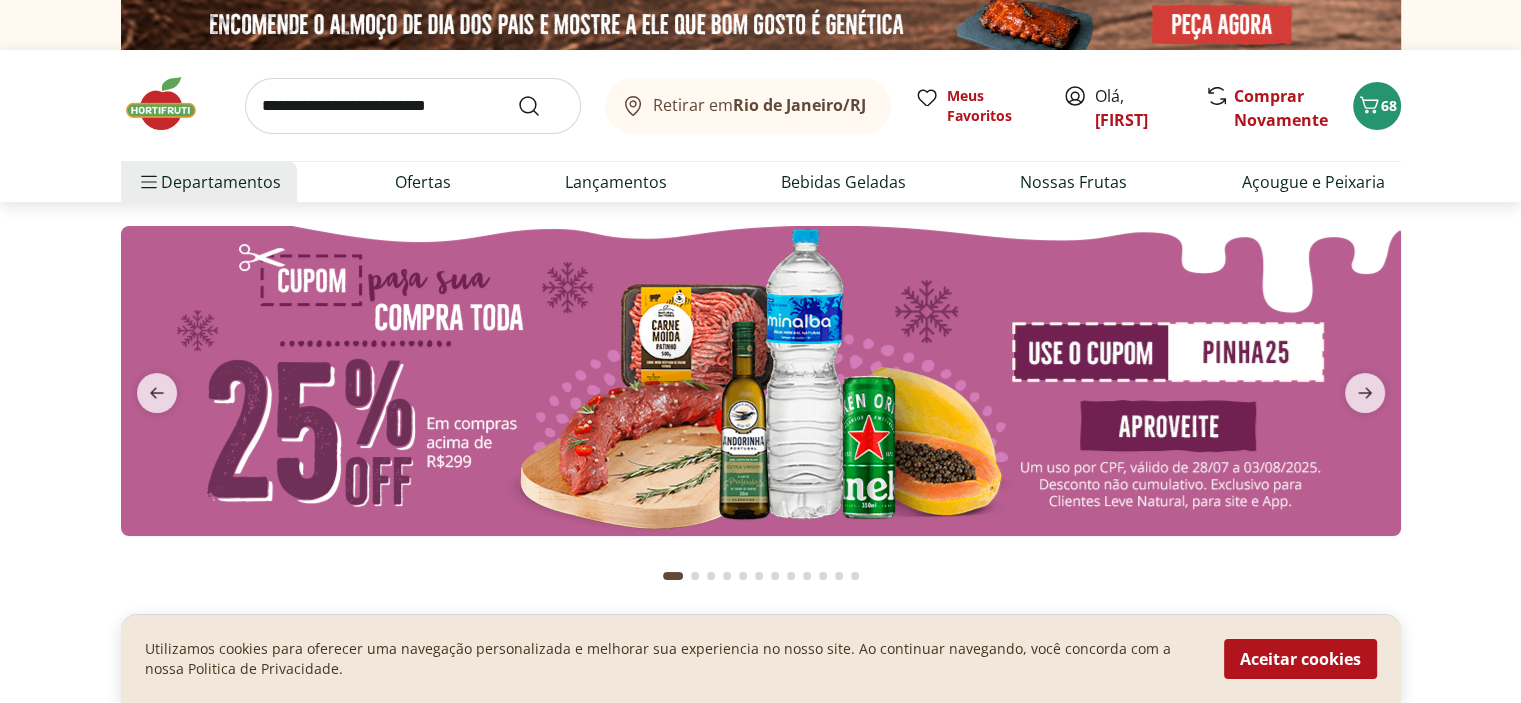 click at bounding box center [760, 401] 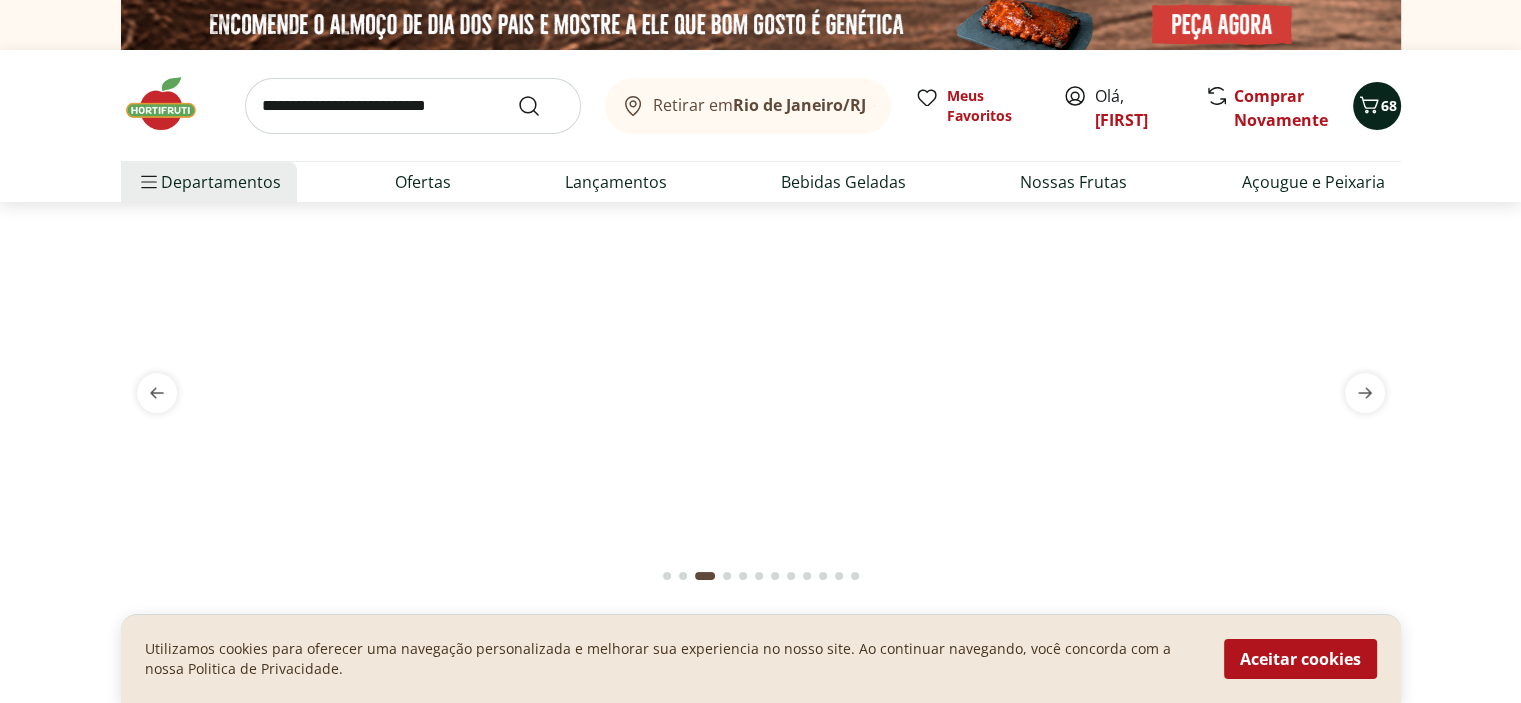 click on "68" at bounding box center (1389, 105) 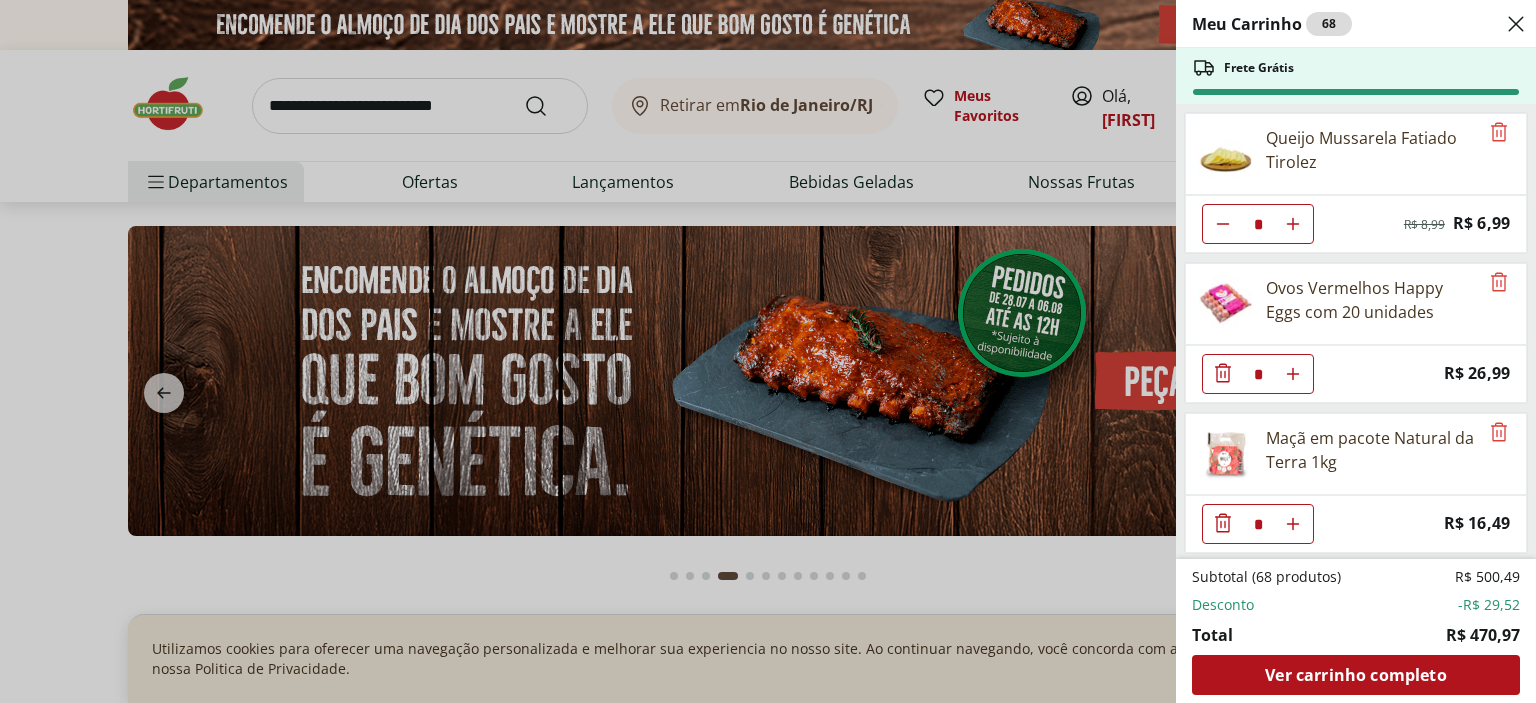 click on "Meu Carrinho 68 Frete Grátis Queijo Mussarela Fatiado Tirolez * Original price: R$ 8,99 Price: R$ 6,99 Ovos Vermelhos Happy Eggs com 20 unidades * Price: R$ 26,99 Maçã em pacote Natural da Terra 1kg * Price: R$ 16,49 Carambola Unidade * Price: R$ 3,30 Abacaxi Unidade * Price: R$ 11,99 Mamão Papaia Unidade * Price: R$ 5,52 Banana Prata Orgânica * Price: R$ 14,39 Limão Tahity Unidade * Price: R$ 0,55 Filé Mignon Suíno Resfriado * Price: R$ 10,47 Carne Moída Bovina Resfriada * Original price: R$ 15,87 Price: R$ 11,11 Agrião Hidropônico Unidade * Price: R$ 5,99 Coentro Unidade * Price: R$ 3,49 Hortelã Unidade * Price: R$ 3,99 Aipo Salsão - Unidade * Price: R$ 9,99 Couve-Flor Unidade * Price: R$ 6,99 Couve Chinesa Unidade * Price: R$ 2,50 Couve Mineira Orgânica Maço * Price: R$ 5,99 Alho Poró - Unidade * Price: R$ 5,29 Rabanete Rama * Price: R$ 8,79 Alface Americana Unidade * Price: R$ 3,99 Salsa/Salsinha Maço Unidade * Price: R$ 3,49 Rúcula Hidropônica * Price: R$ 3,99 *" at bounding box center [768, 351] 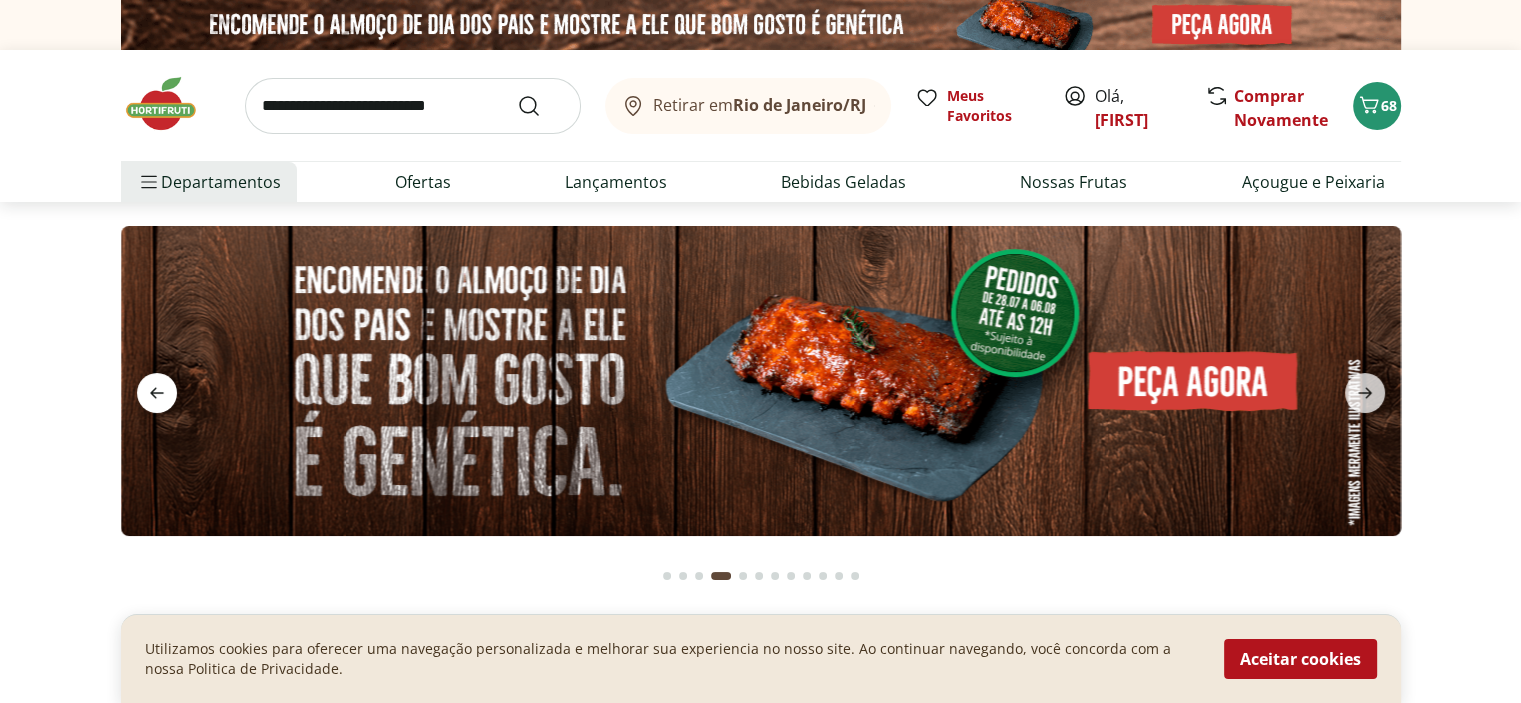 click 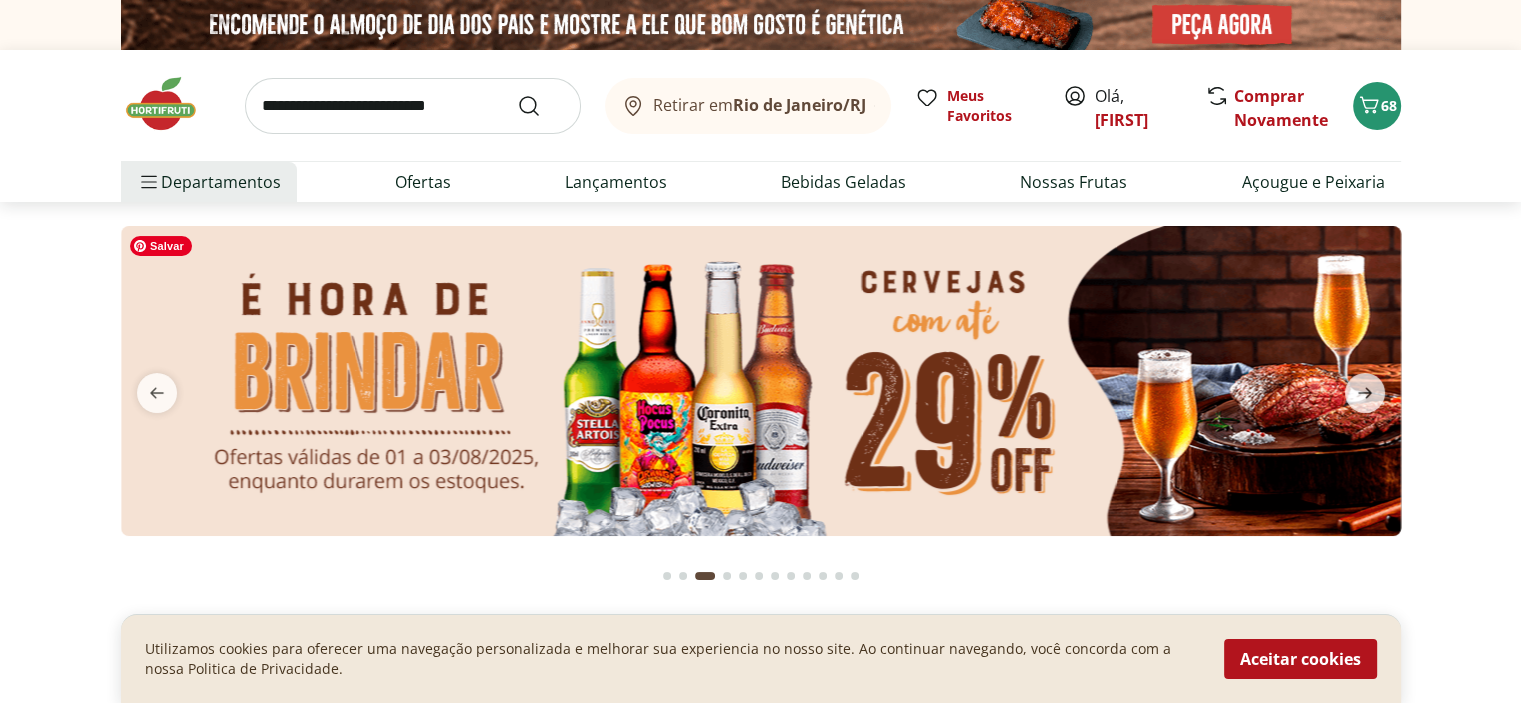 click at bounding box center (760, 381) 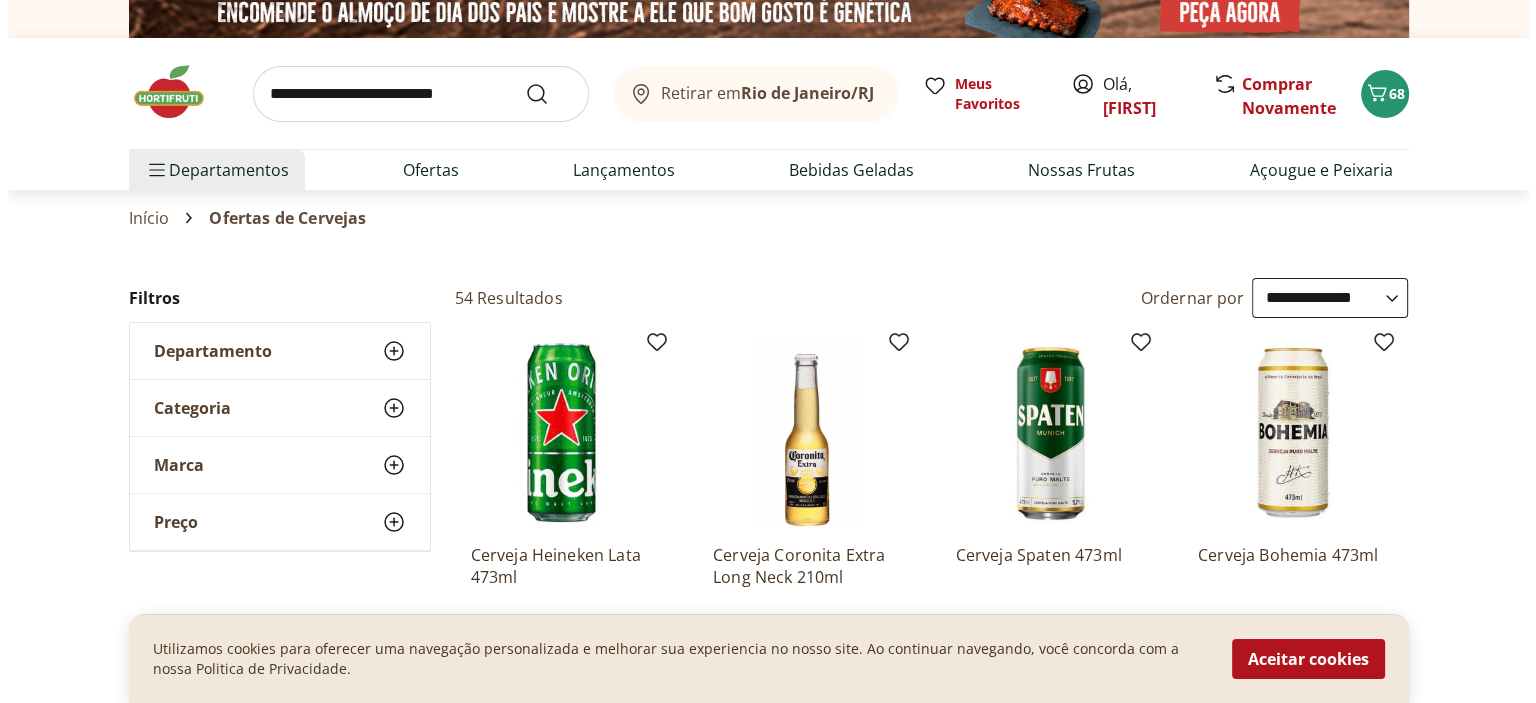 scroll, scrollTop: 0, scrollLeft: 0, axis: both 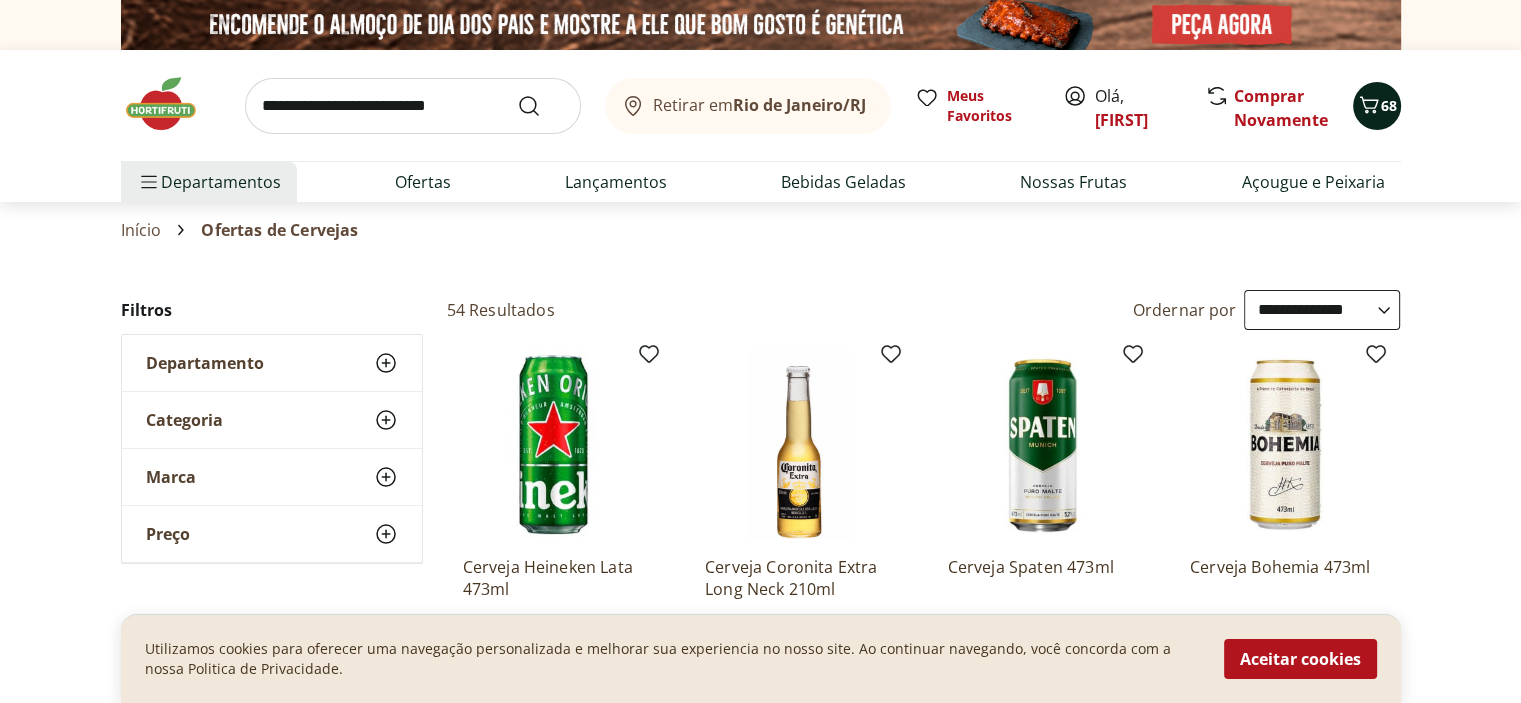 click on "68" at bounding box center [1377, 106] 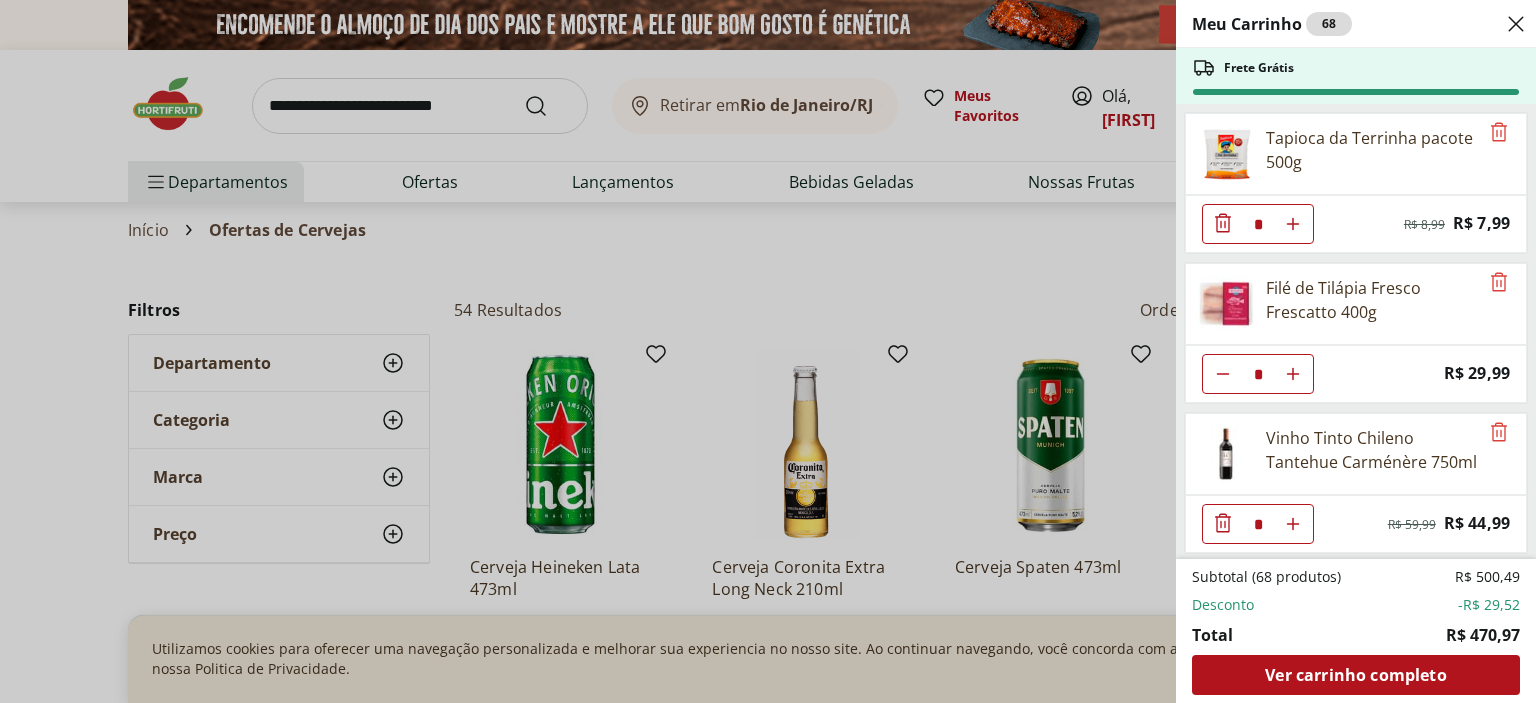 scroll, scrollTop: 5207, scrollLeft: 0, axis: vertical 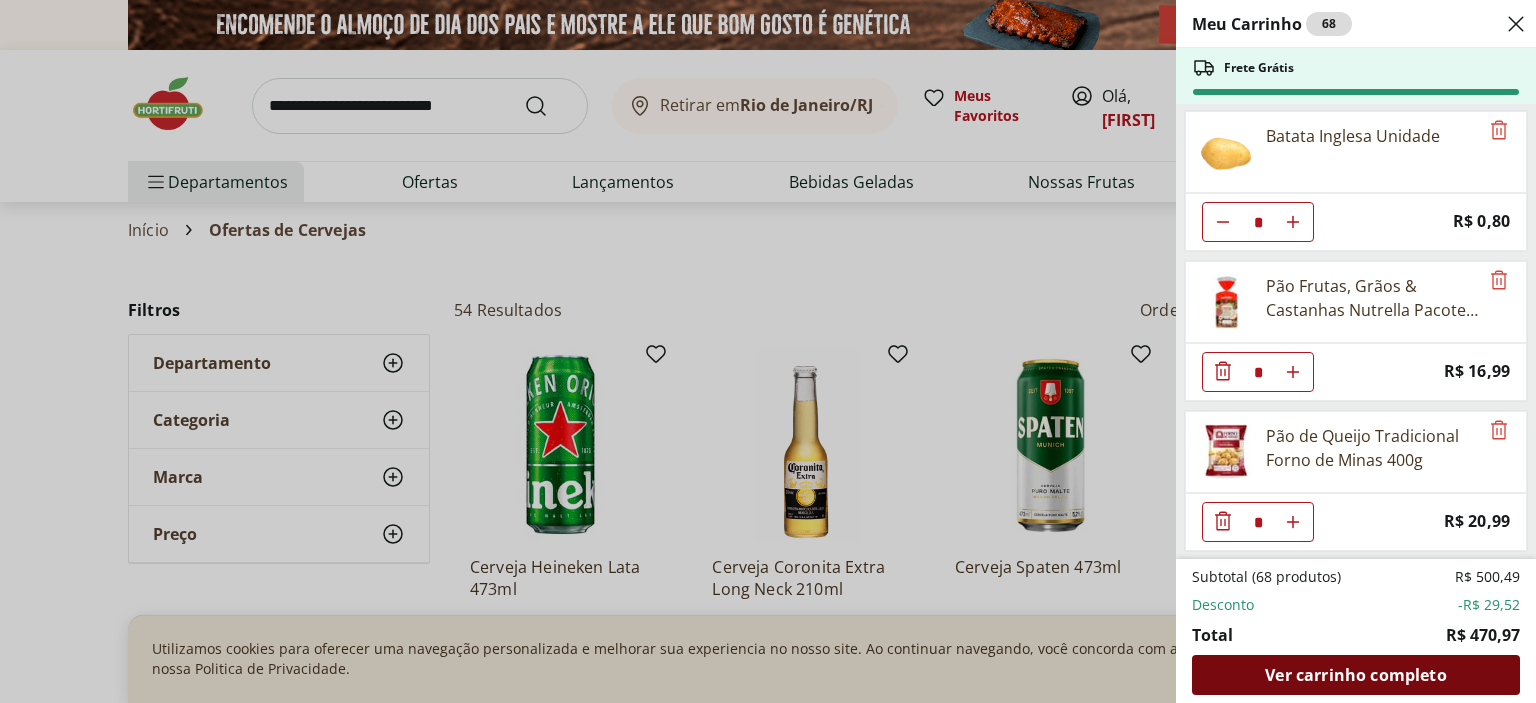 click on "Ver carrinho completo" at bounding box center [1355, 675] 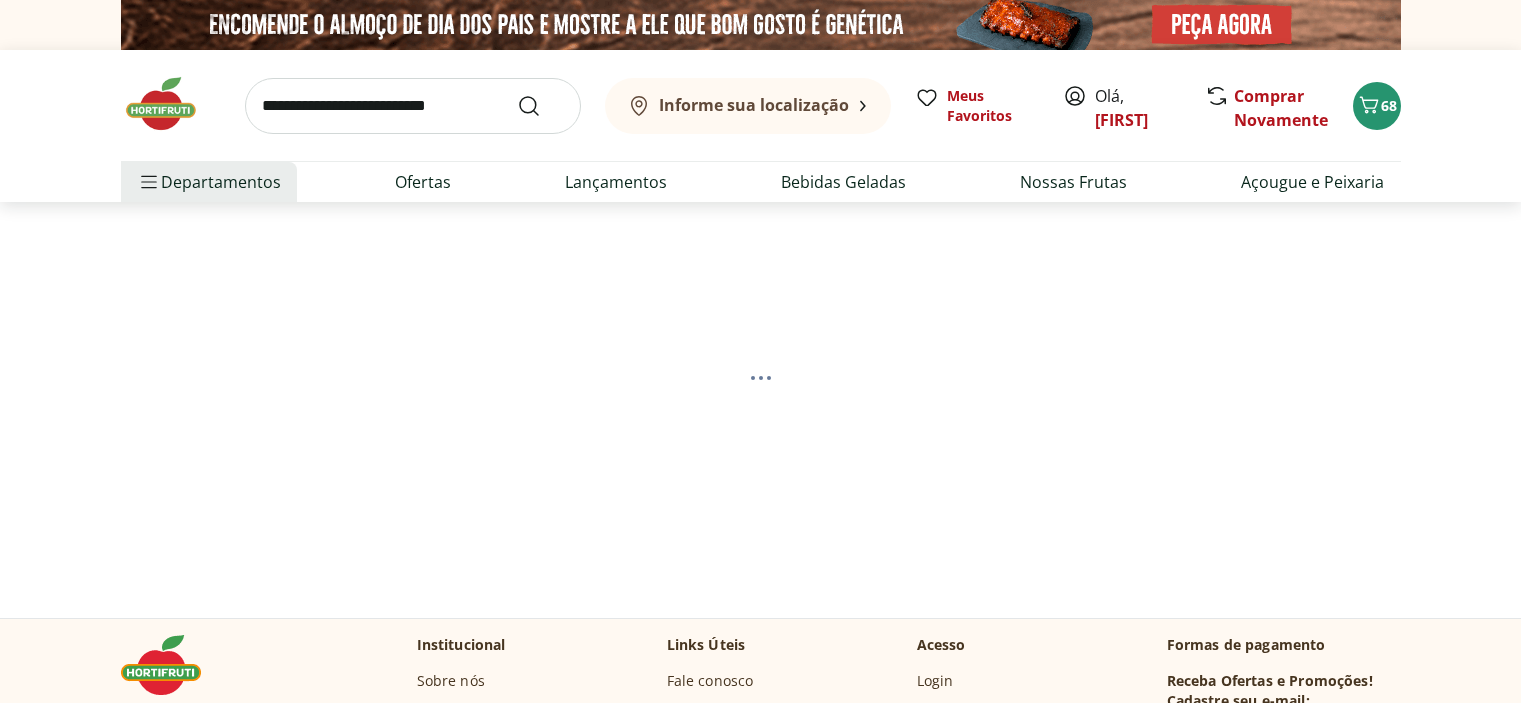 scroll, scrollTop: 0, scrollLeft: 0, axis: both 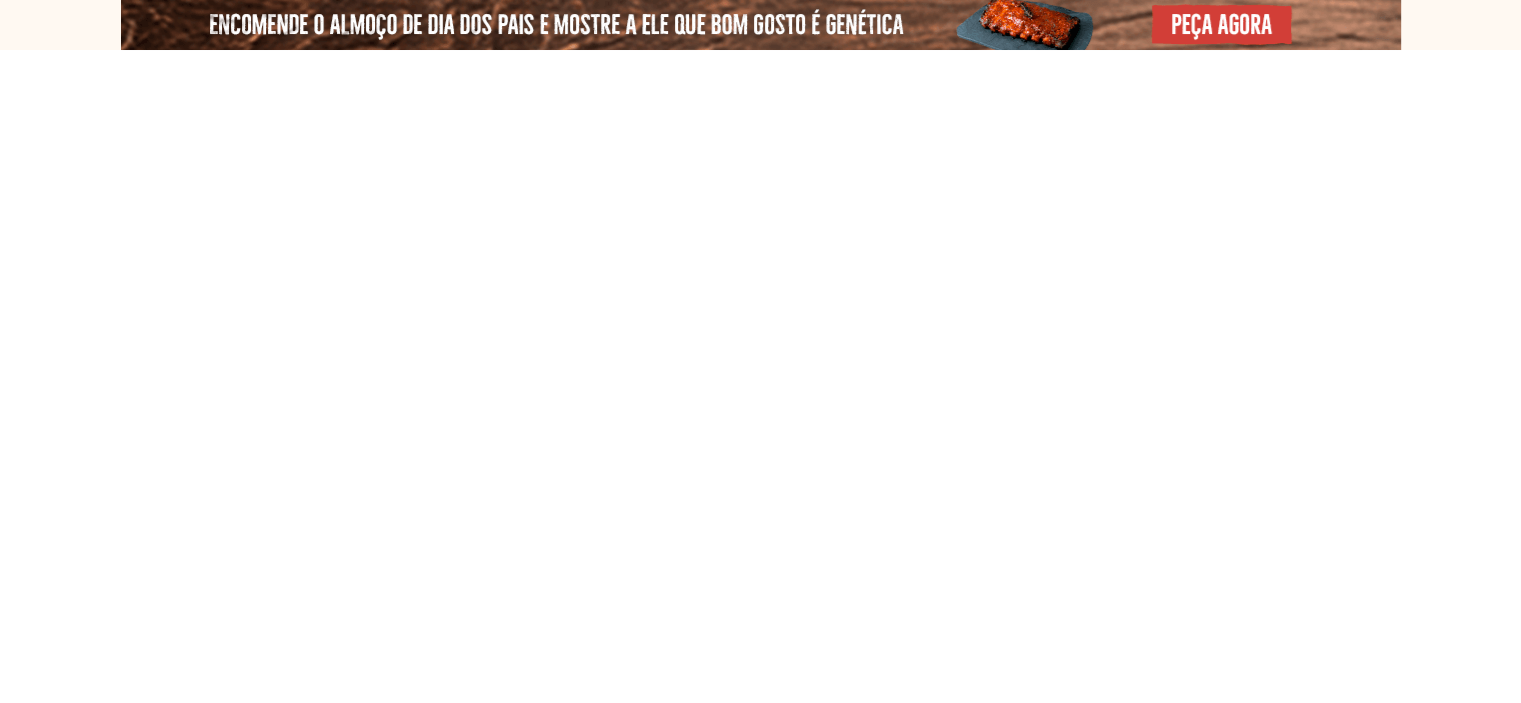 select on "**********" 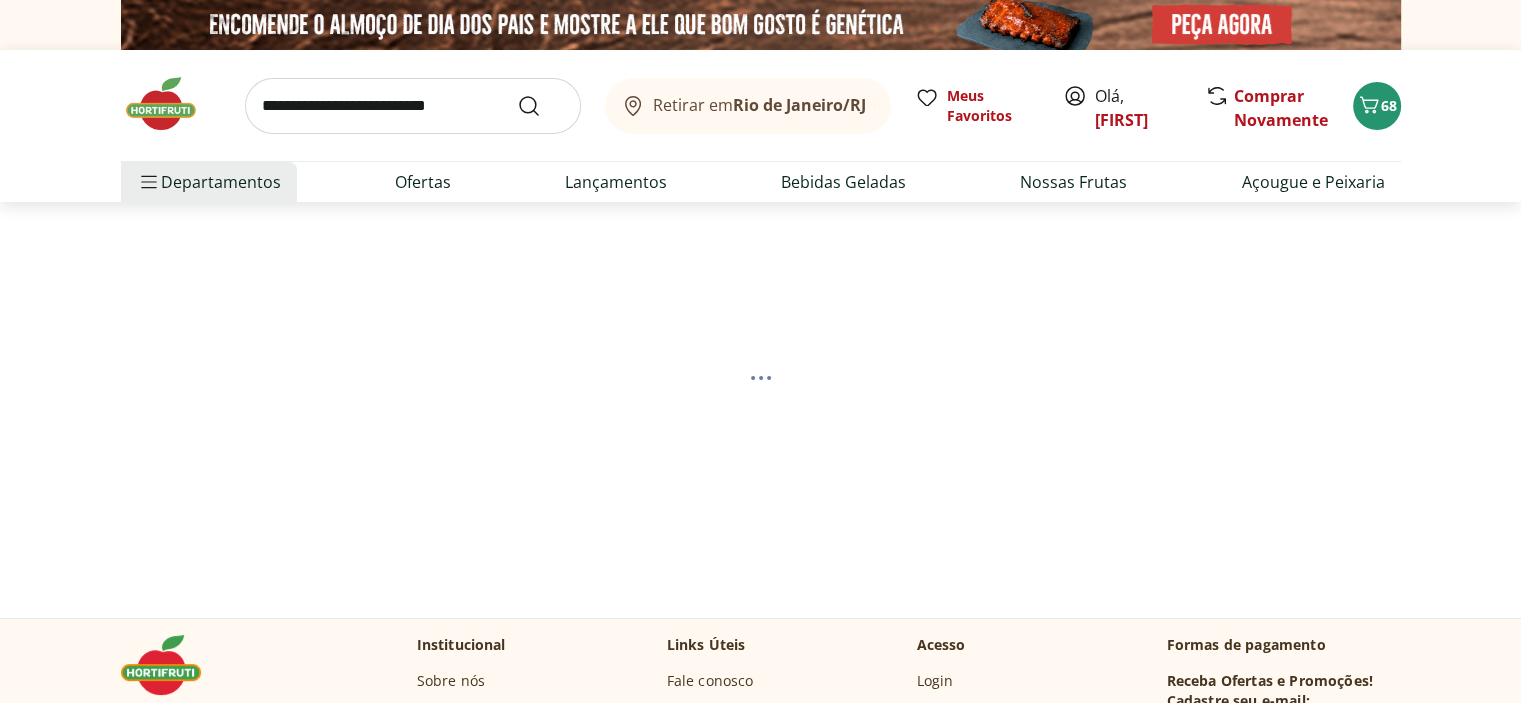 select on "**********" 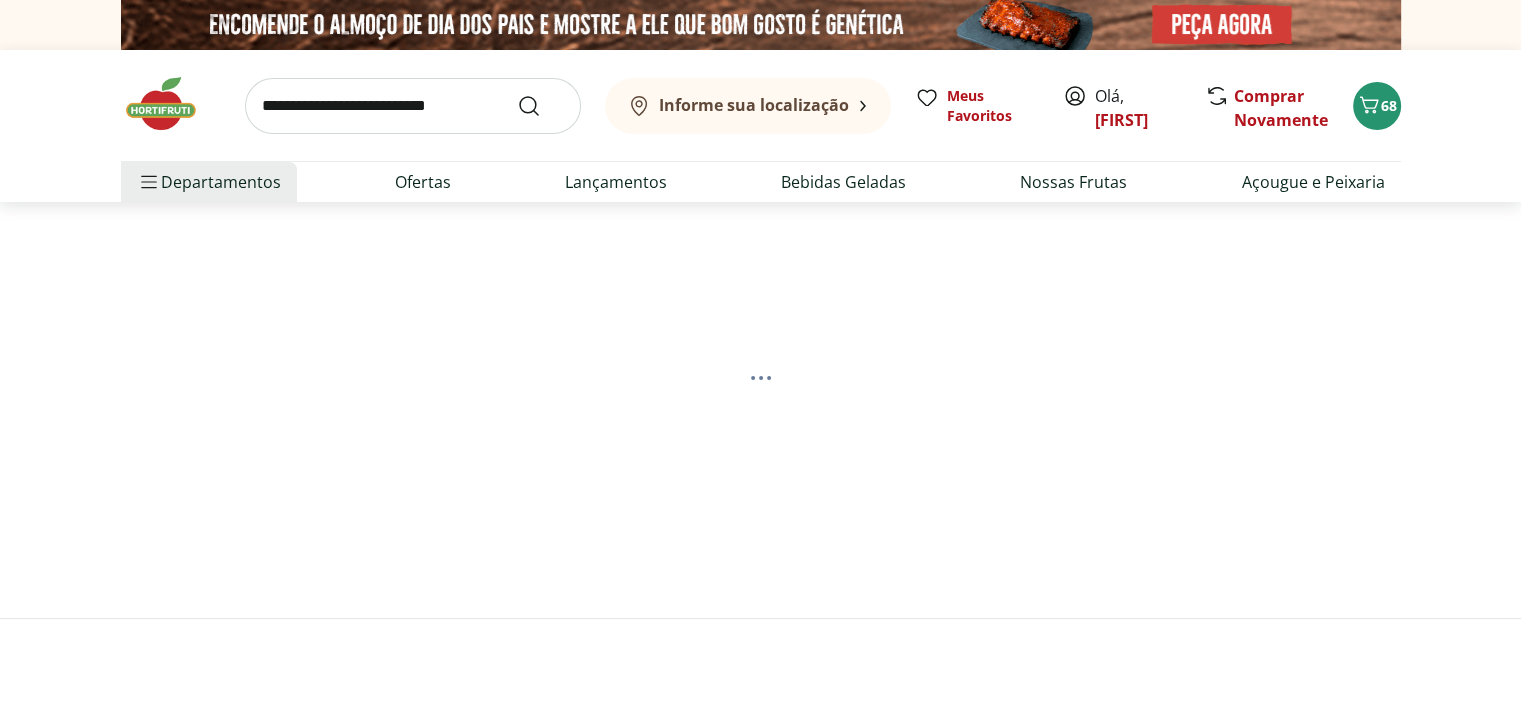 scroll, scrollTop: 170, scrollLeft: 0, axis: vertical 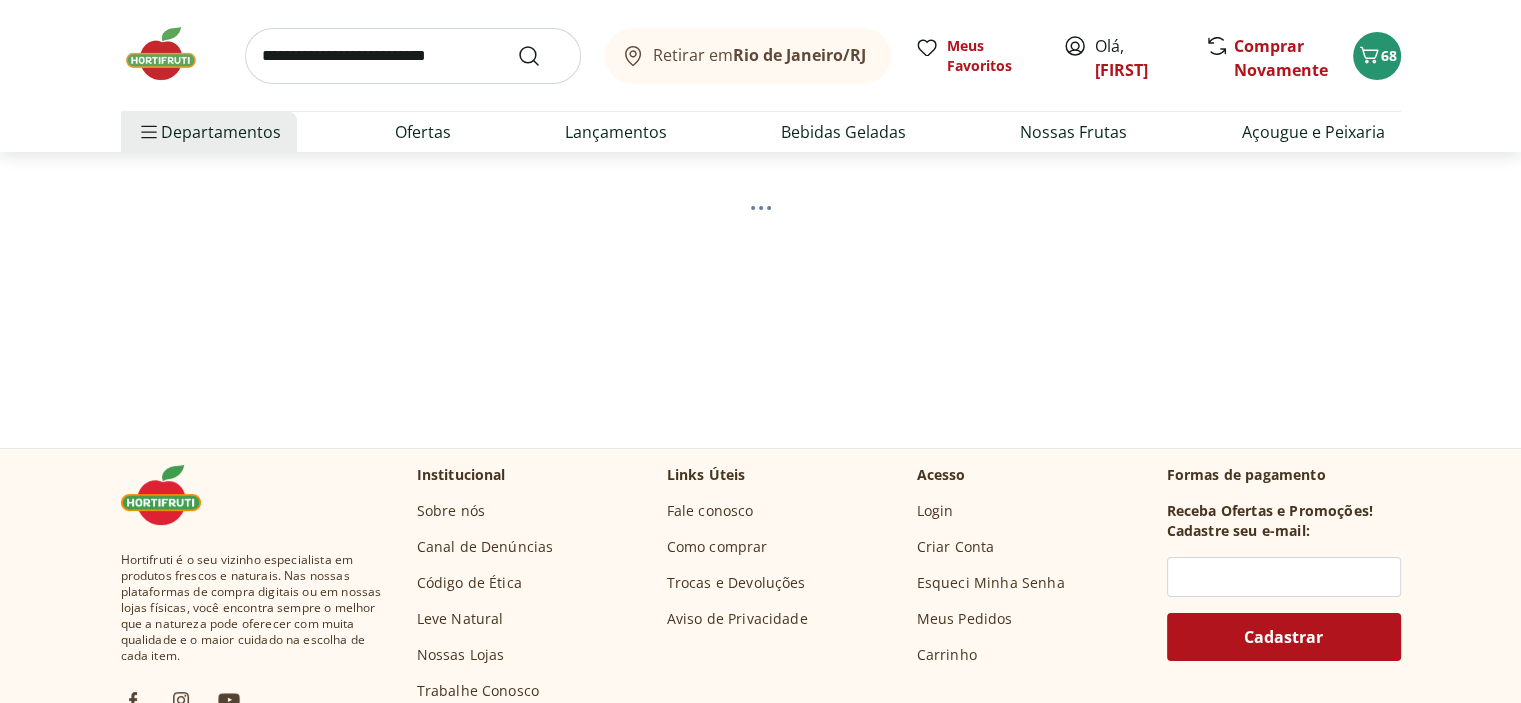 select on "**********" 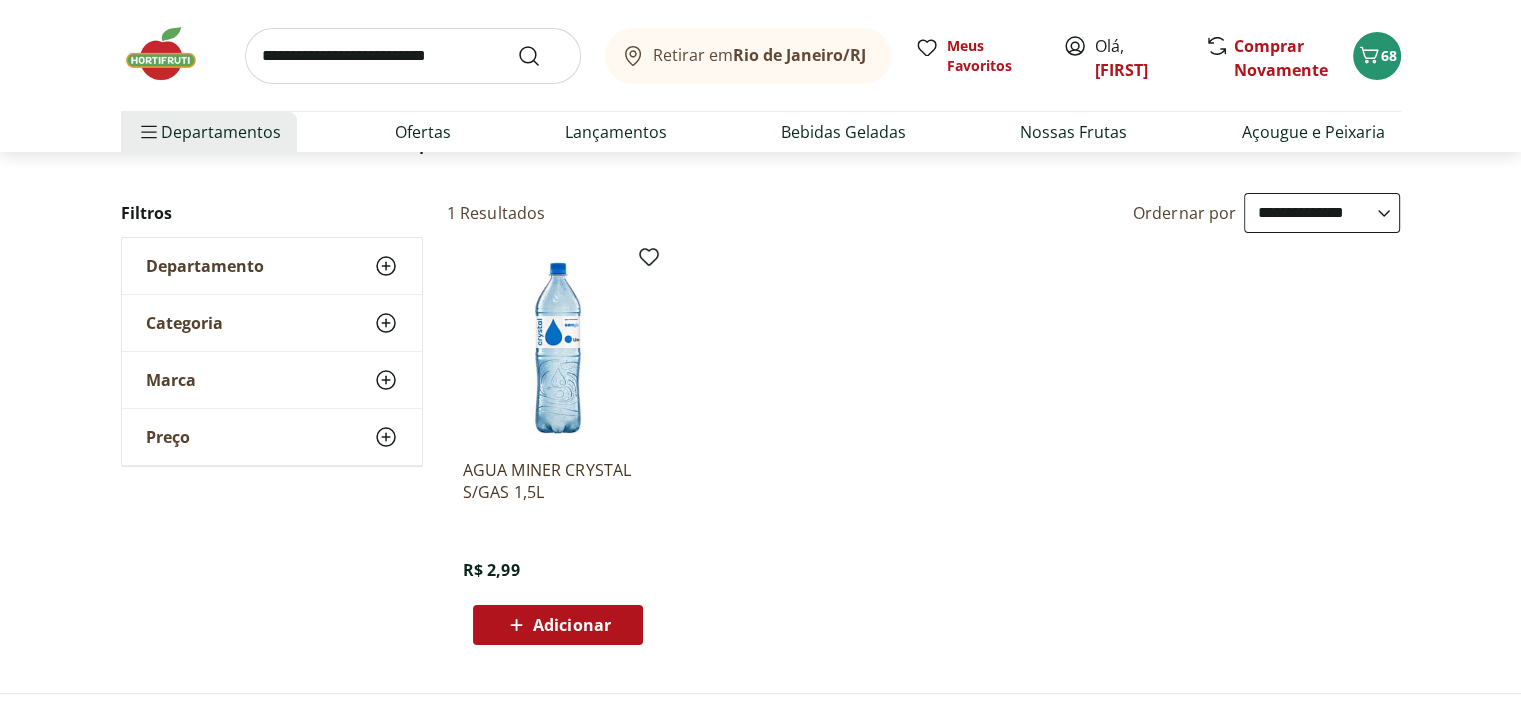 scroll, scrollTop: 188, scrollLeft: 0, axis: vertical 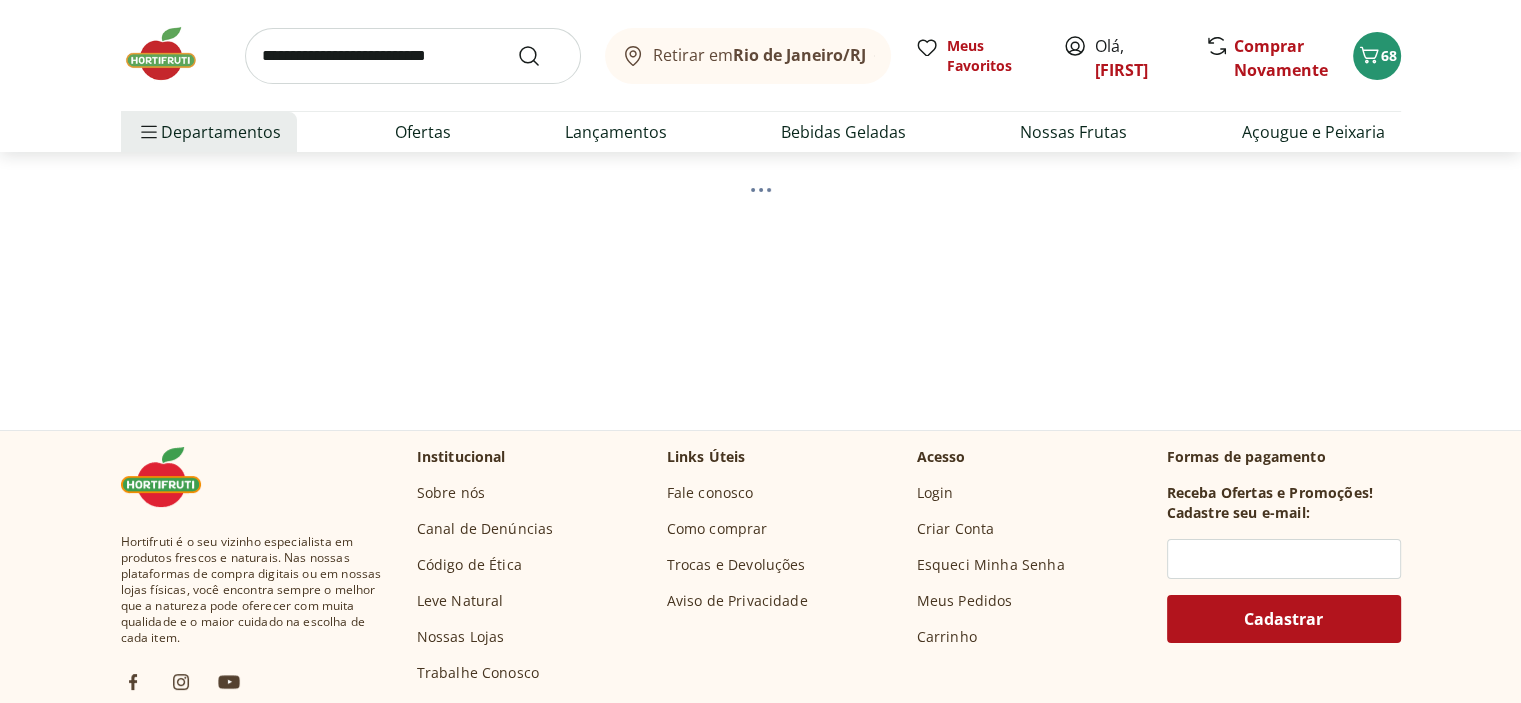 select on "**********" 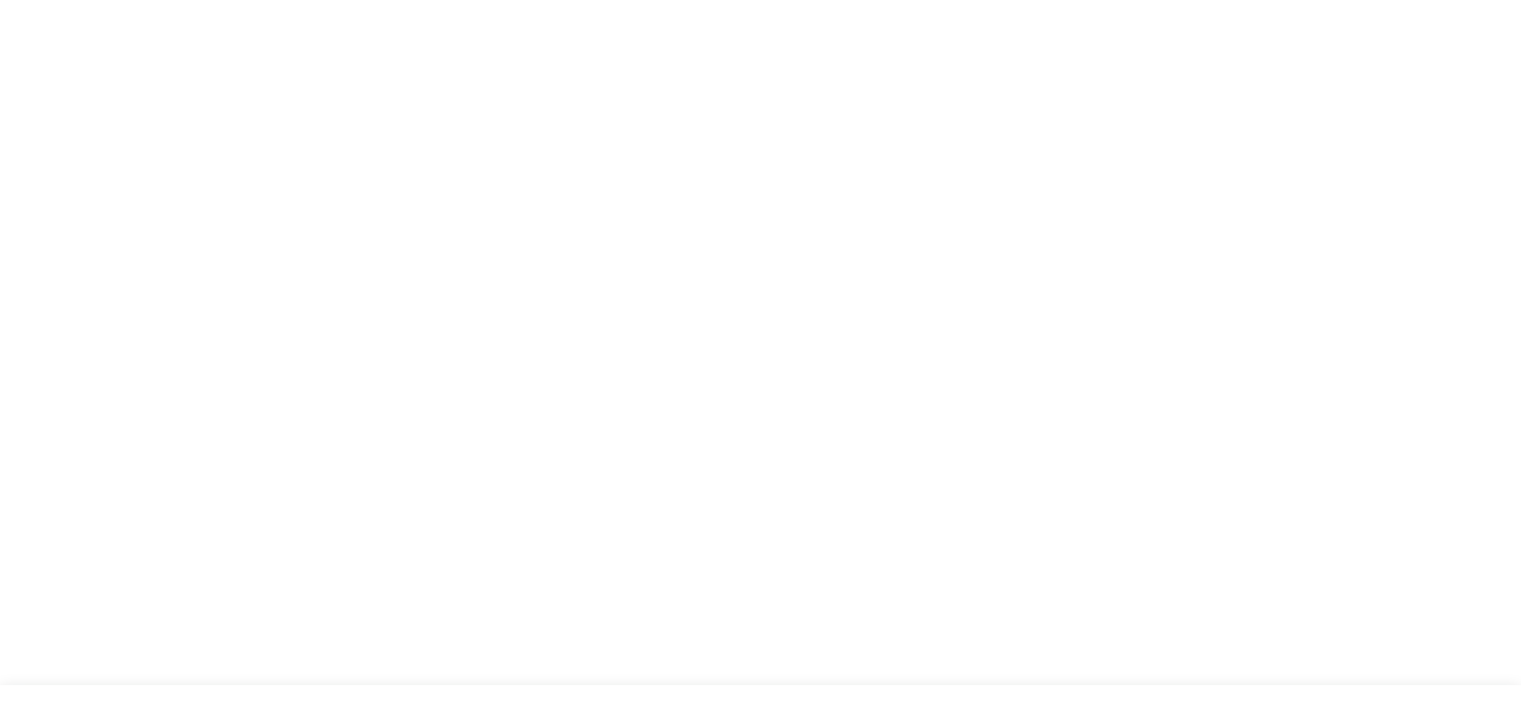 scroll, scrollTop: 28, scrollLeft: 0, axis: vertical 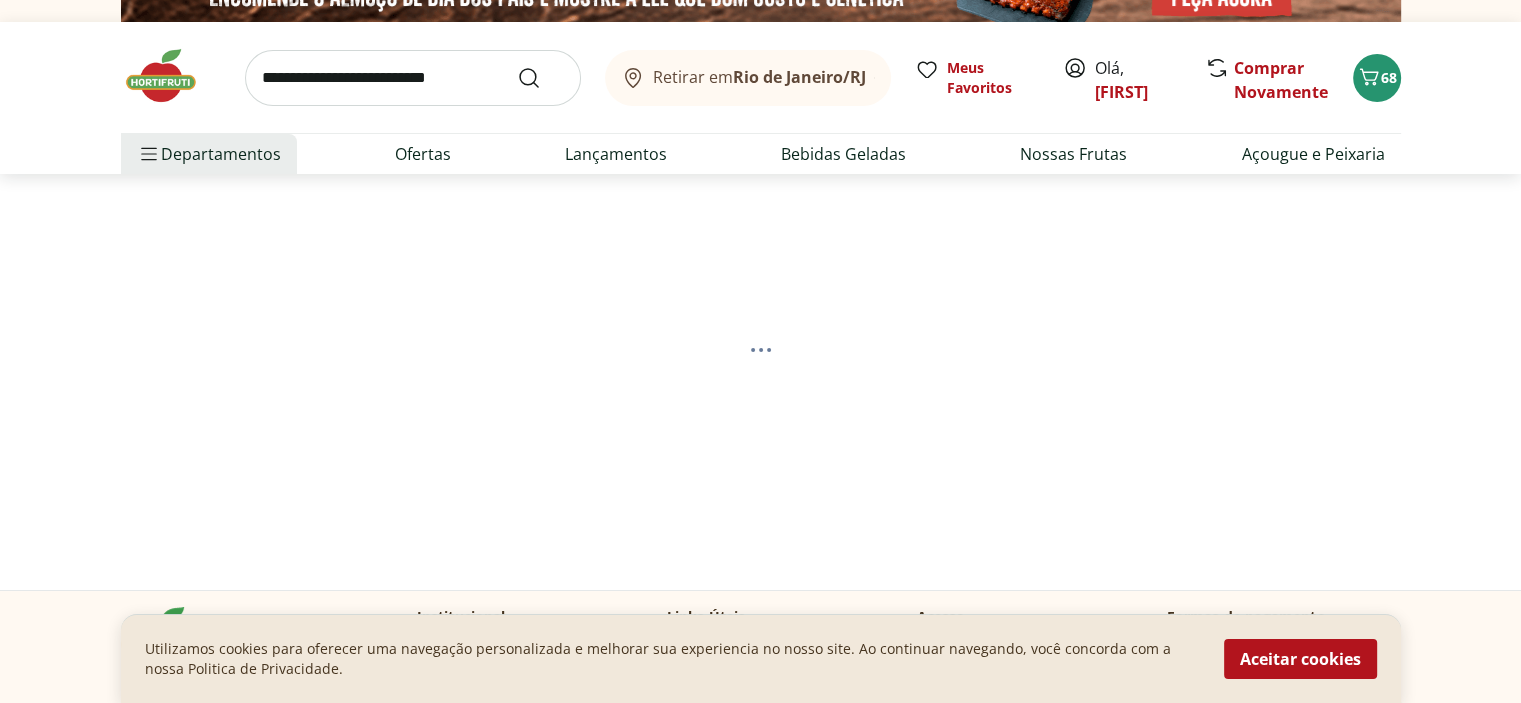select on "**********" 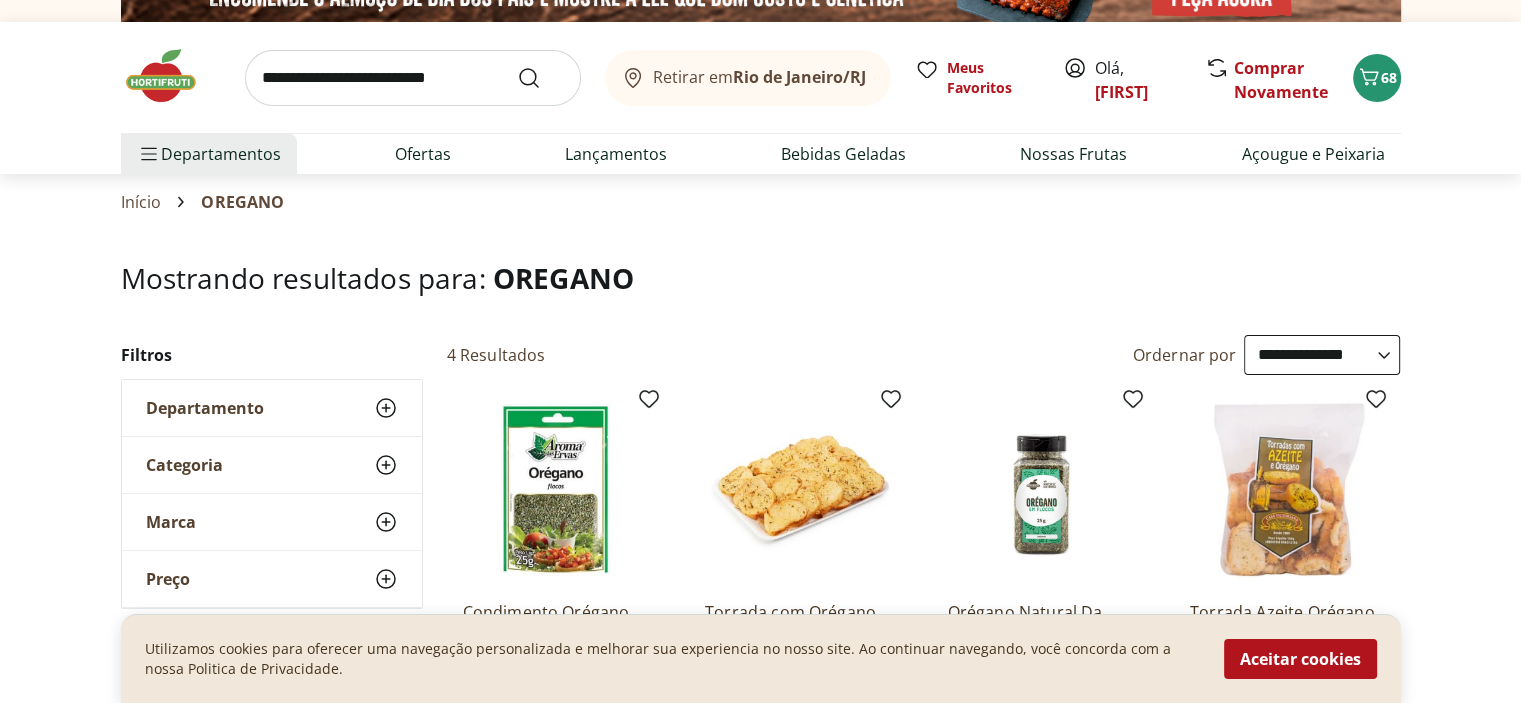 scroll, scrollTop: 300, scrollLeft: 0, axis: vertical 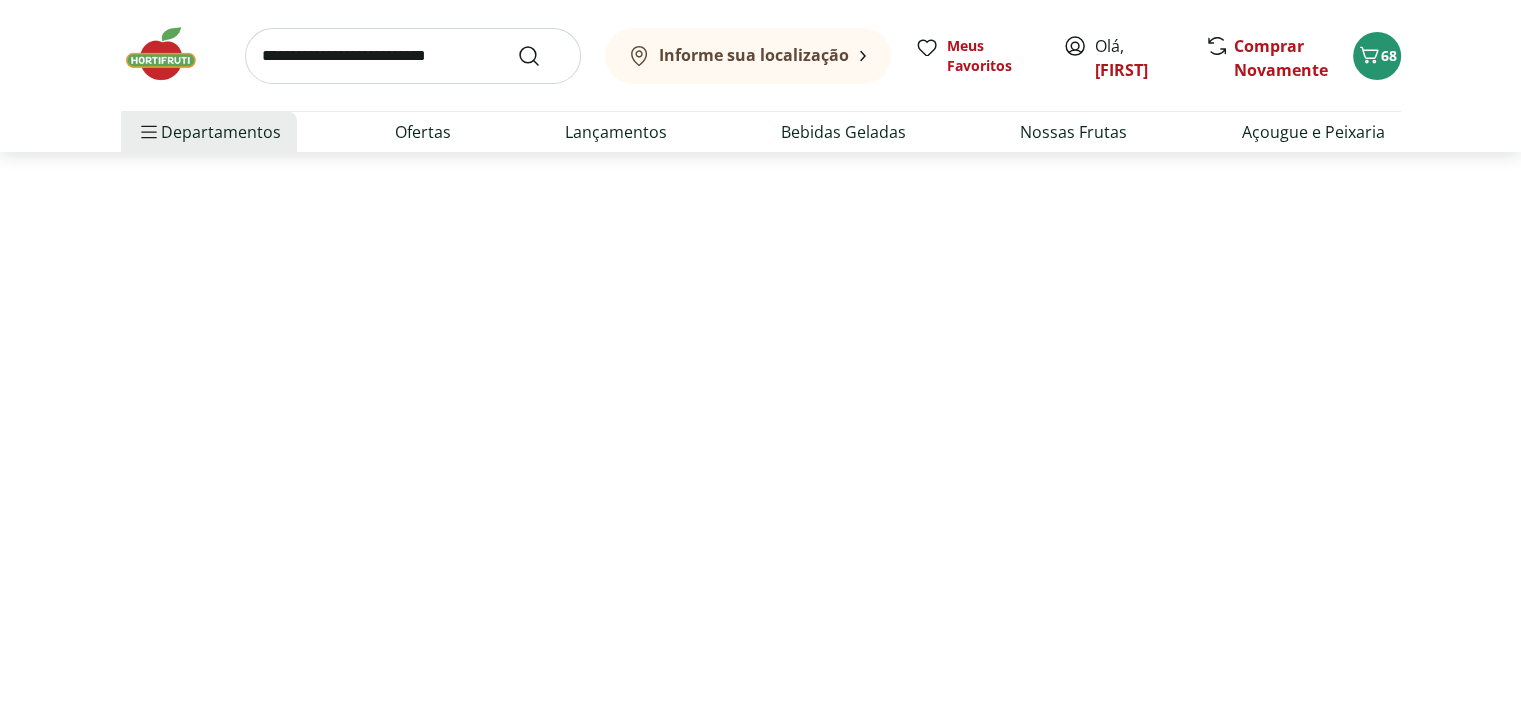 select on "**********" 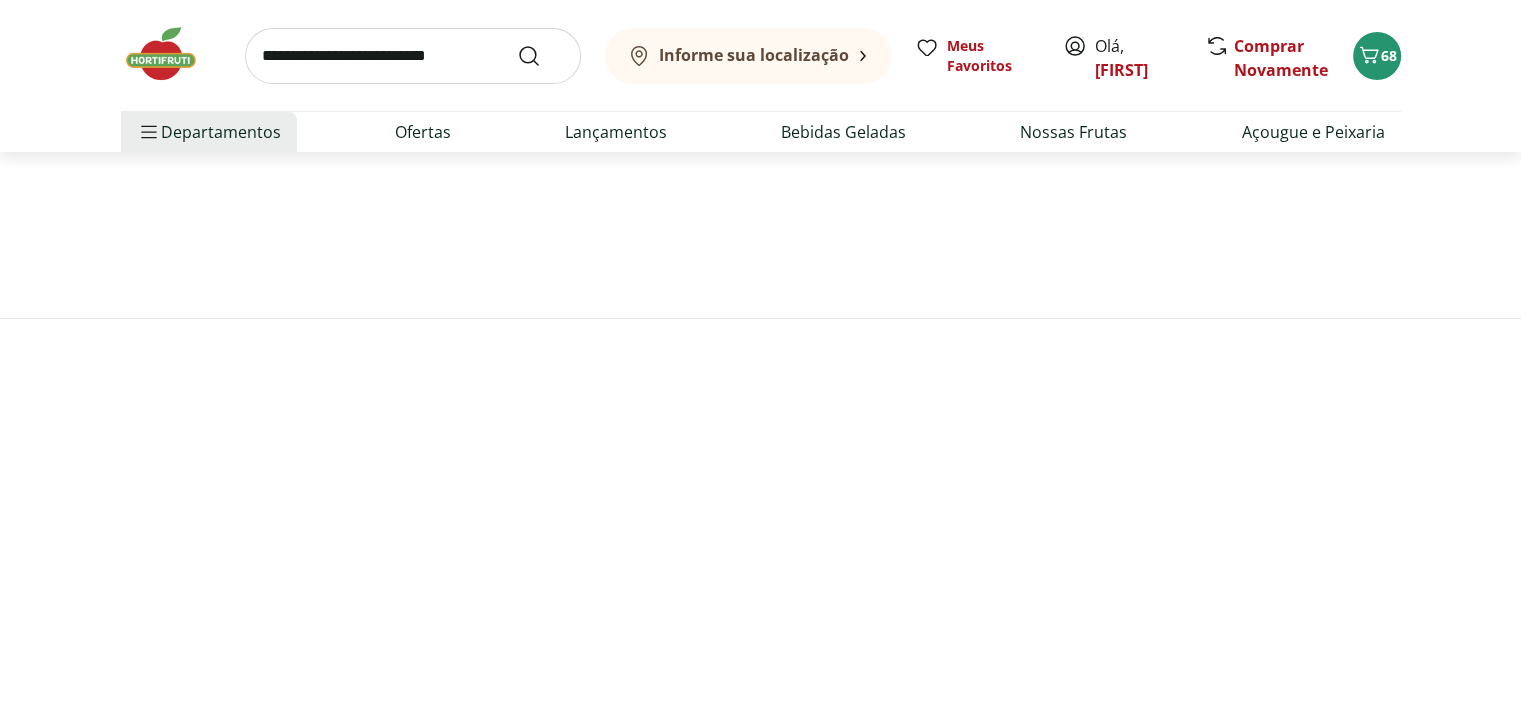 scroll, scrollTop: 0, scrollLeft: 0, axis: both 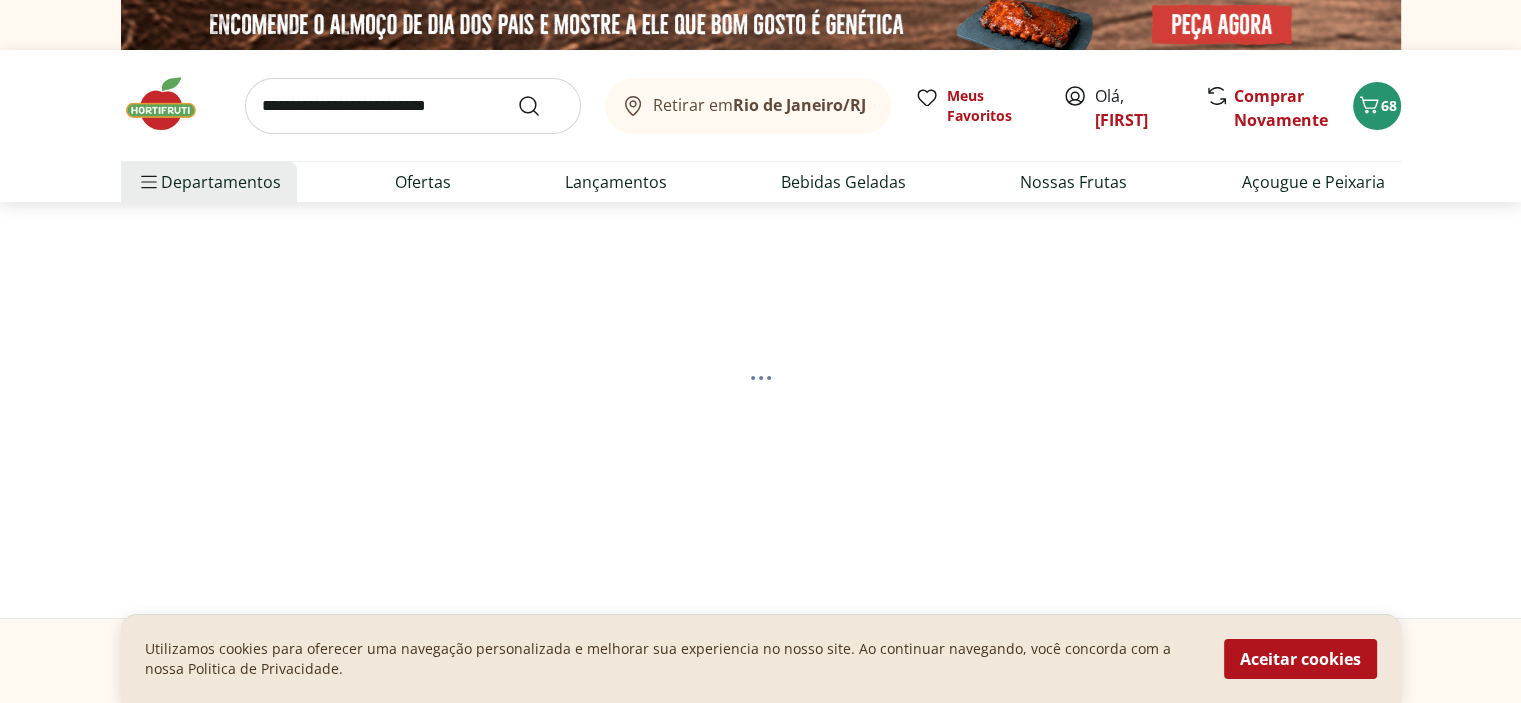 select on "**********" 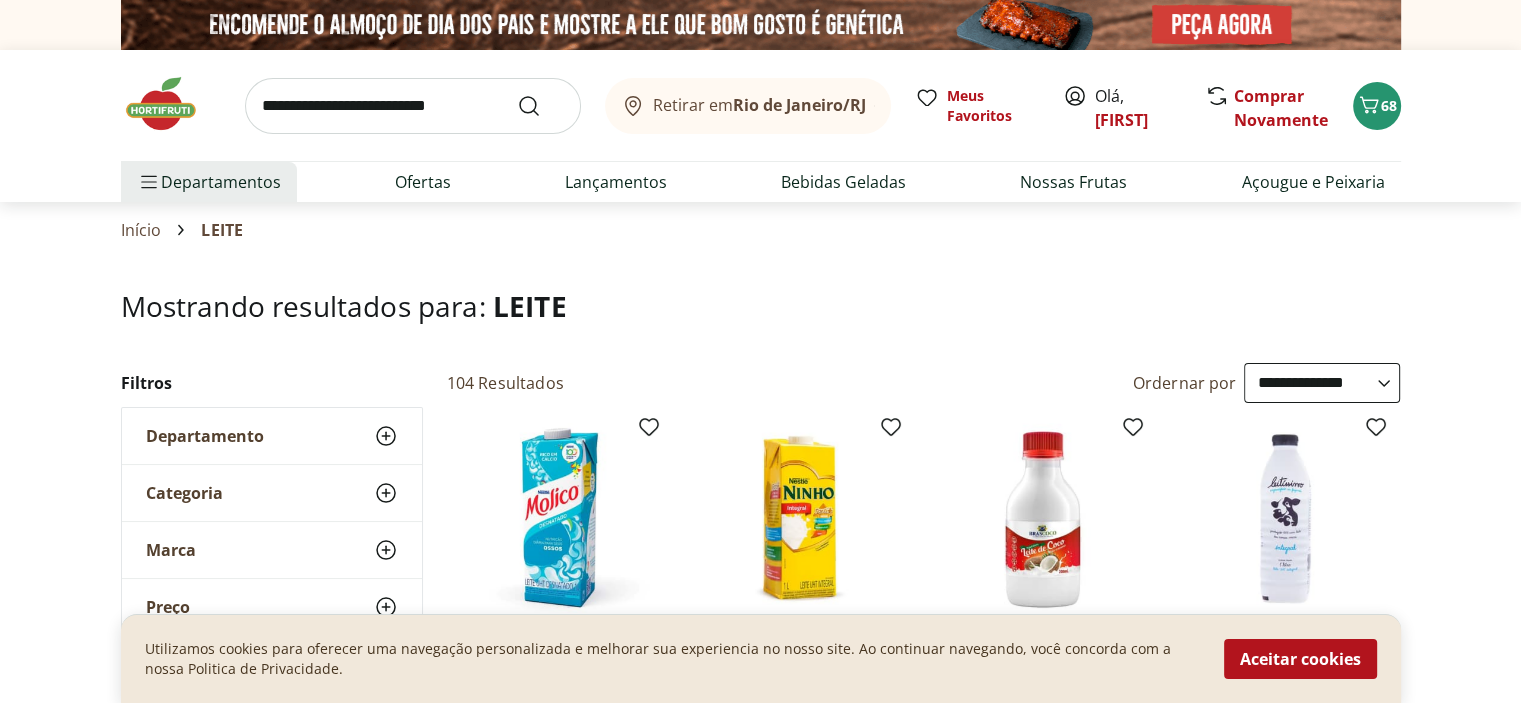 scroll, scrollTop: 309, scrollLeft: 0, axis: vertical 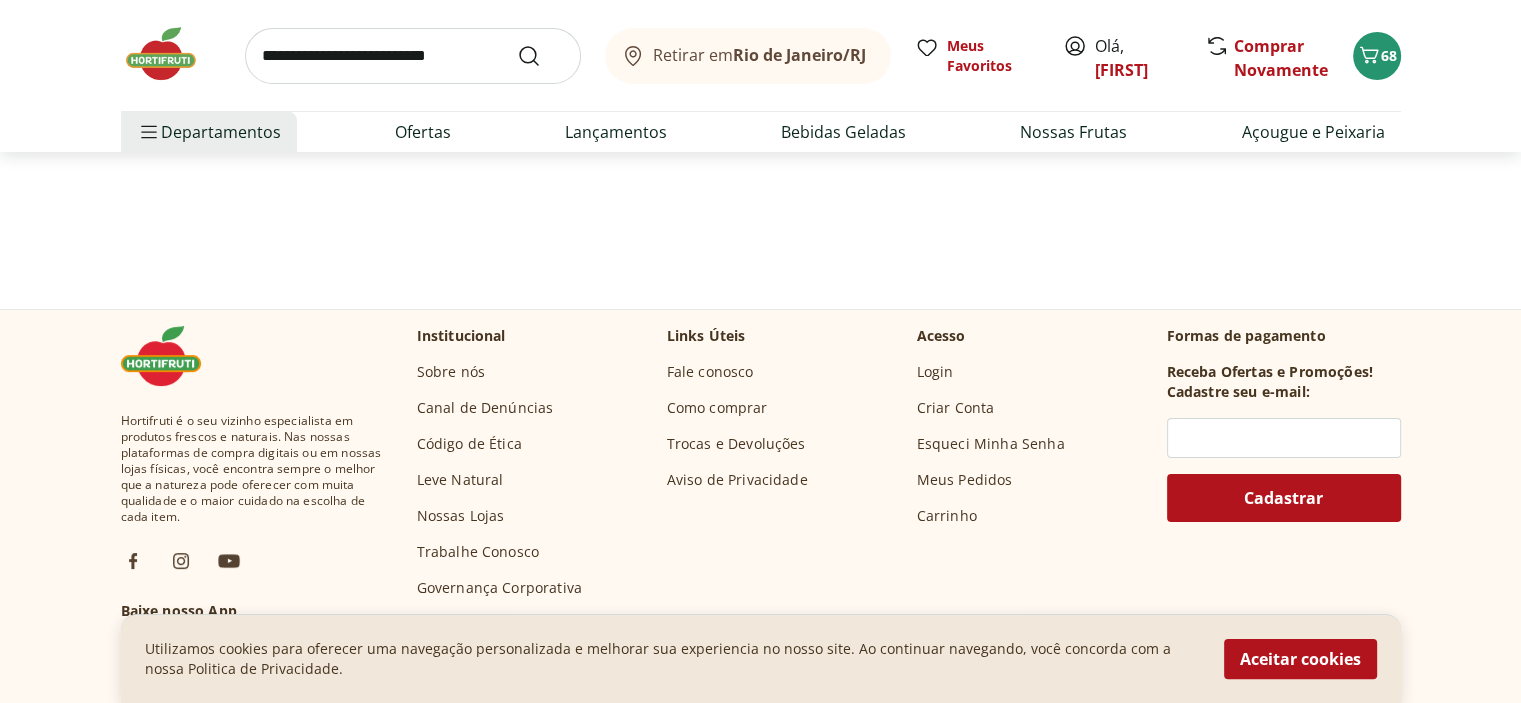 select on "**********" 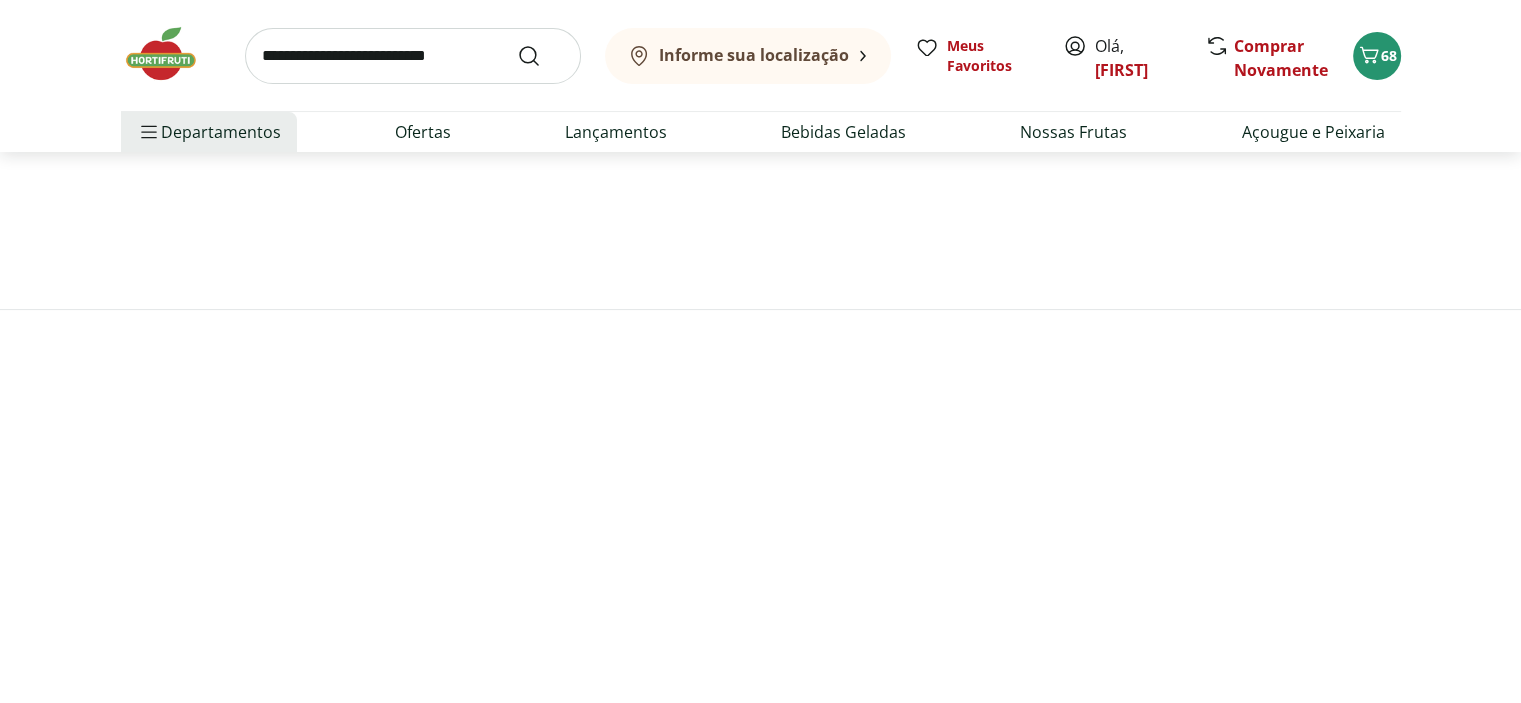 scroll, scrollTop: 656, scrollLeft: 0, axis: vertical 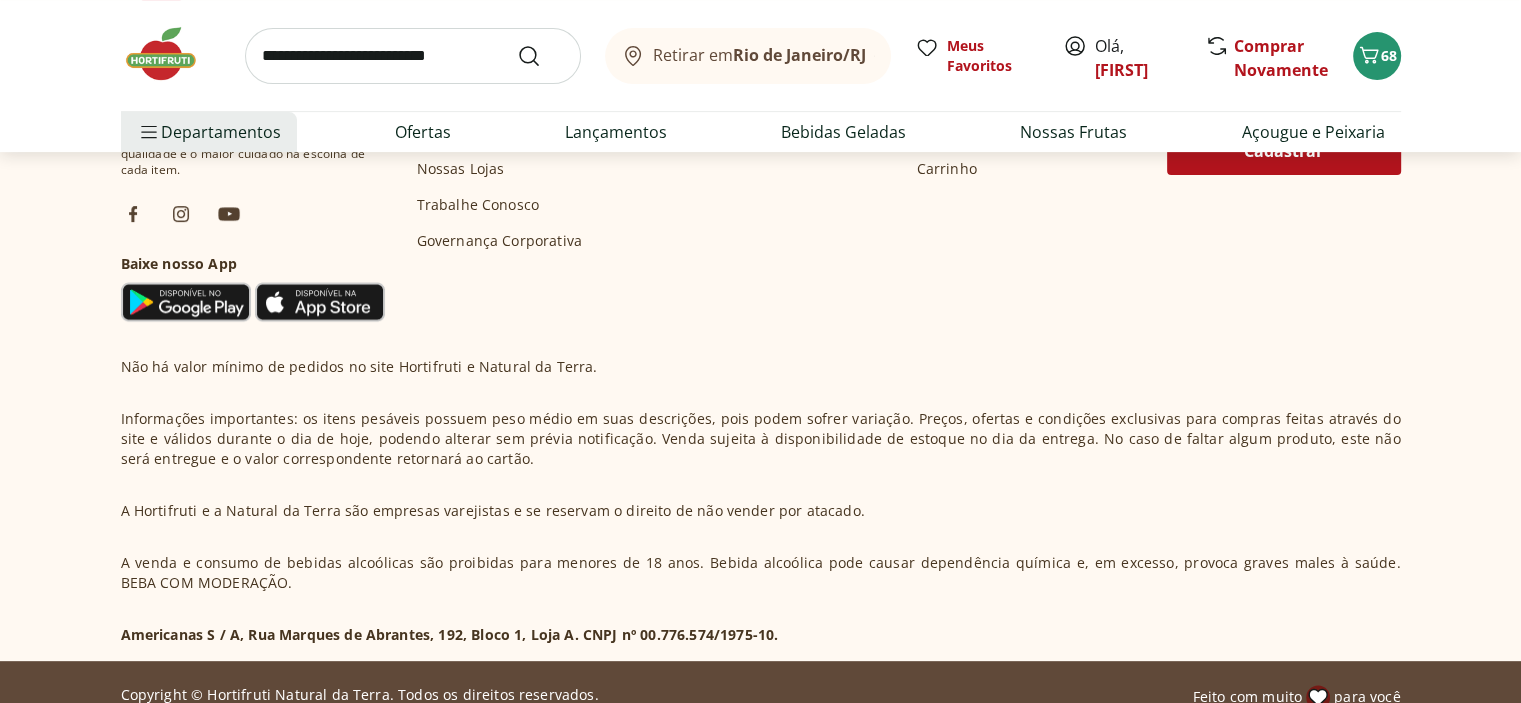select on "**********" 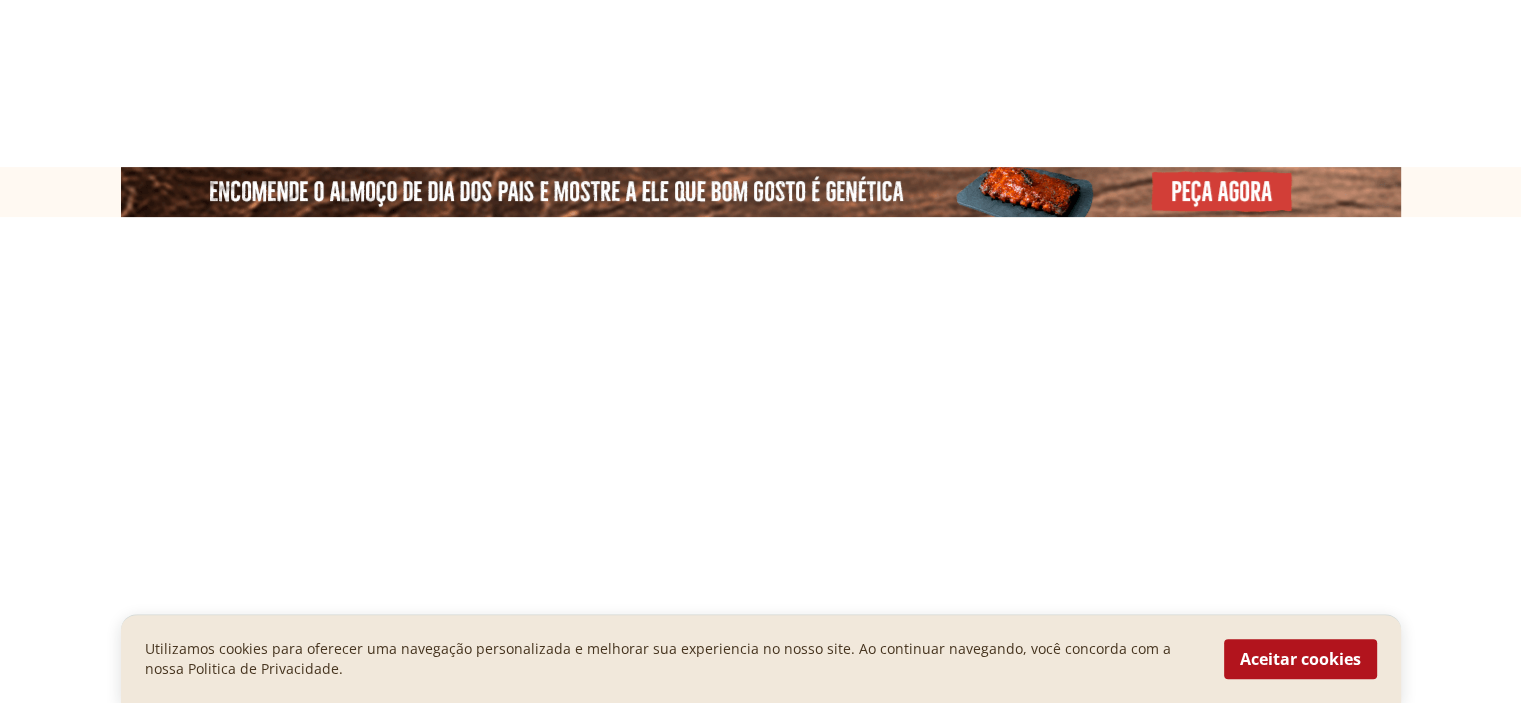 scroll, scrollTop: 2247, scrollLeft: 0, axis: vertical 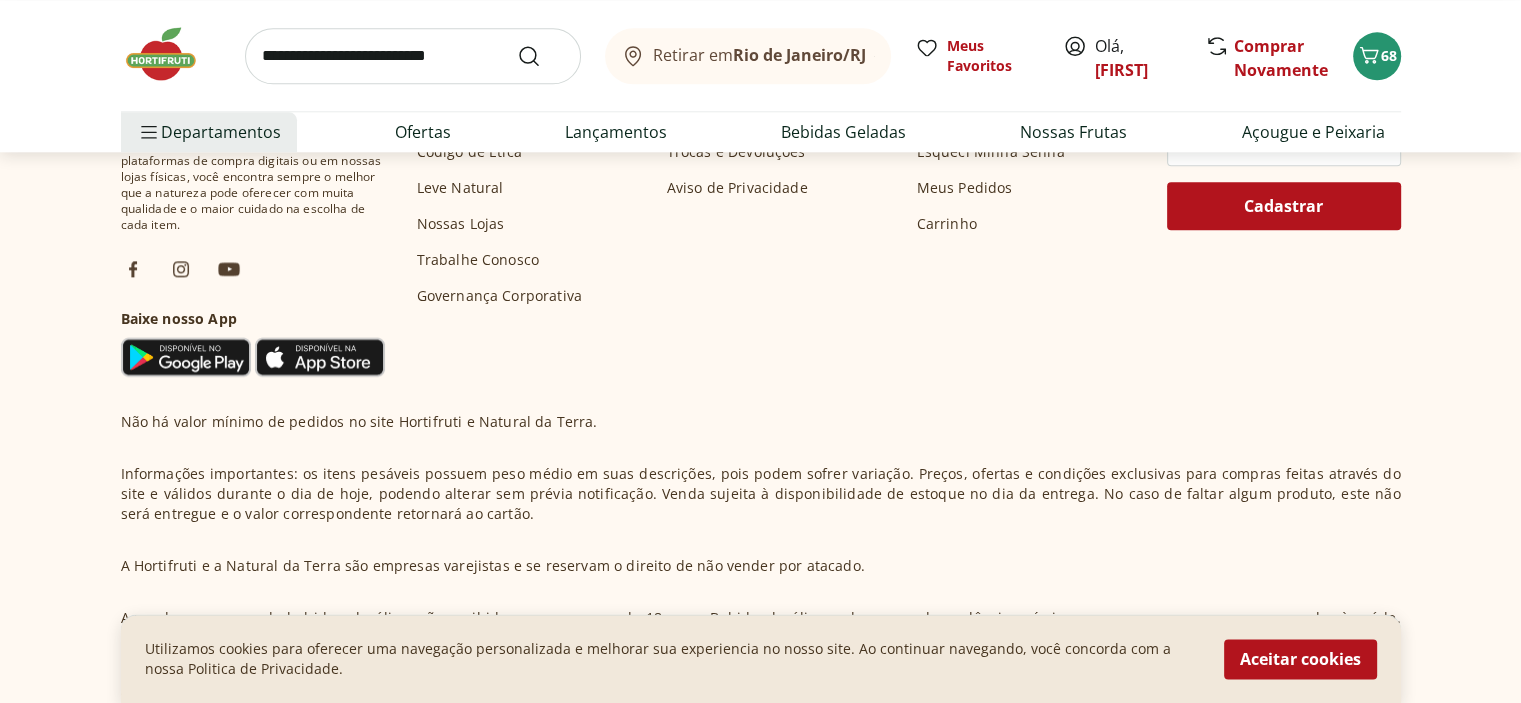 select on "**********" 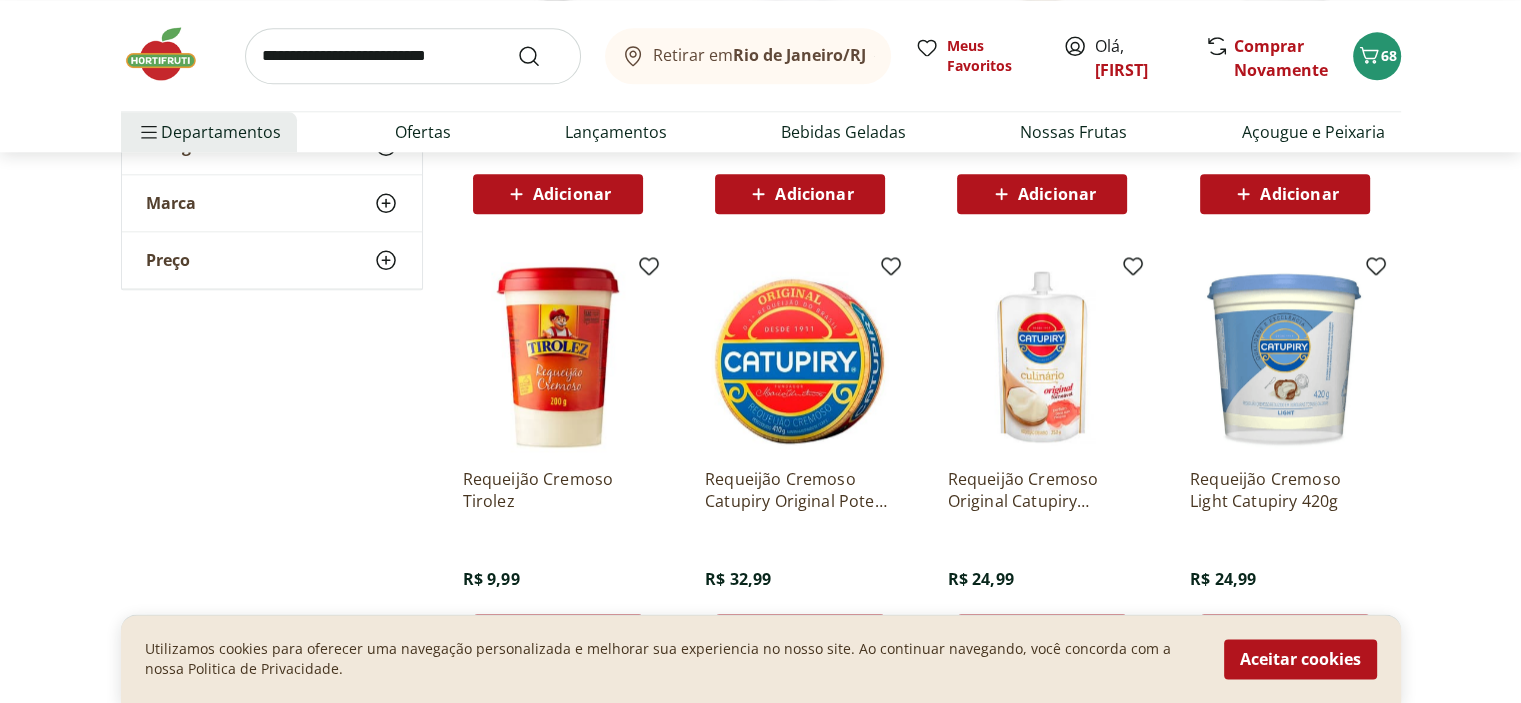 scroll, scrollTop: 0, scrollLeft: 0, axis: both 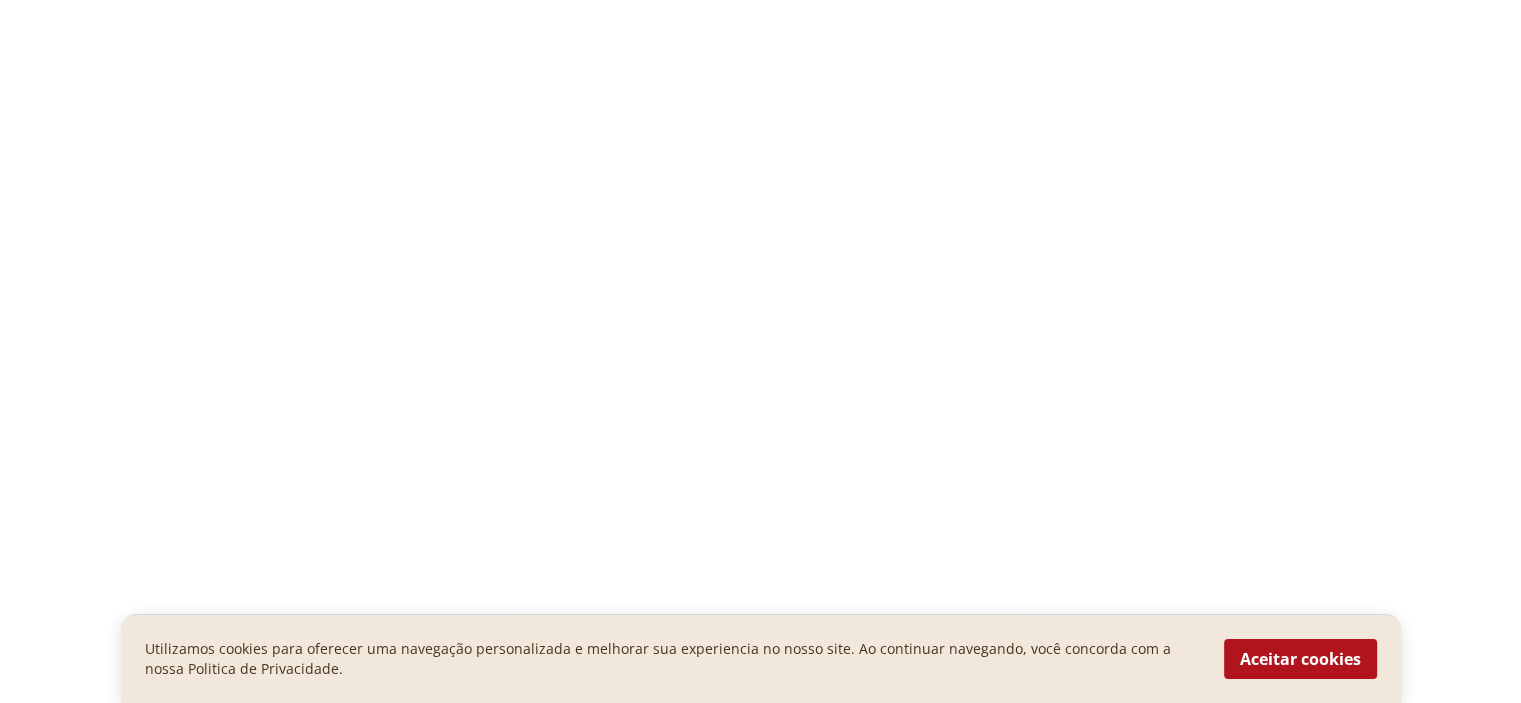 select on "**********" 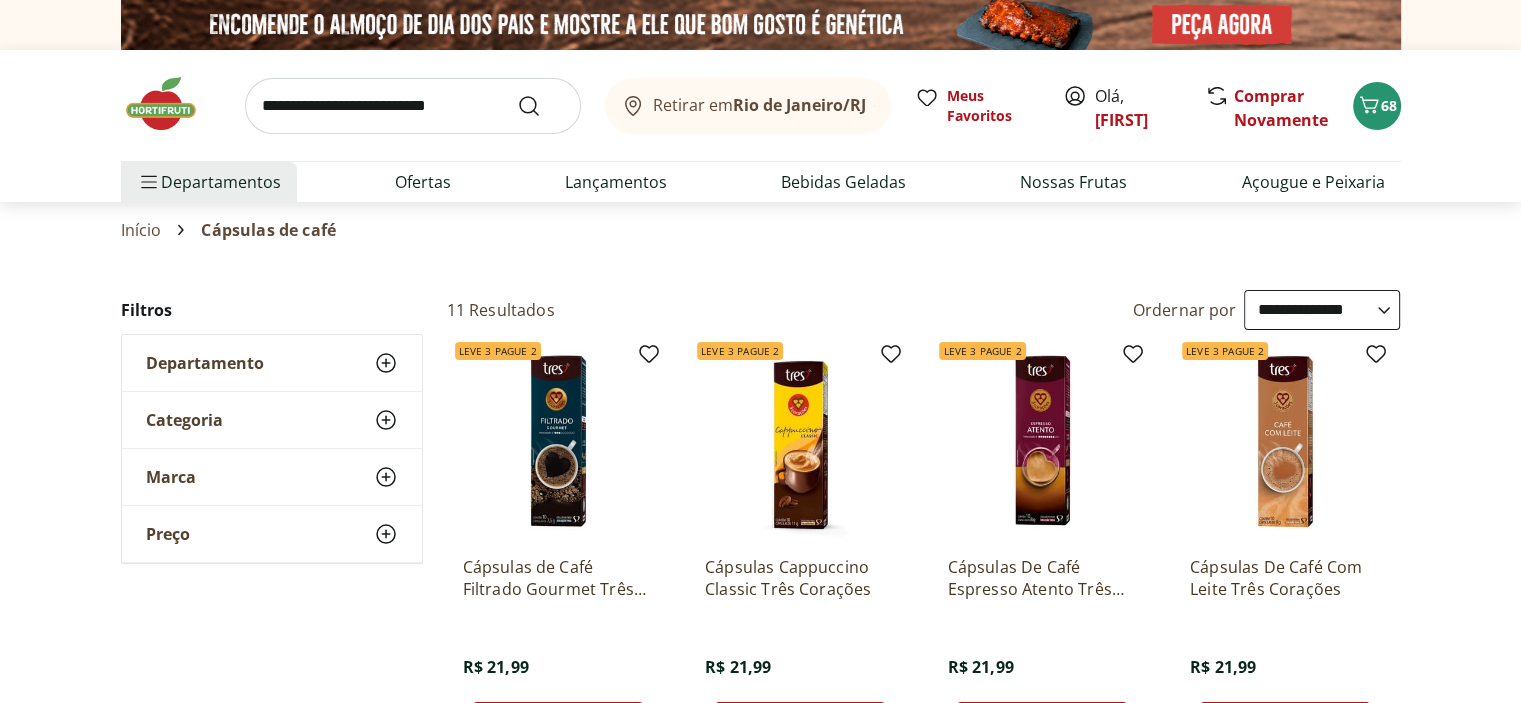 scroll, scrollTop: 2247, scrollLeft: 0, axis: vertical 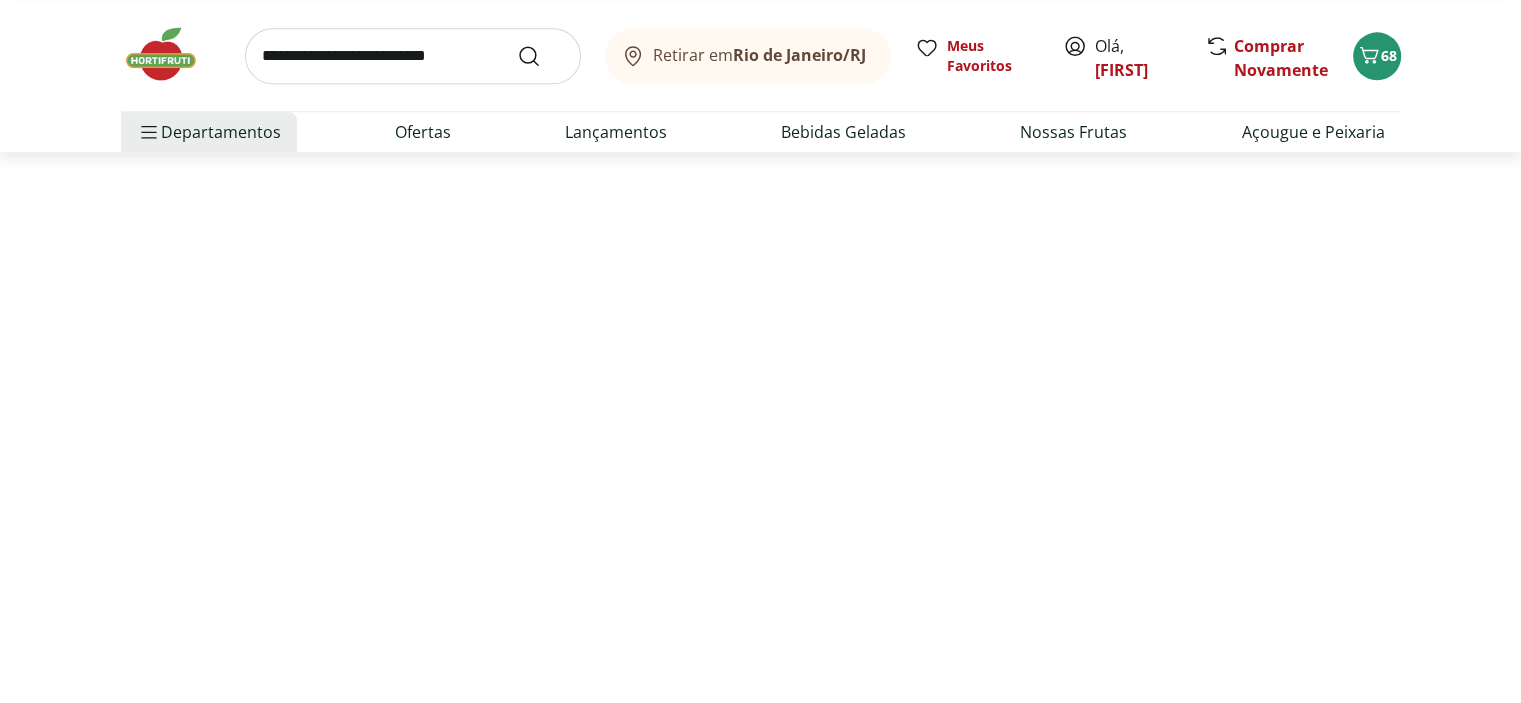 select on "**********" 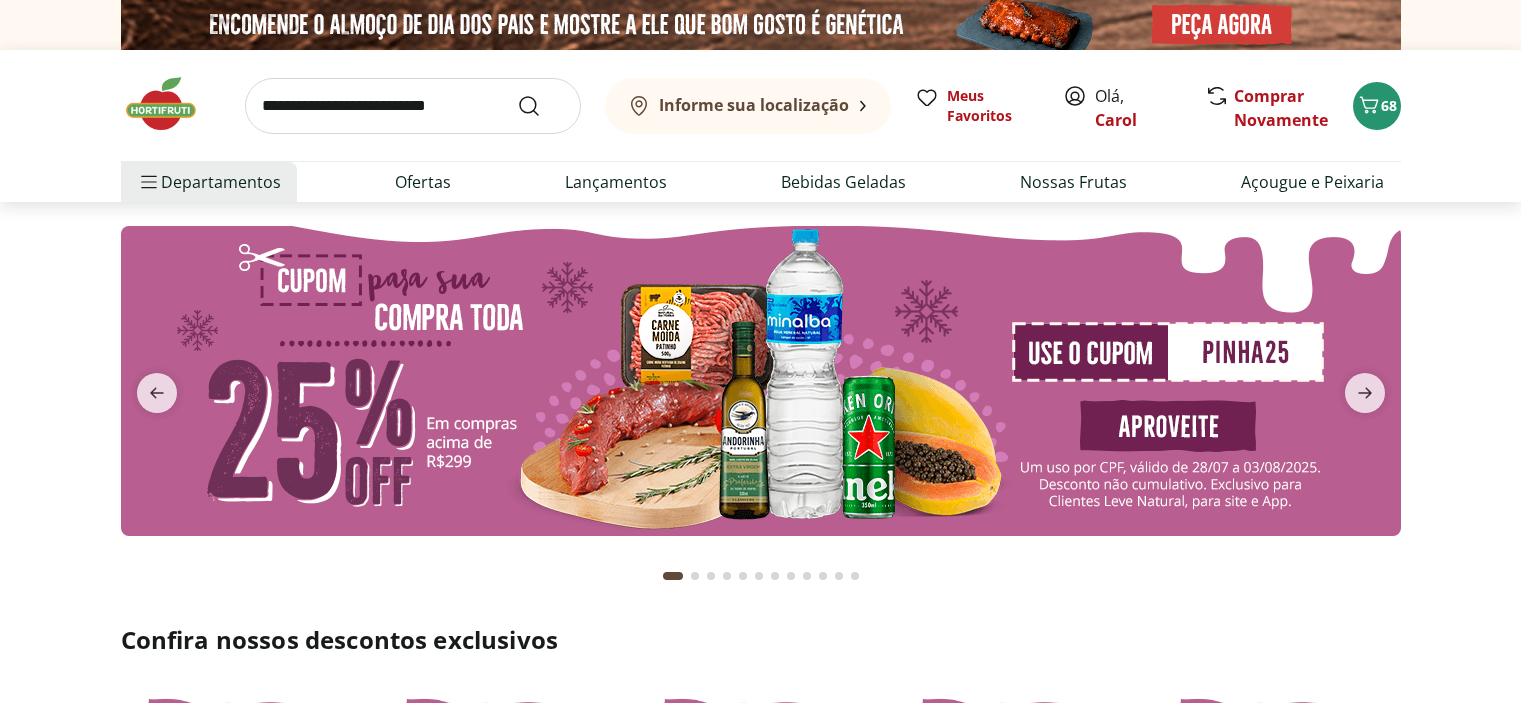 scroll, scrollTop: 0, scrollLeft: 0, axis: both 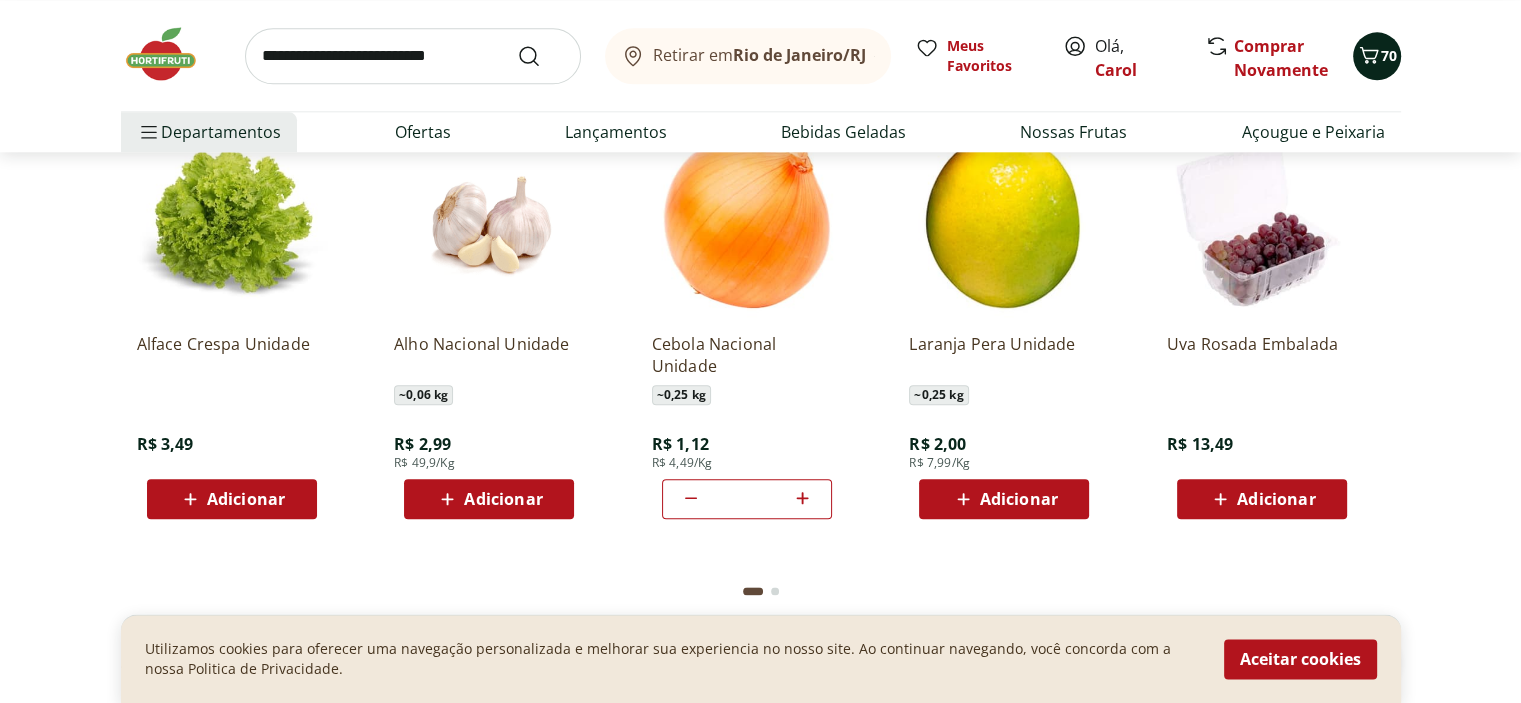 click 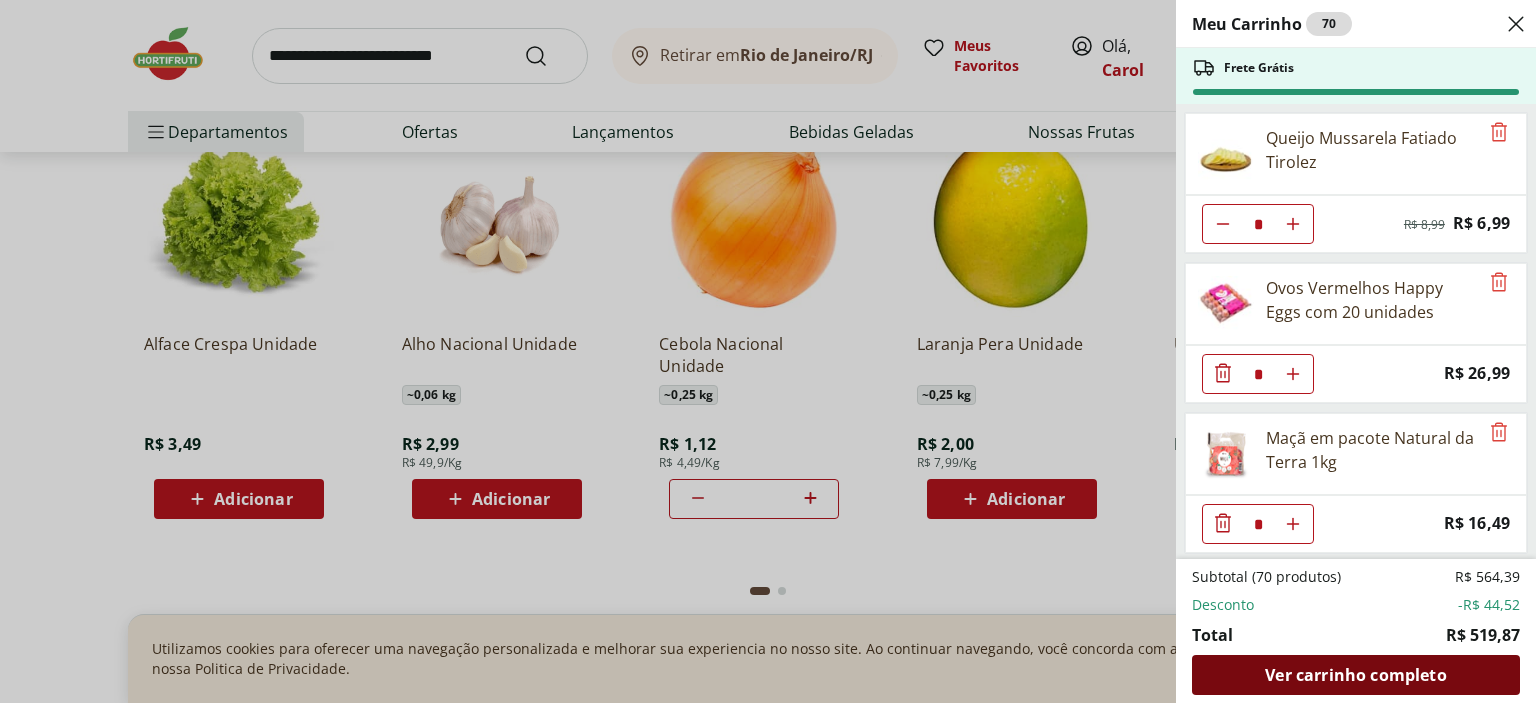 click on "Ver carrinho completo" at bounding box center (1356, 675) 